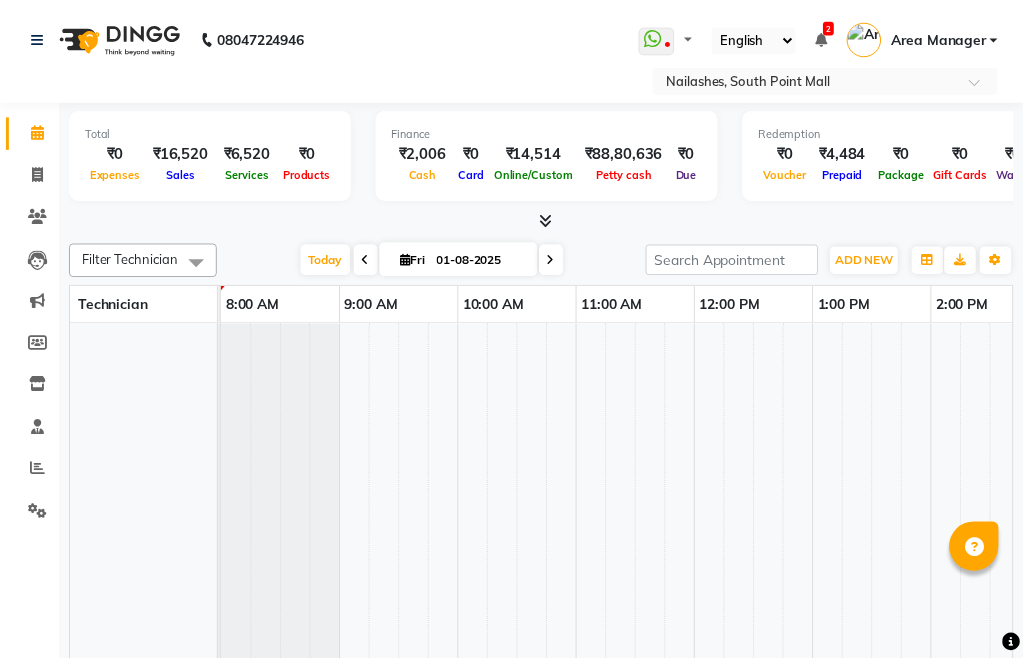 scroll, scrollTop: 0, scrollLeft: 0, axis: both 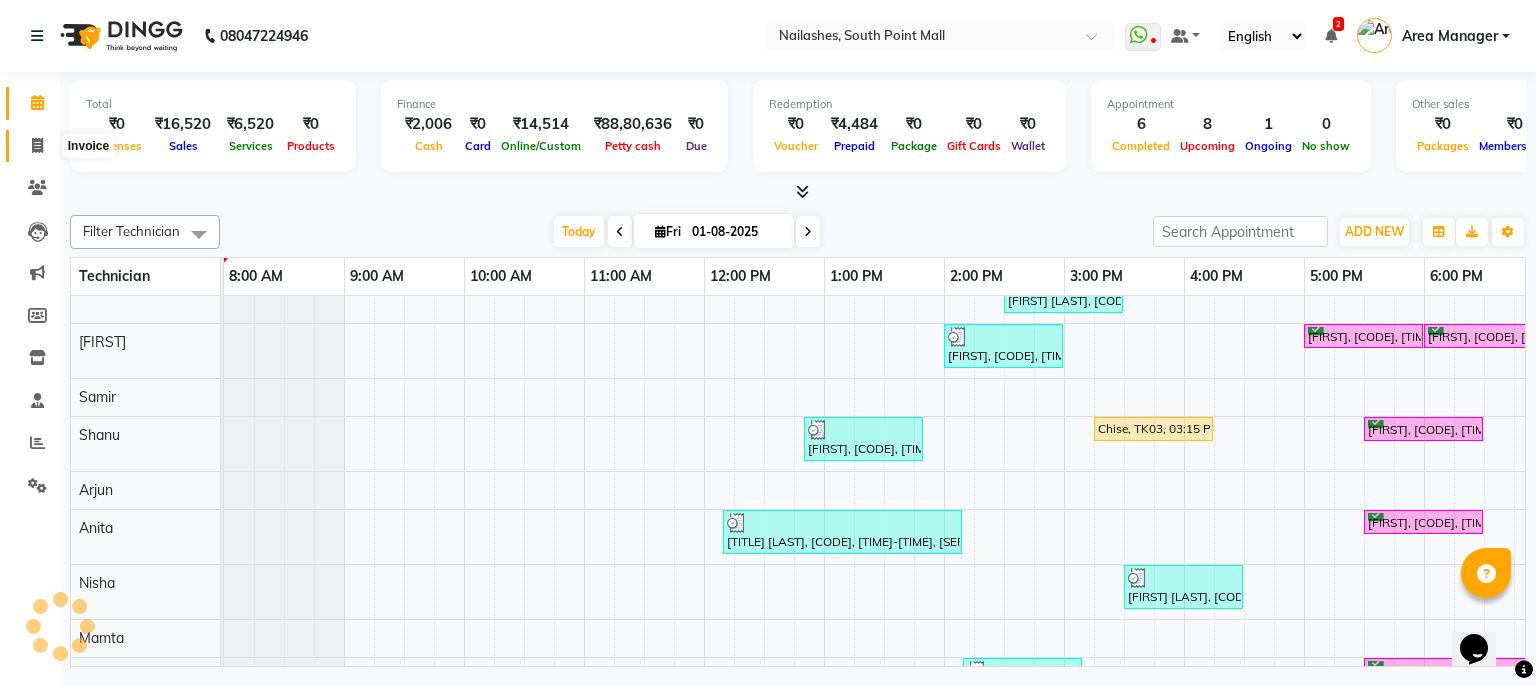click 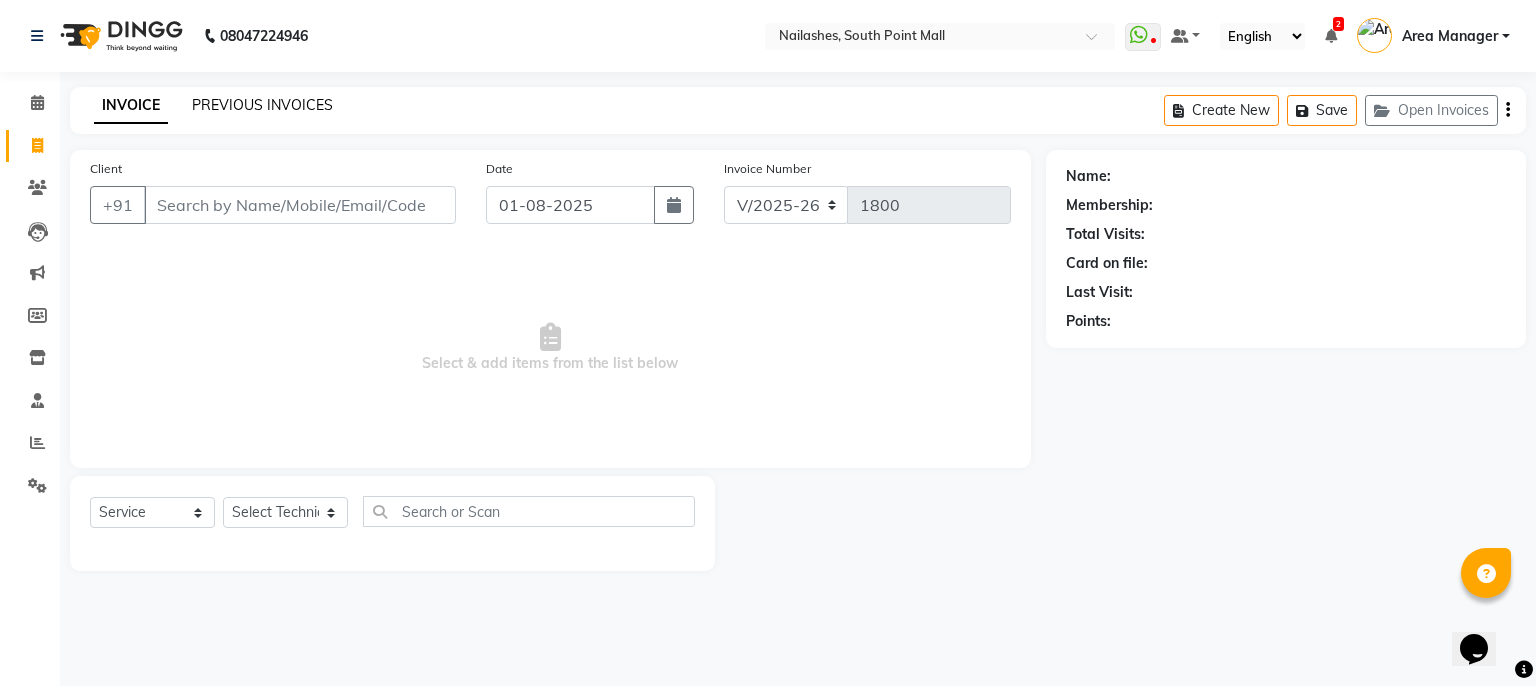 click on "PREVIOUS INVOICES" 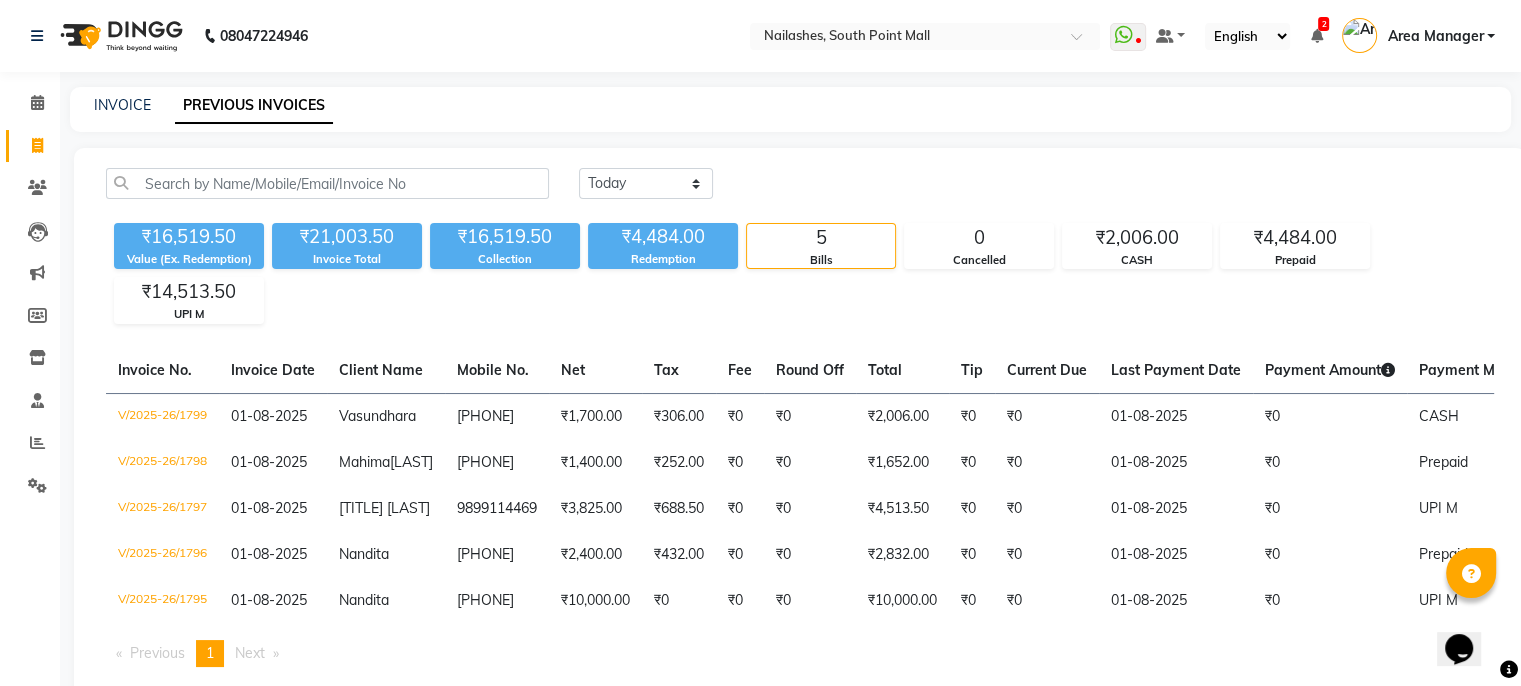 click on "INVOICE PREVIOUS INVOICES" 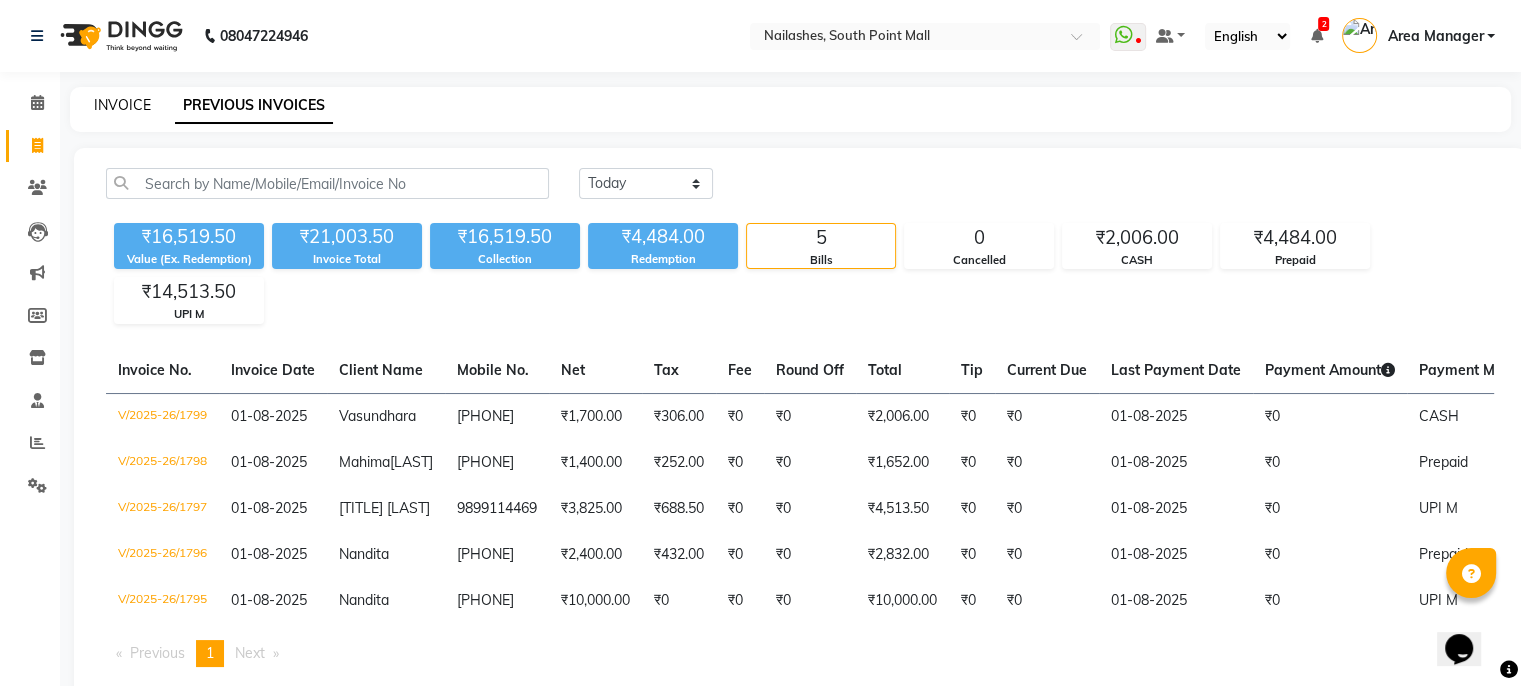 click on "INVOICE" 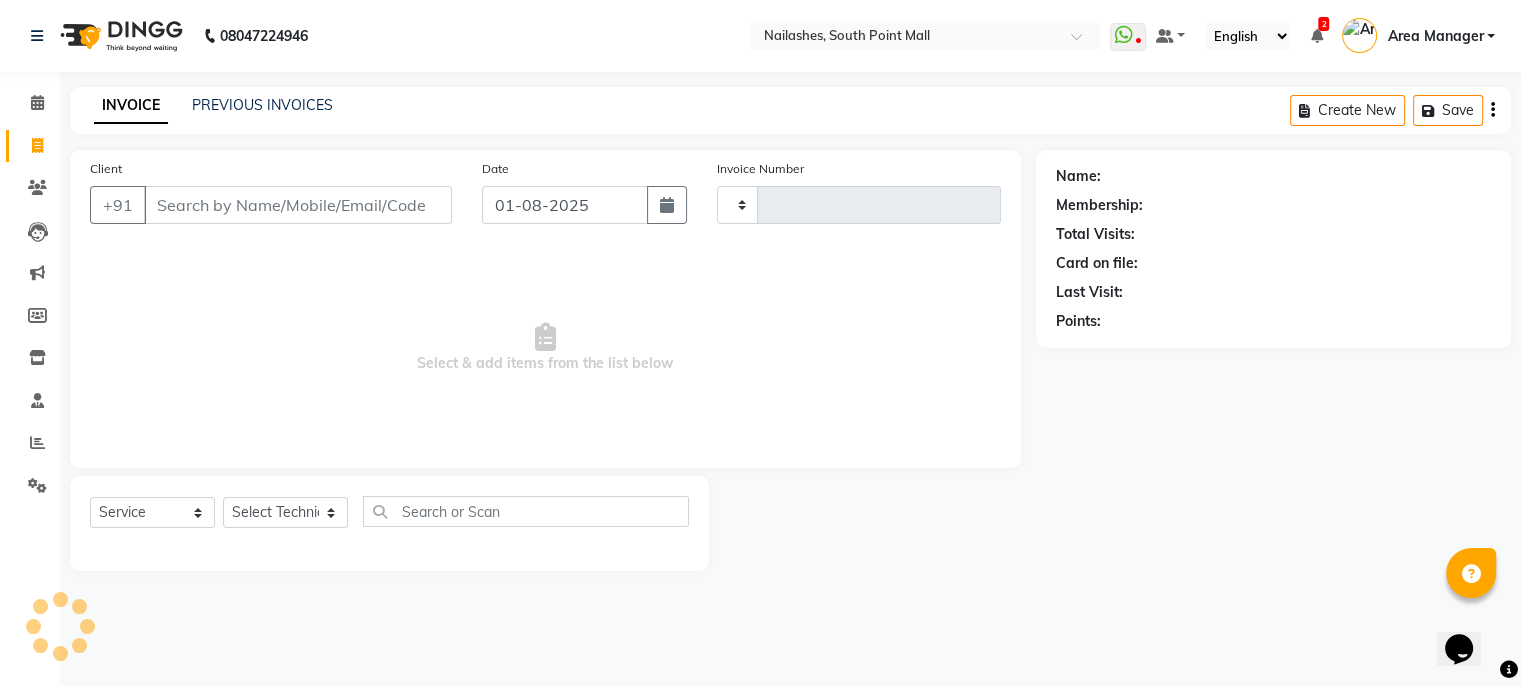 type on "1800" 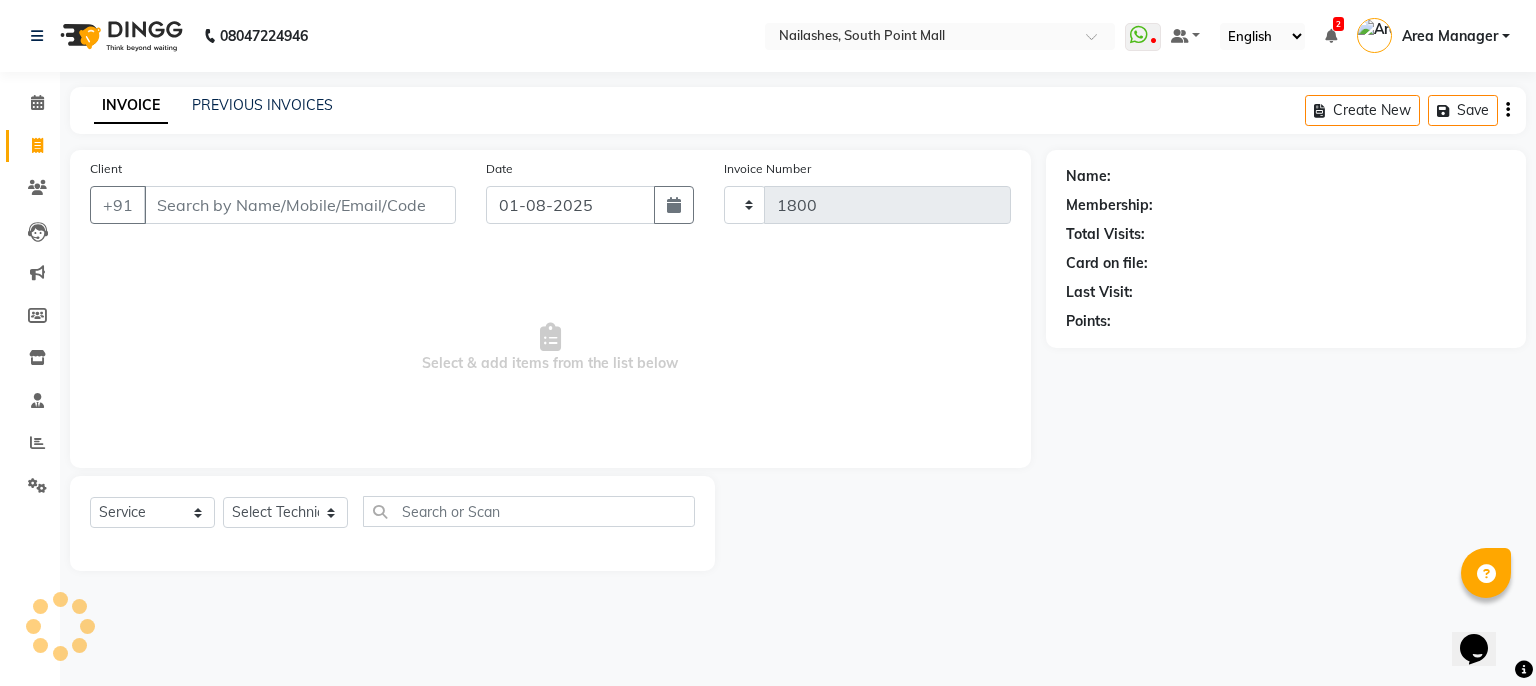select on "3926" 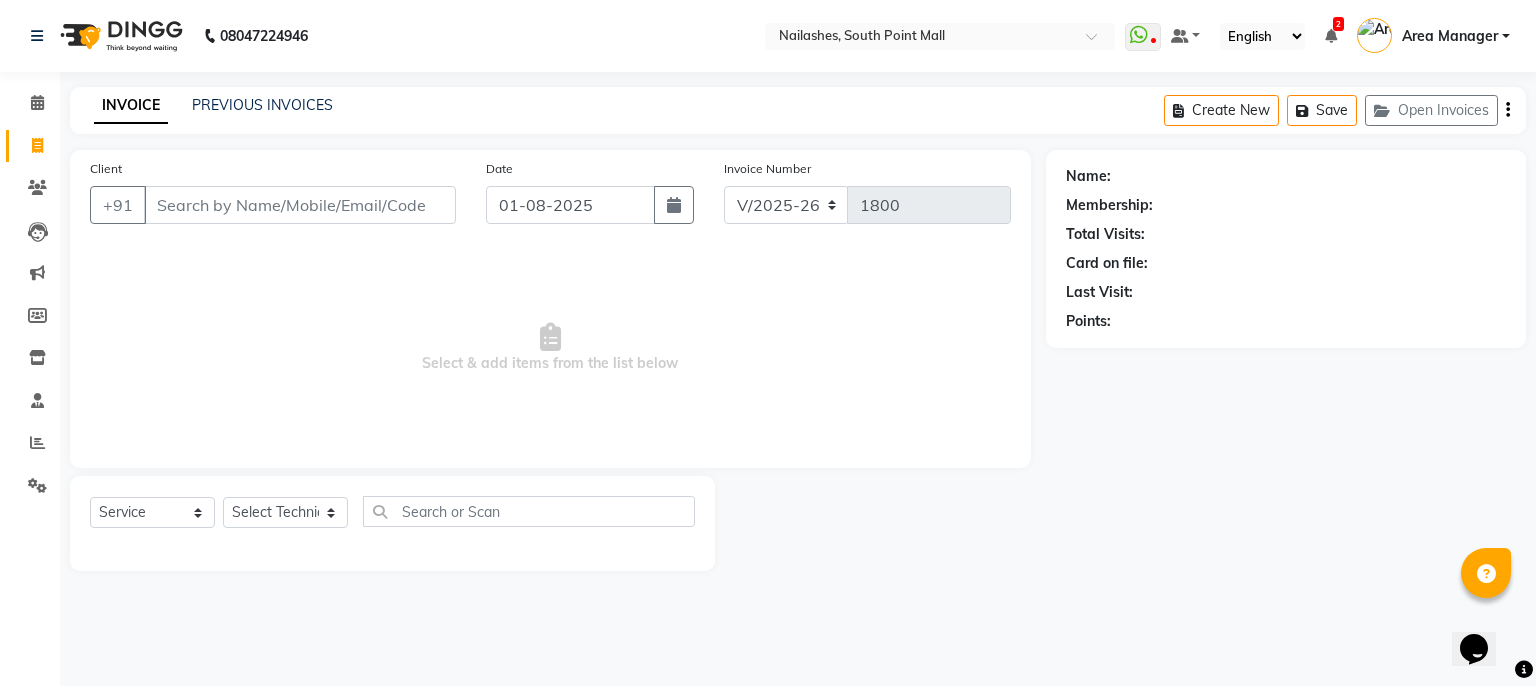 click on "Client" at bounding box center (300, 205) 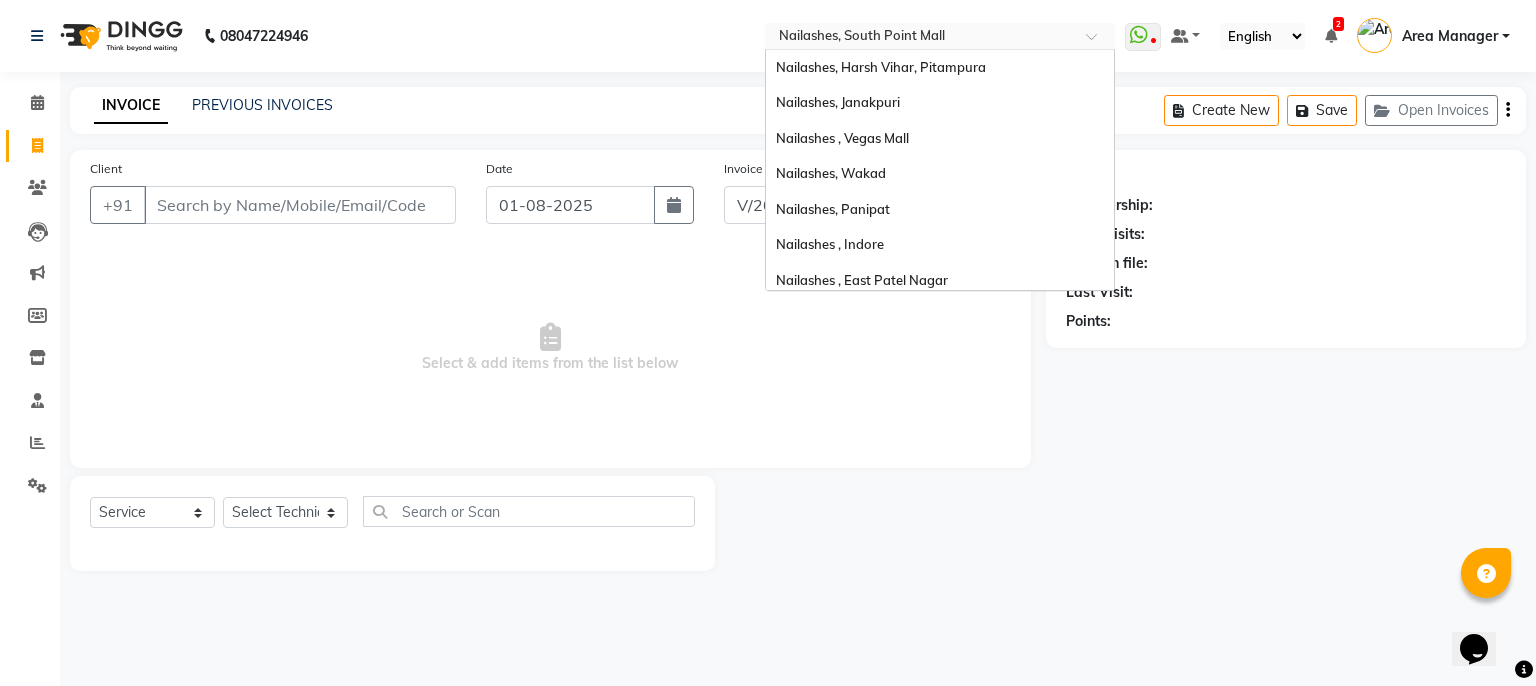 click at bounding box center (920, 38) 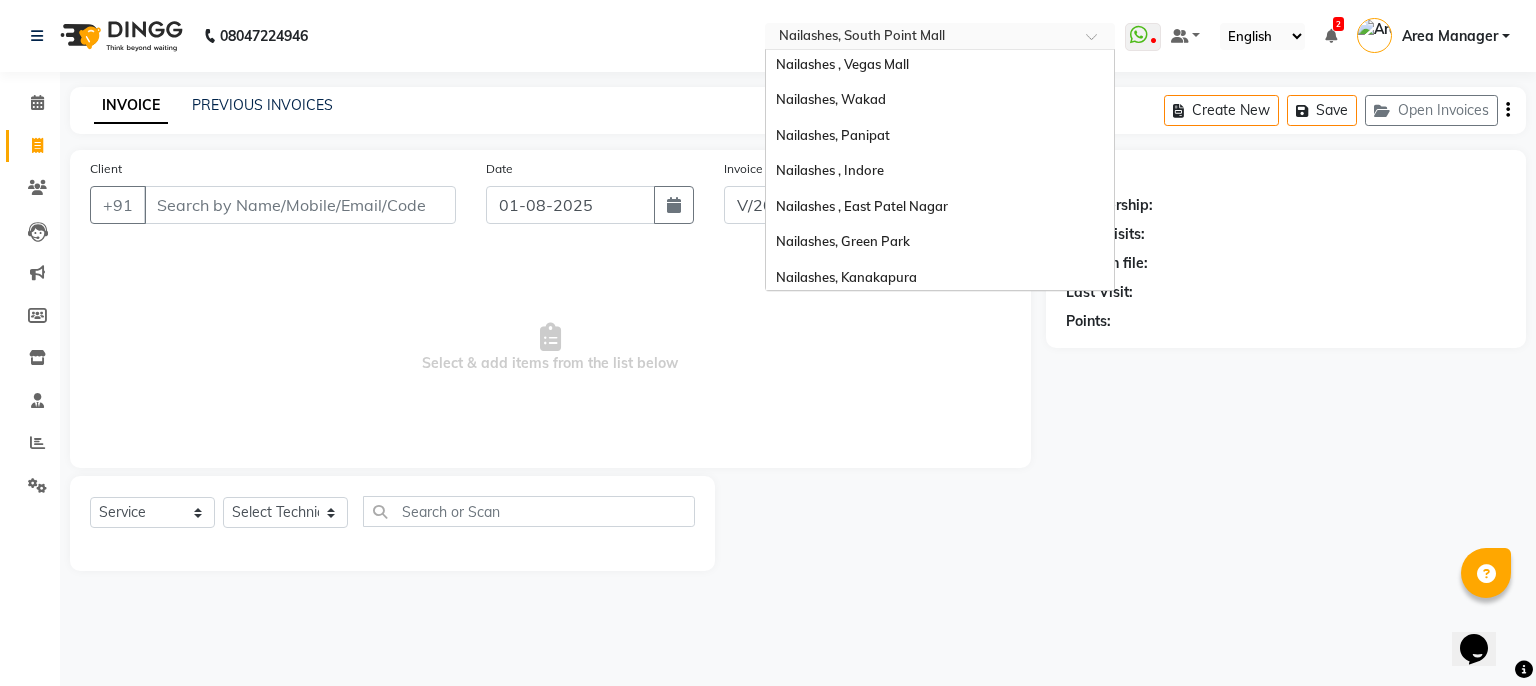 scroll, scrollTop: 34, scrollLeft: 0, axis: vertical 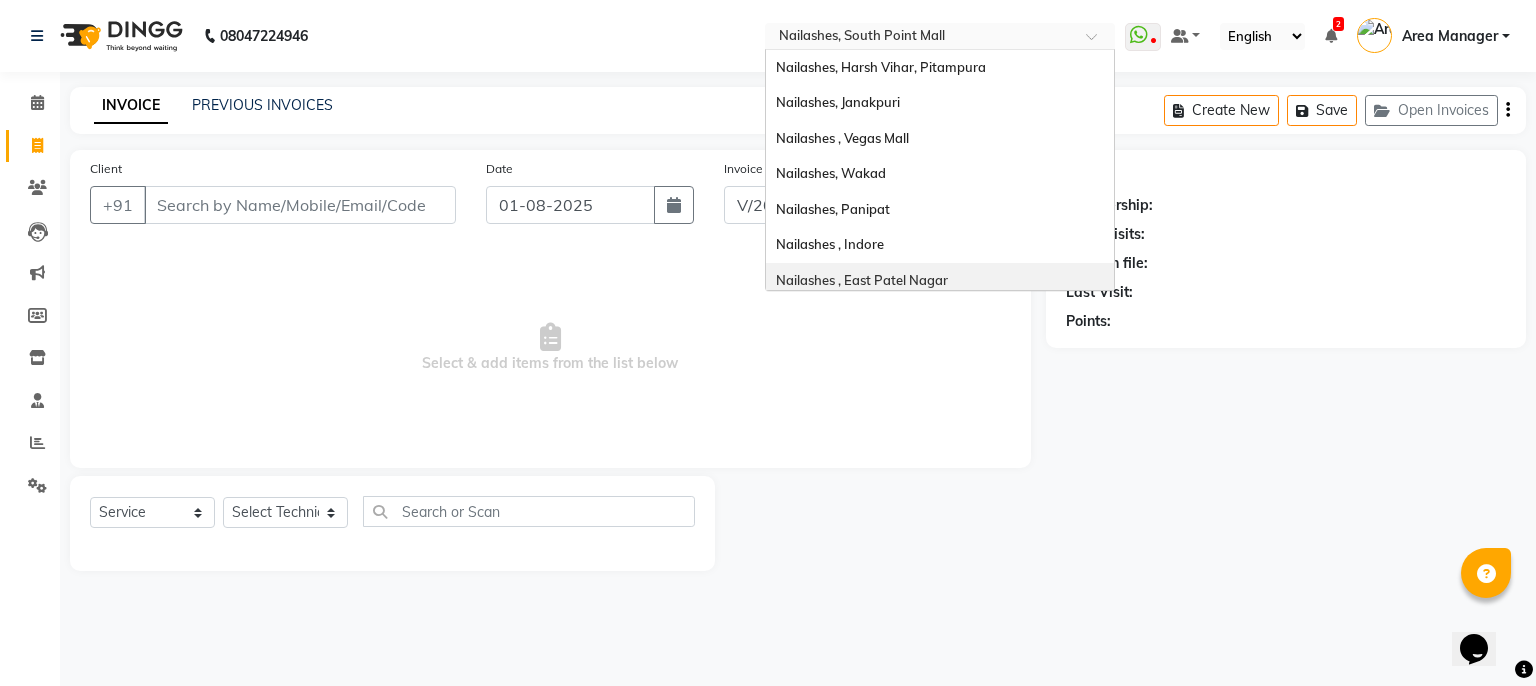 click on "Nailashes , East Patel Nagar" at bounding box center (862, 280) 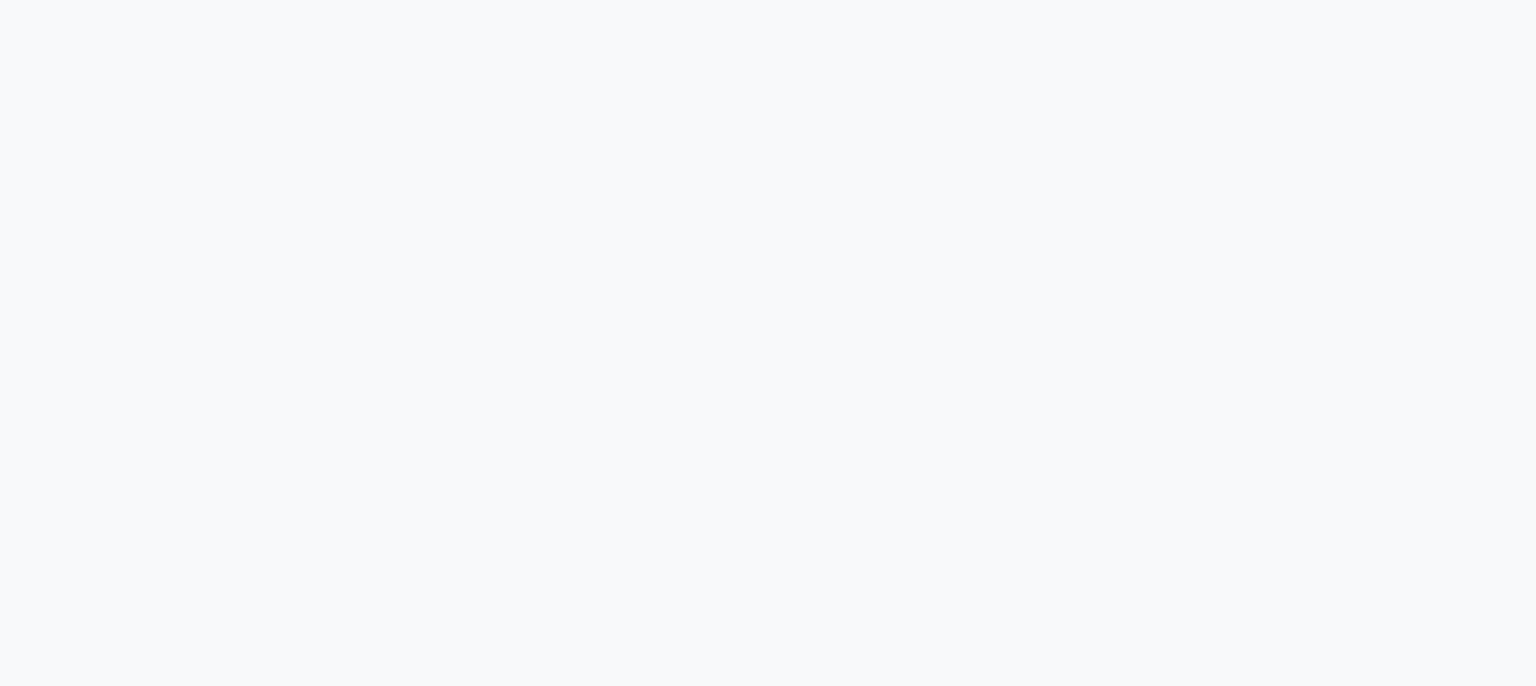 scroll, scrollTop: 0, scrollLeft: 0, axis: both 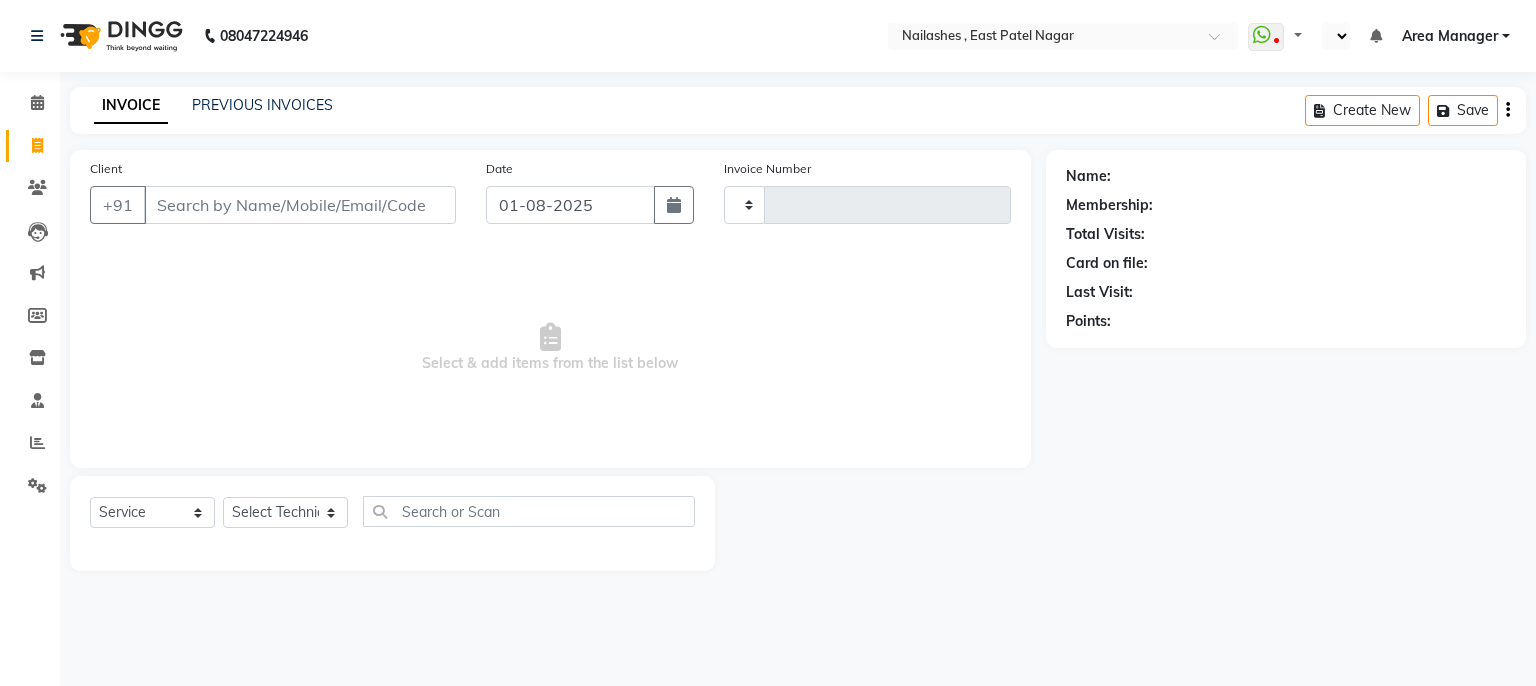 type on "0627" 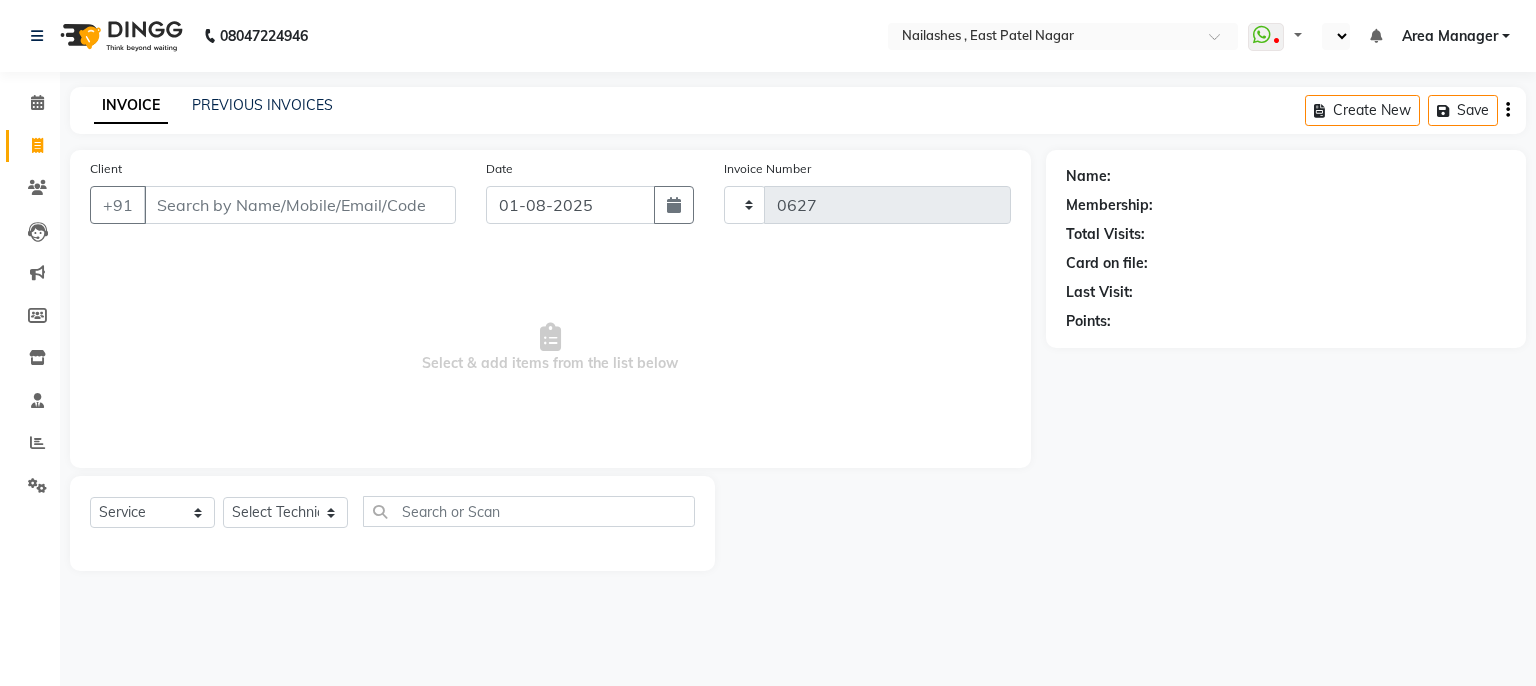 select on "en" 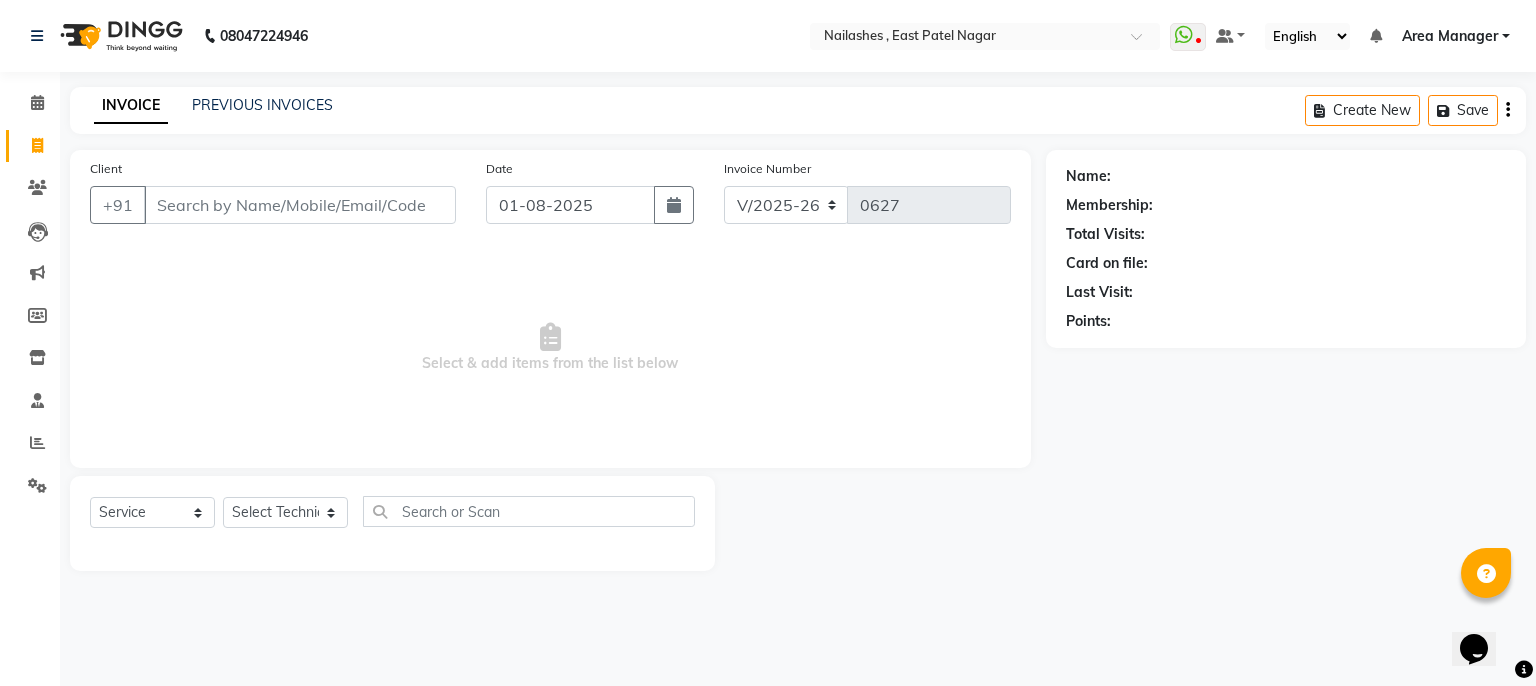 scroll, scrollTop: 0, scrollLeft: 0, axis: both 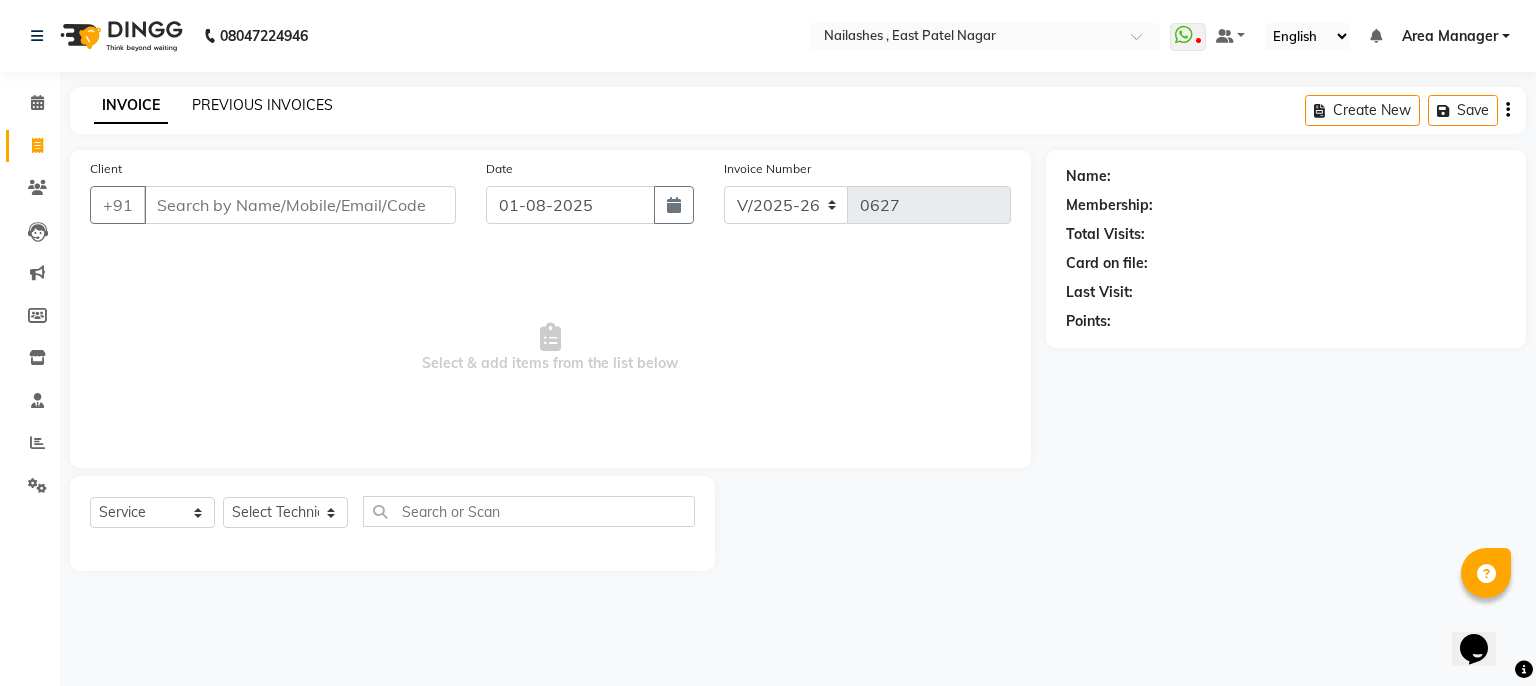 click on "PREVIOUS INVOICES" 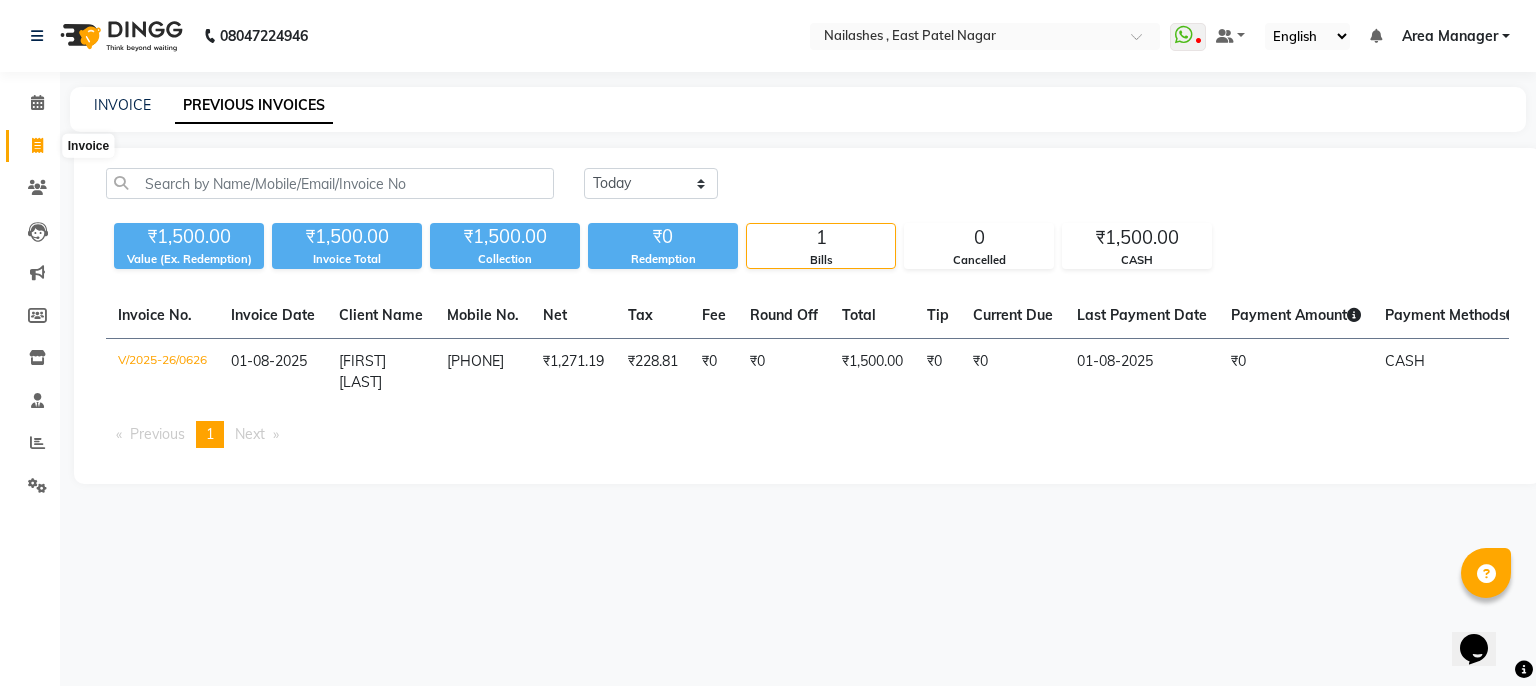 click 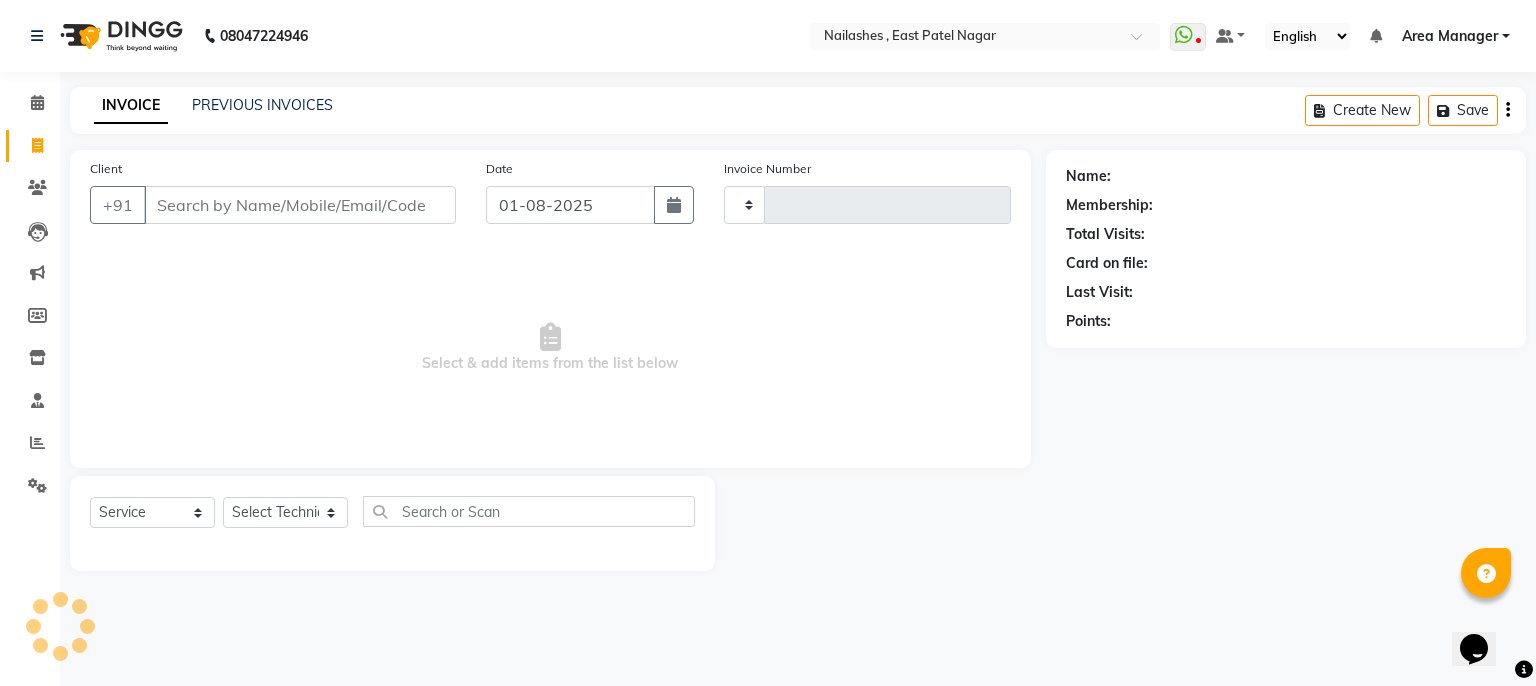 type on "0627" 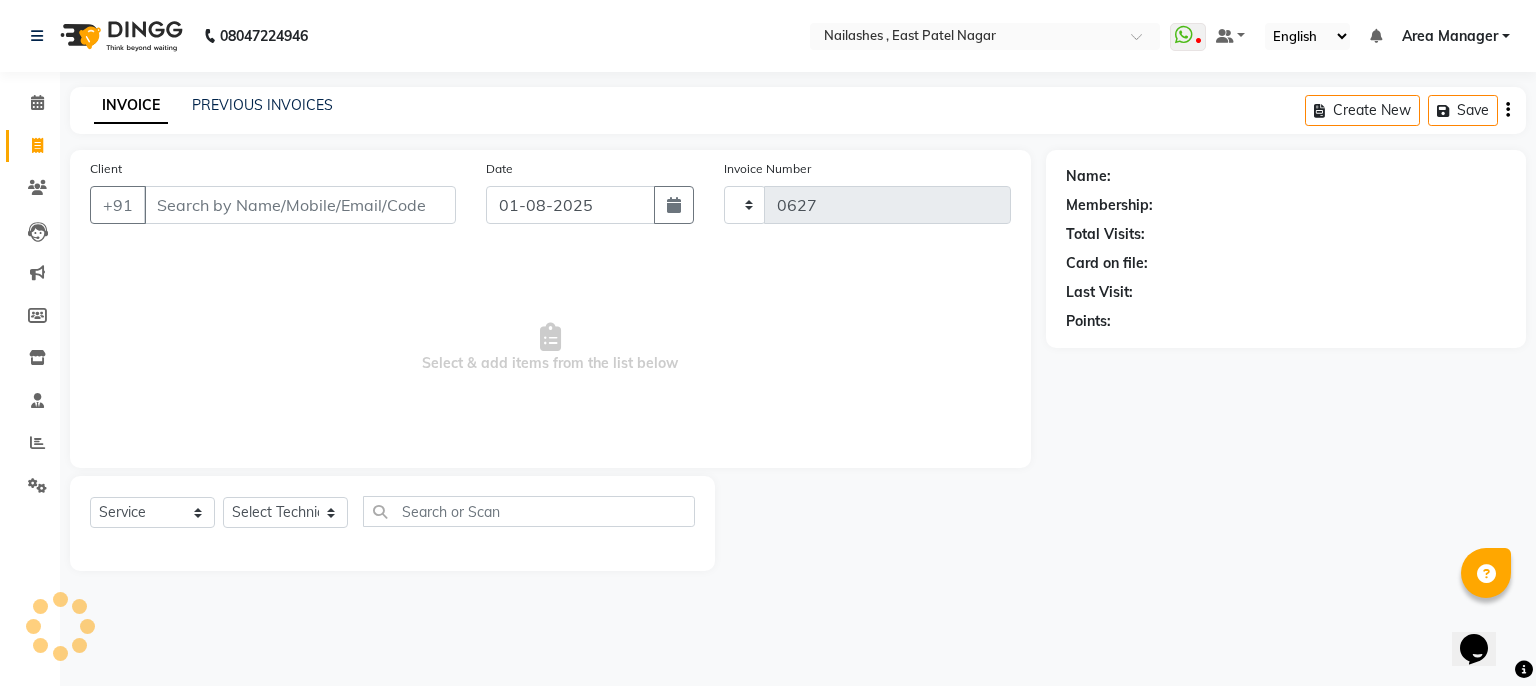 select on "3836" 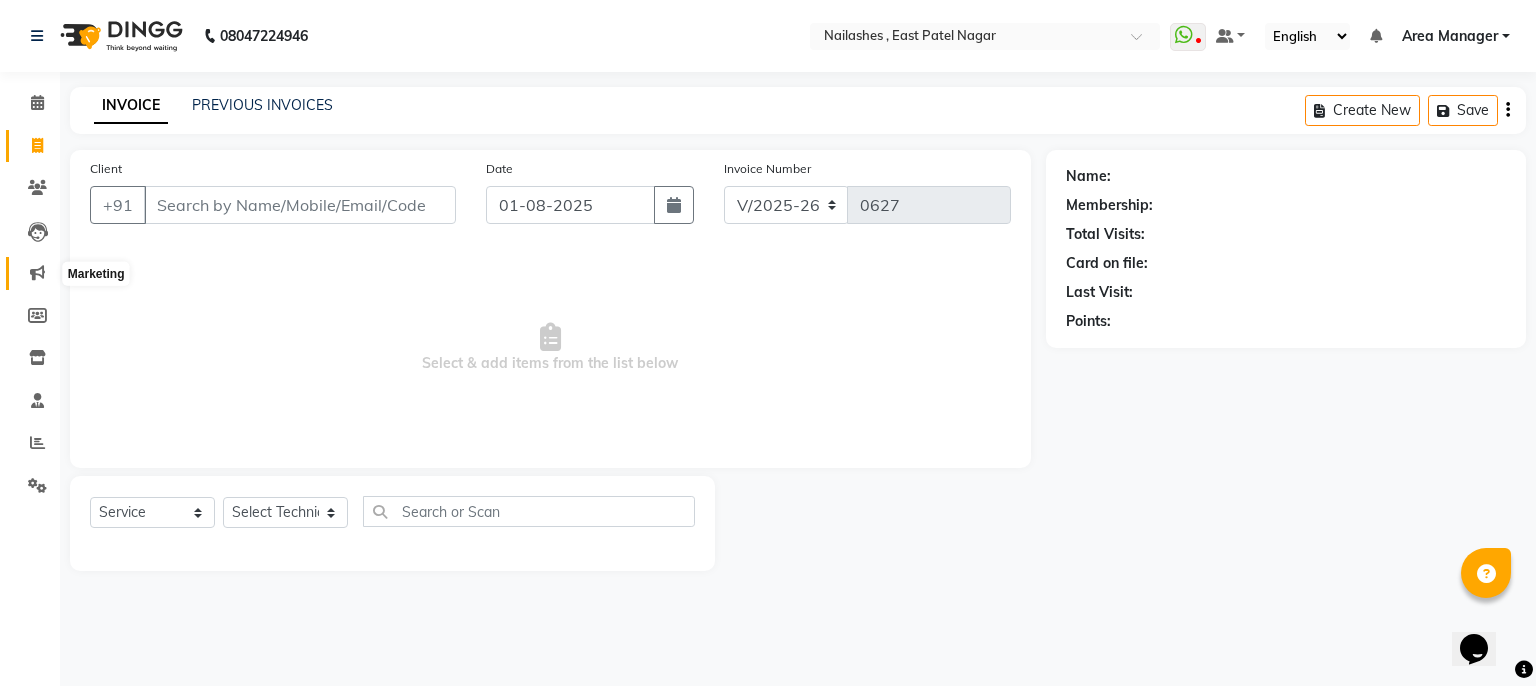 click 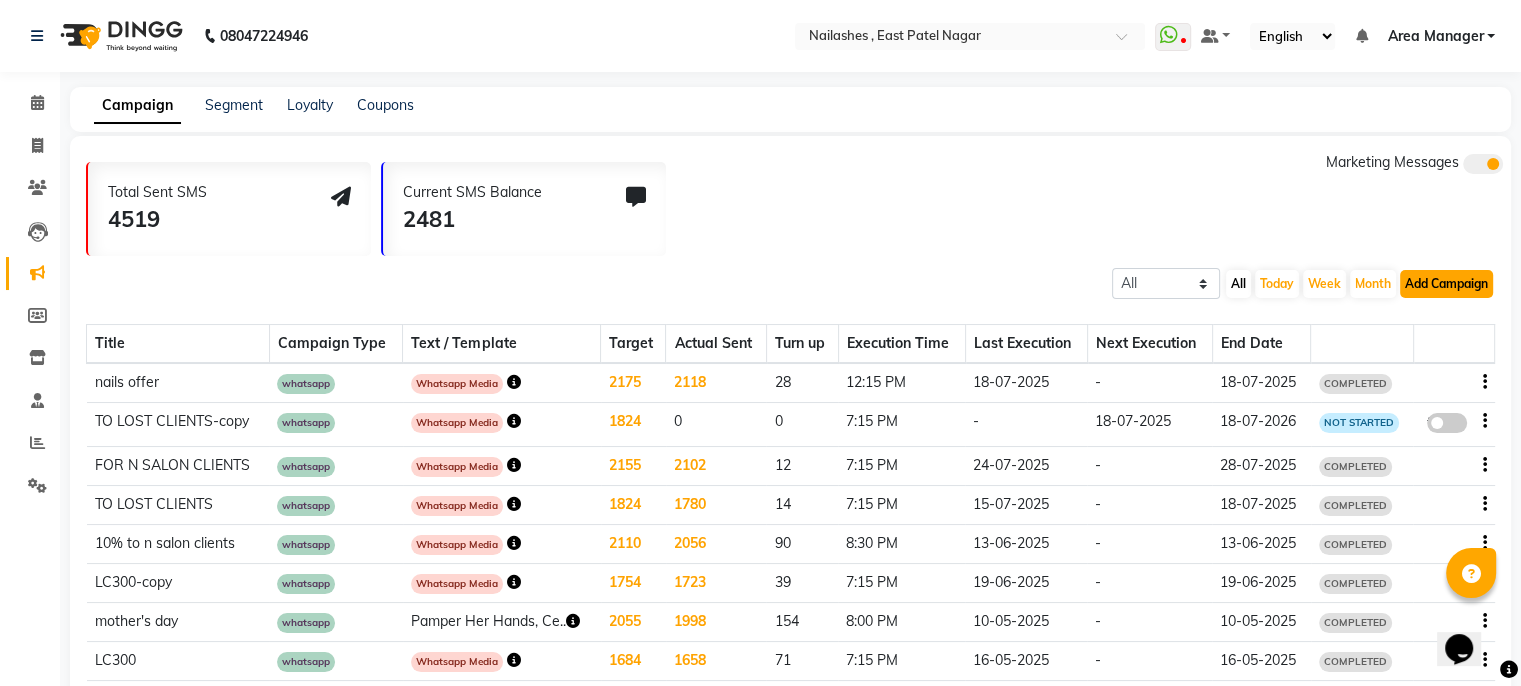 click on "Add Campaign" at bounding box center (1446, 284) 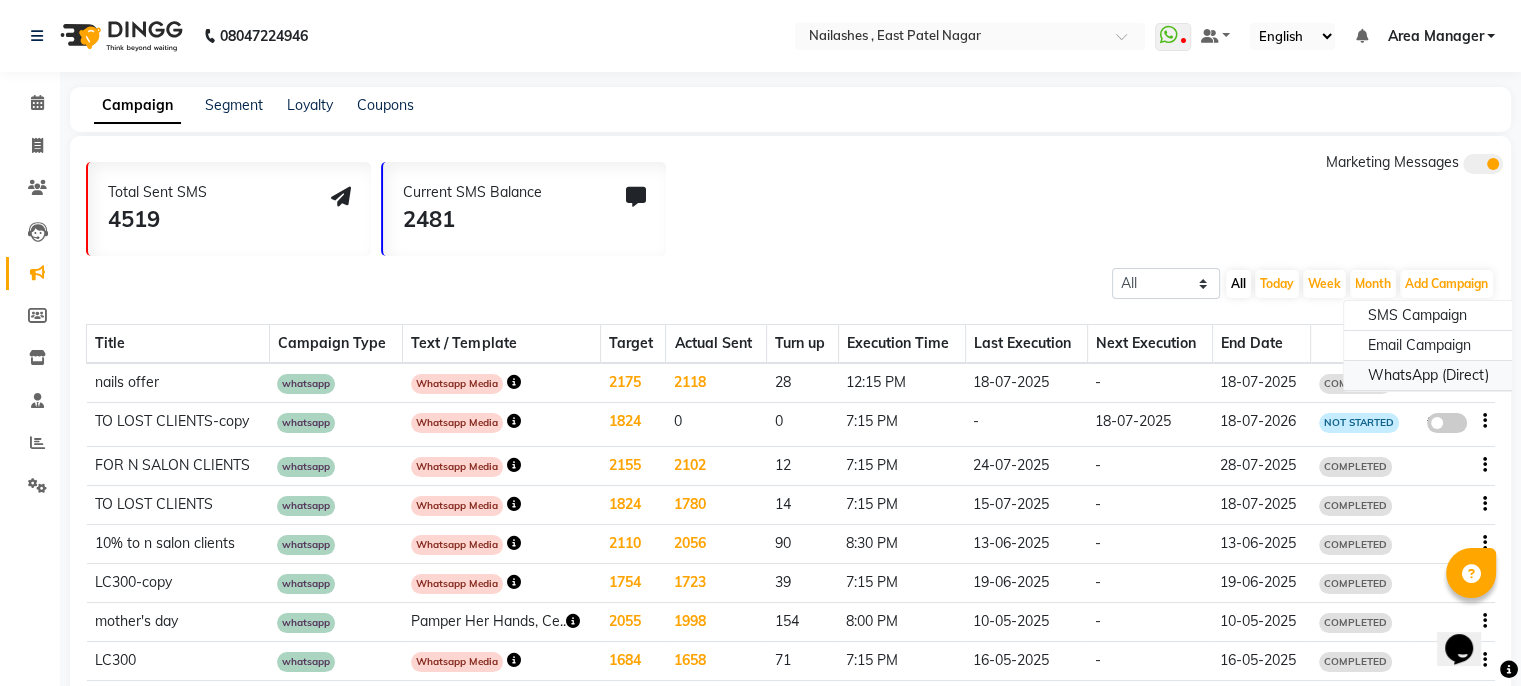 click on "WhatsApp (Direct)" 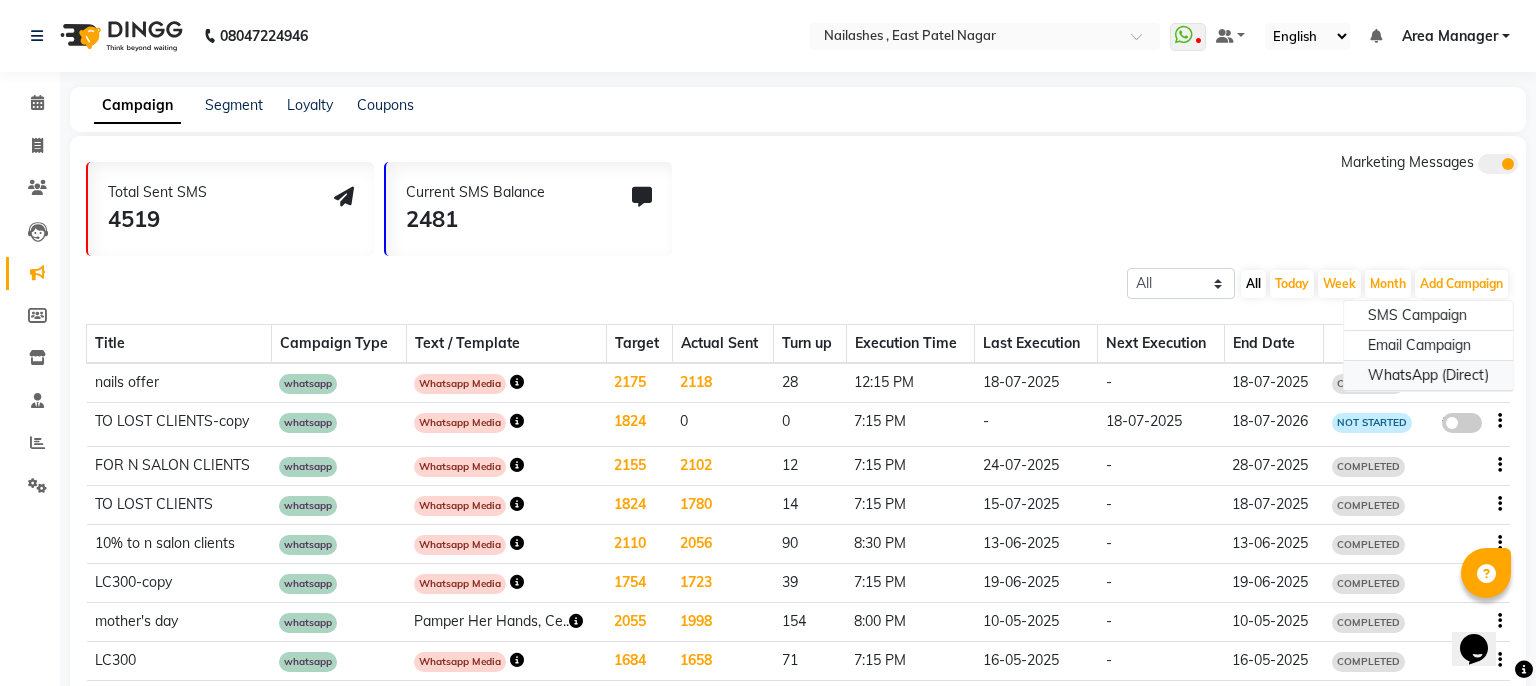 select on "2" 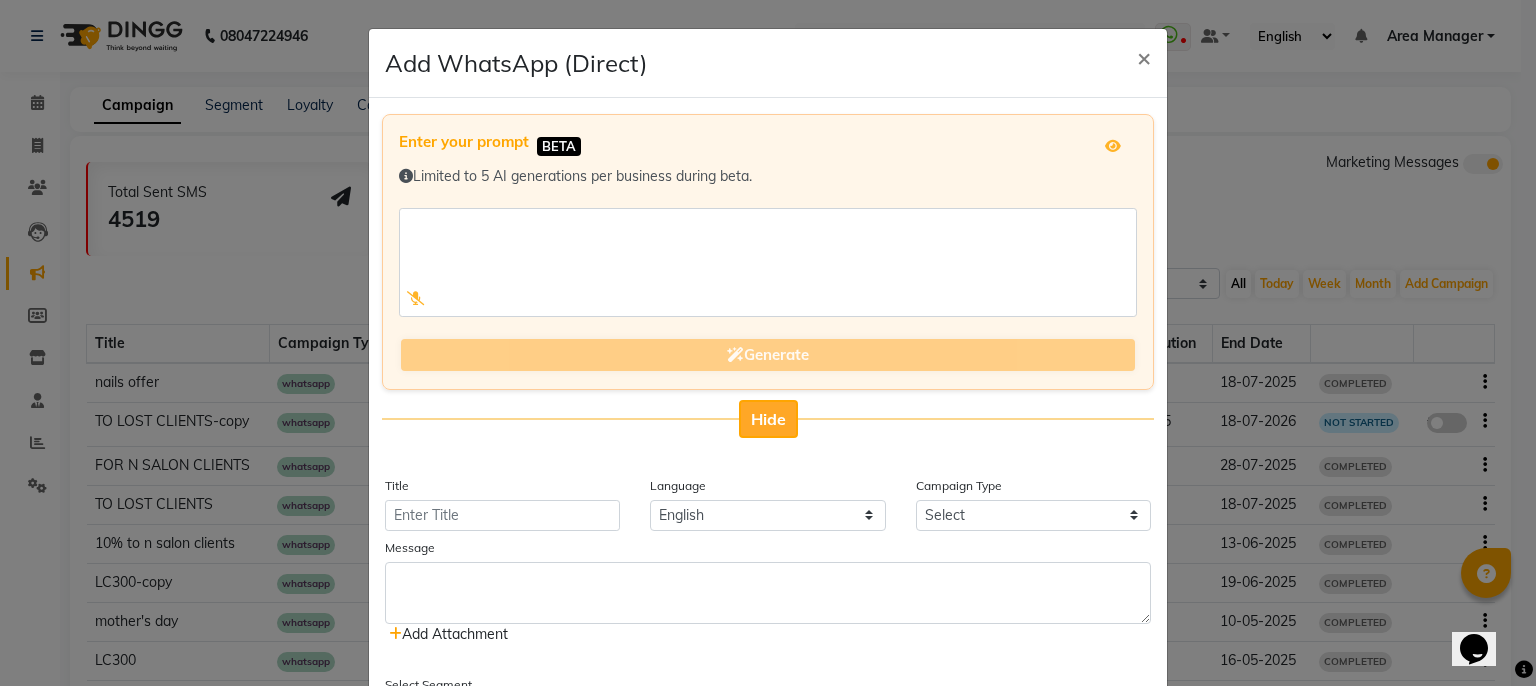 click on "Hide" 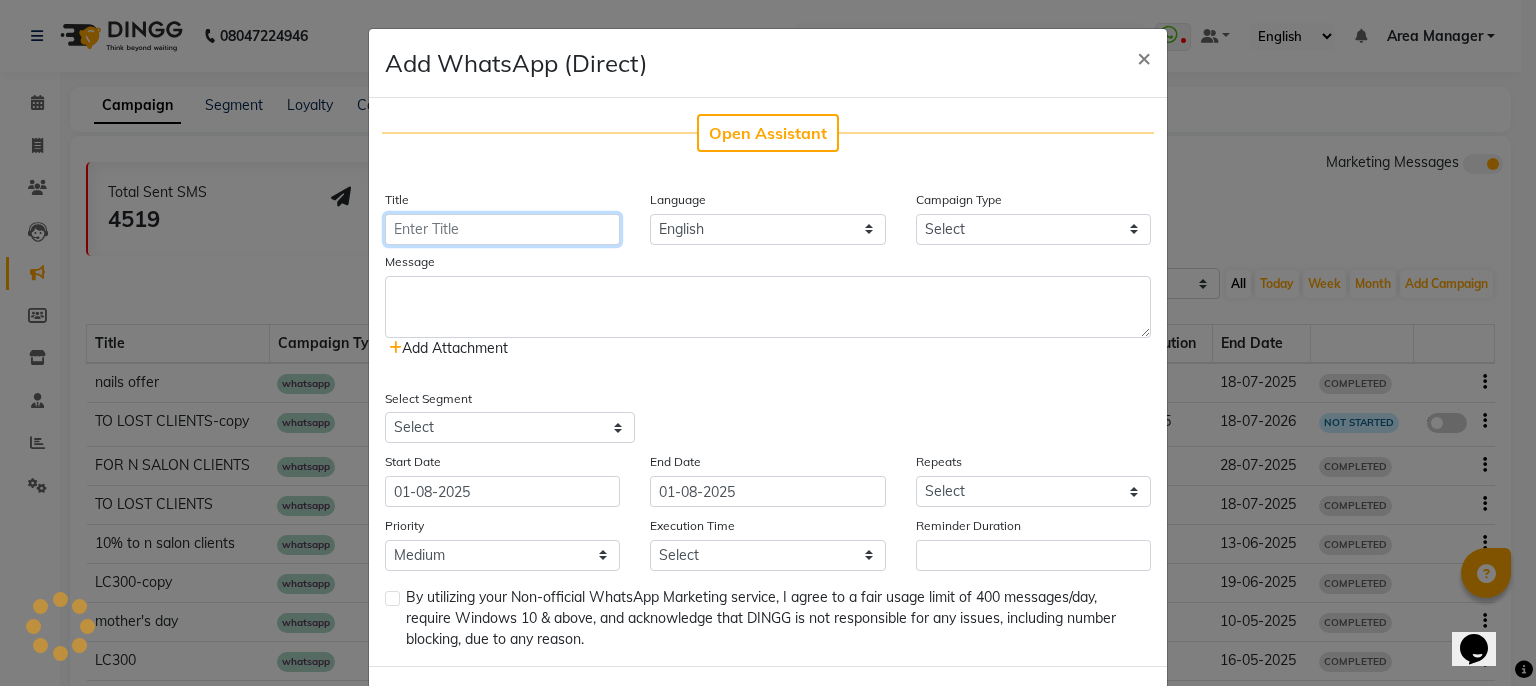 click on "Title" at bounding box center [502, 229] 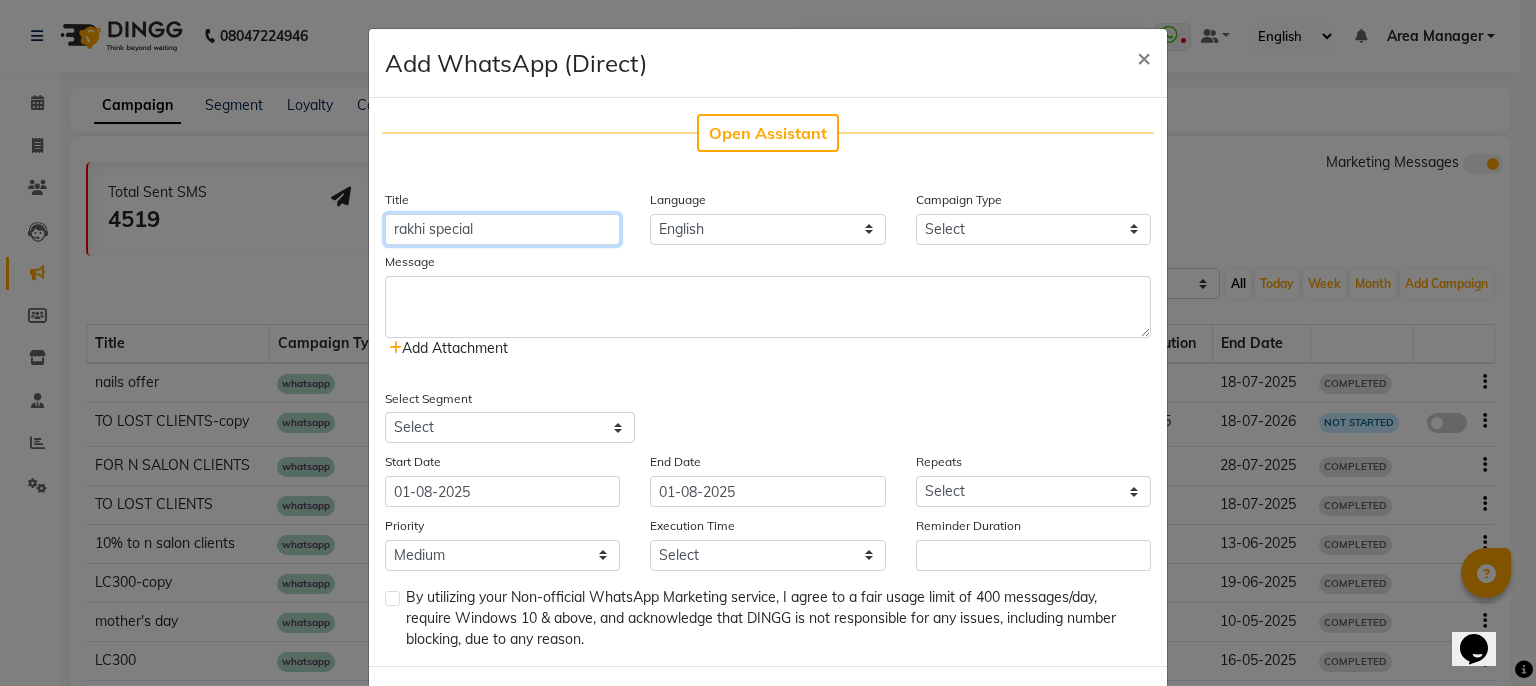 type on "rakhi special" 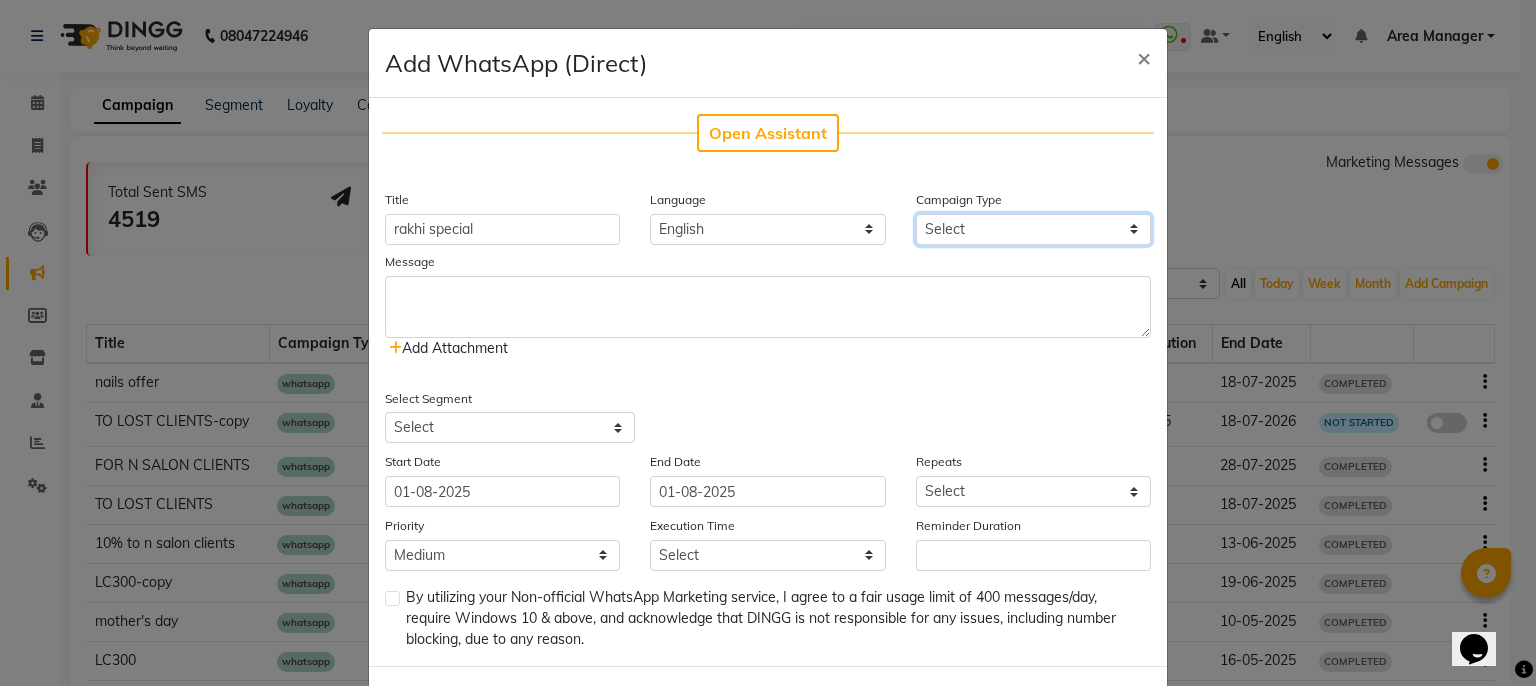 click on "Select Birthday Anniversary Promotional Service reminder" at bounding box center (1033, 229) 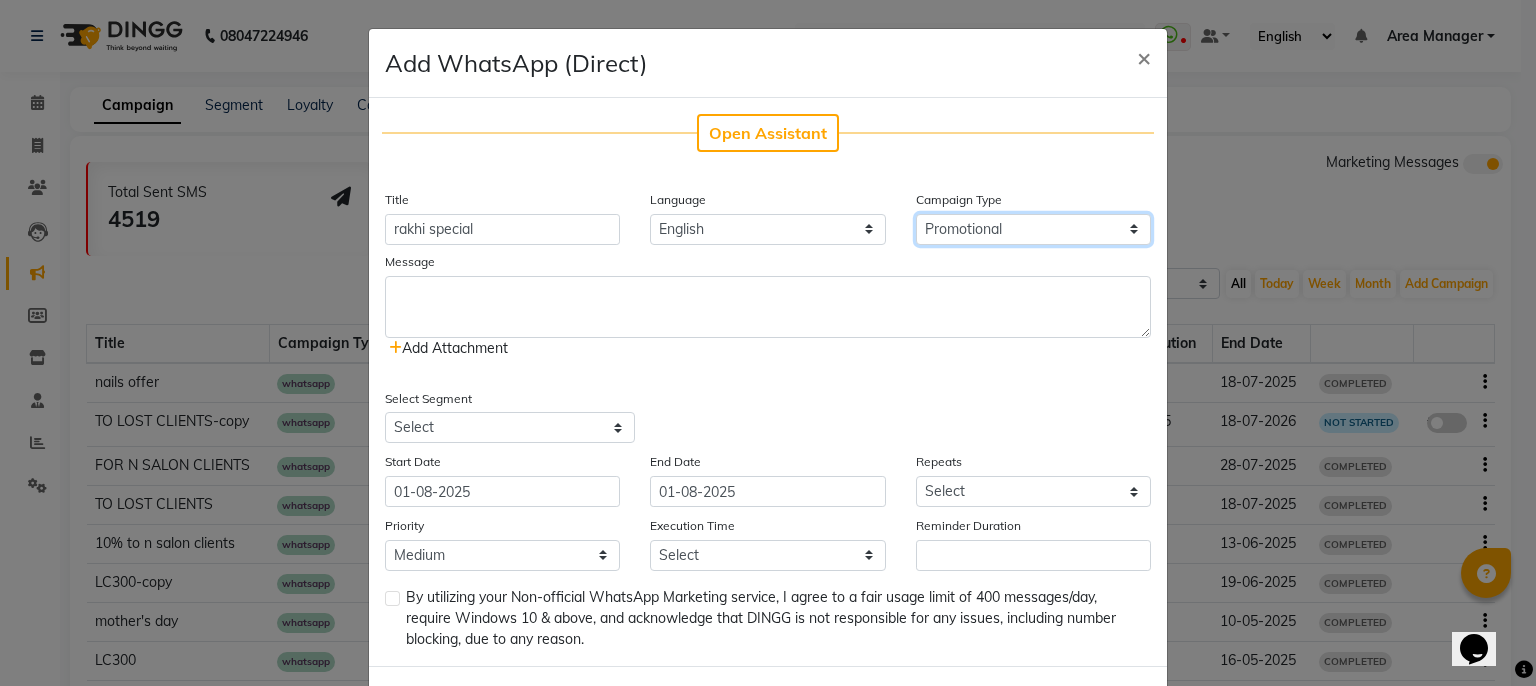 click on "Select Birthday Anniversary Promotional Service reminder" at bounding box center (1033, 229) 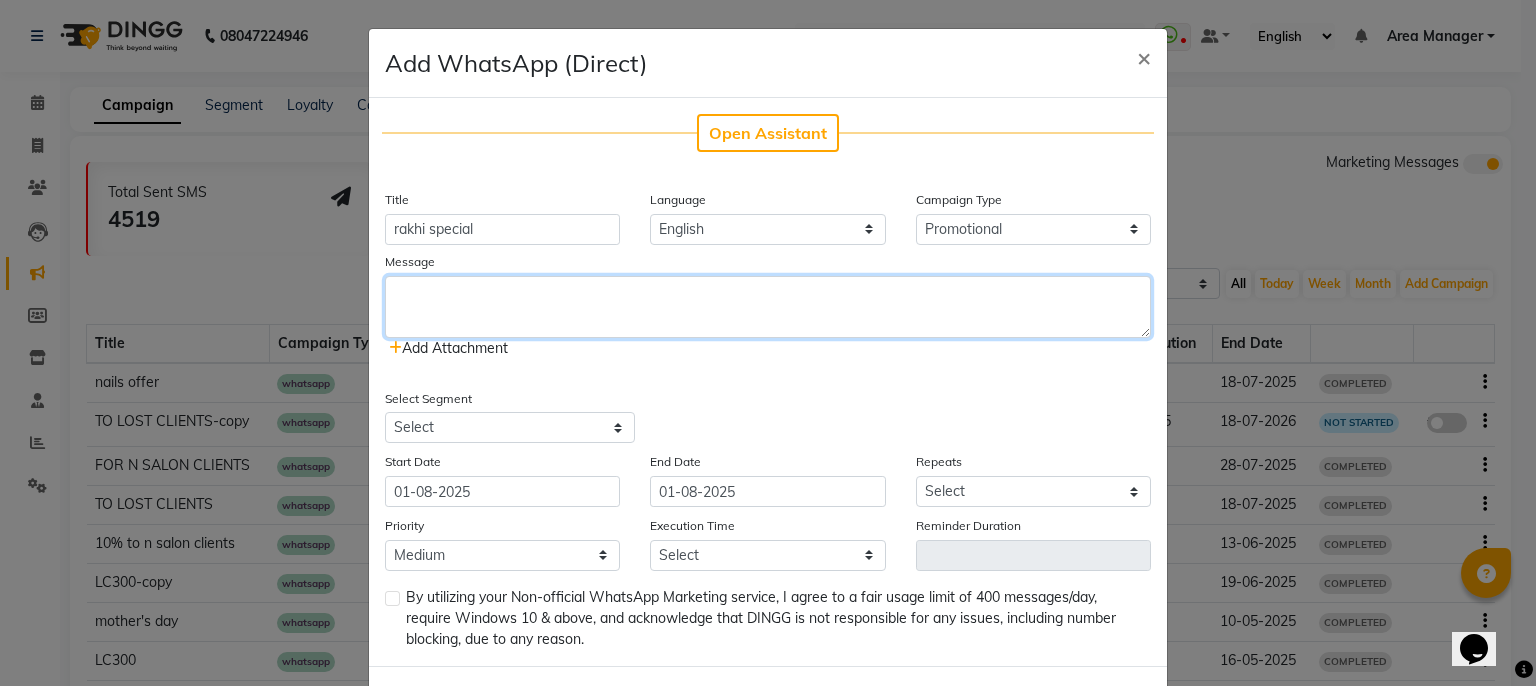 click at bounding box center [768, 307] 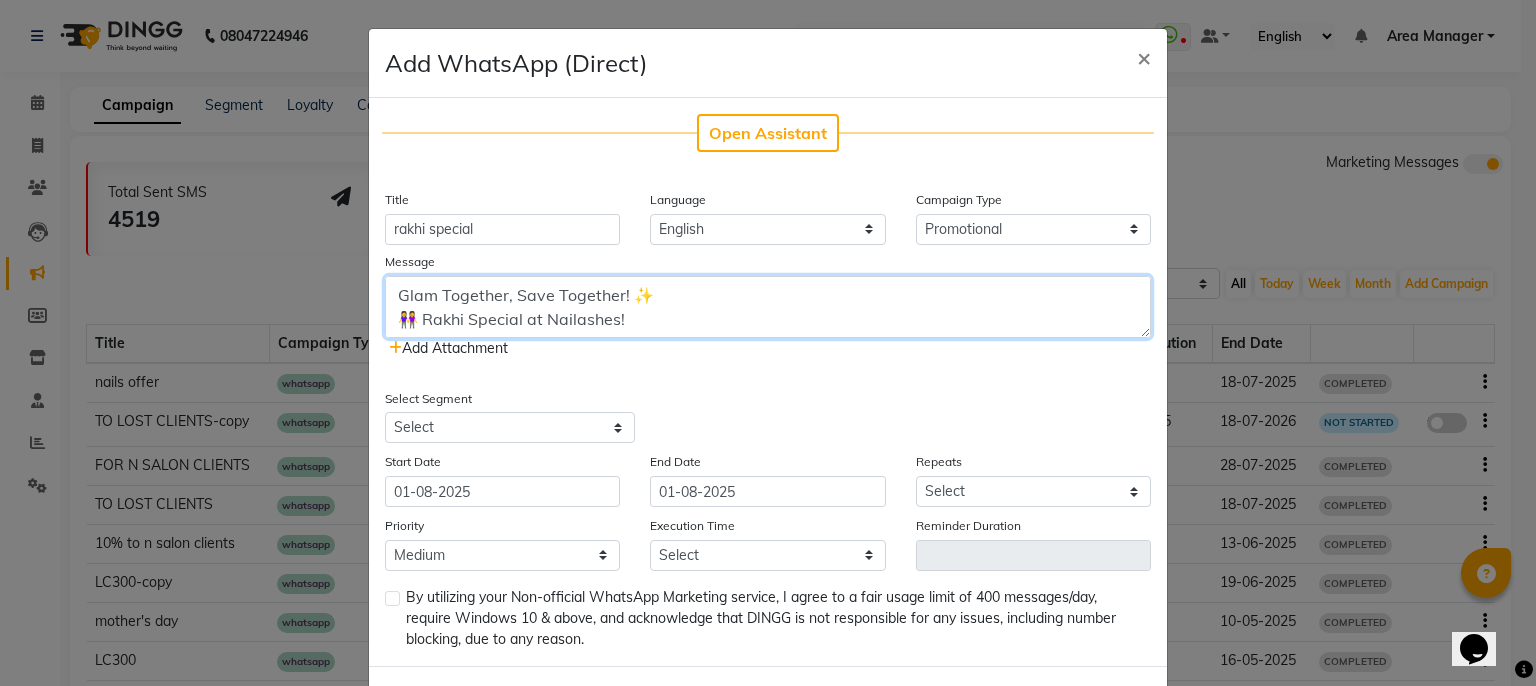 scroll, scrollTop: 40, scrollLeft: 0, axis: vertical 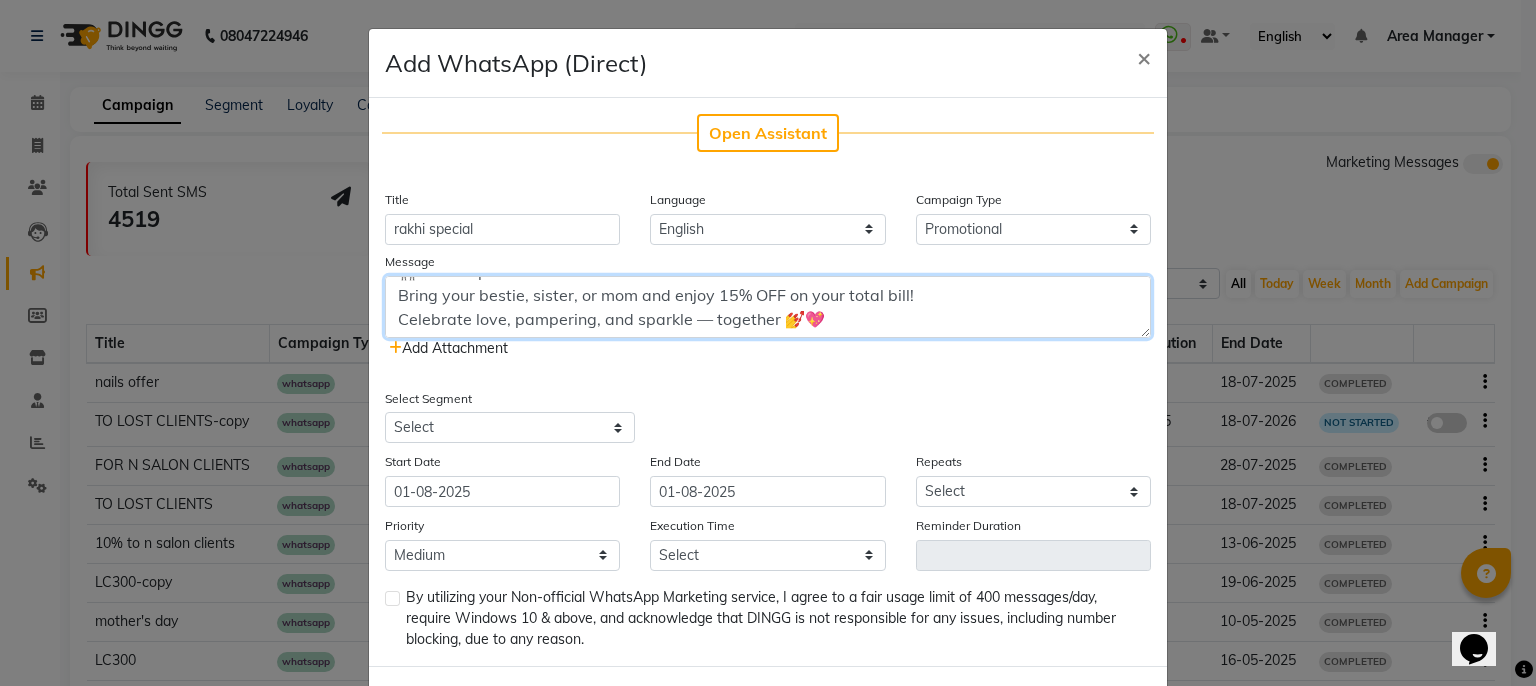 click on "Glam Together, Save Together! ✨
👭 Rakhi Special at Nailashes!
Bring your bestie, sister, or mom and enjoy 15% OFF on your total bill!
Celebrate love, pampering, and sparkle — together 💅💖" at bounding box center [768, 307] 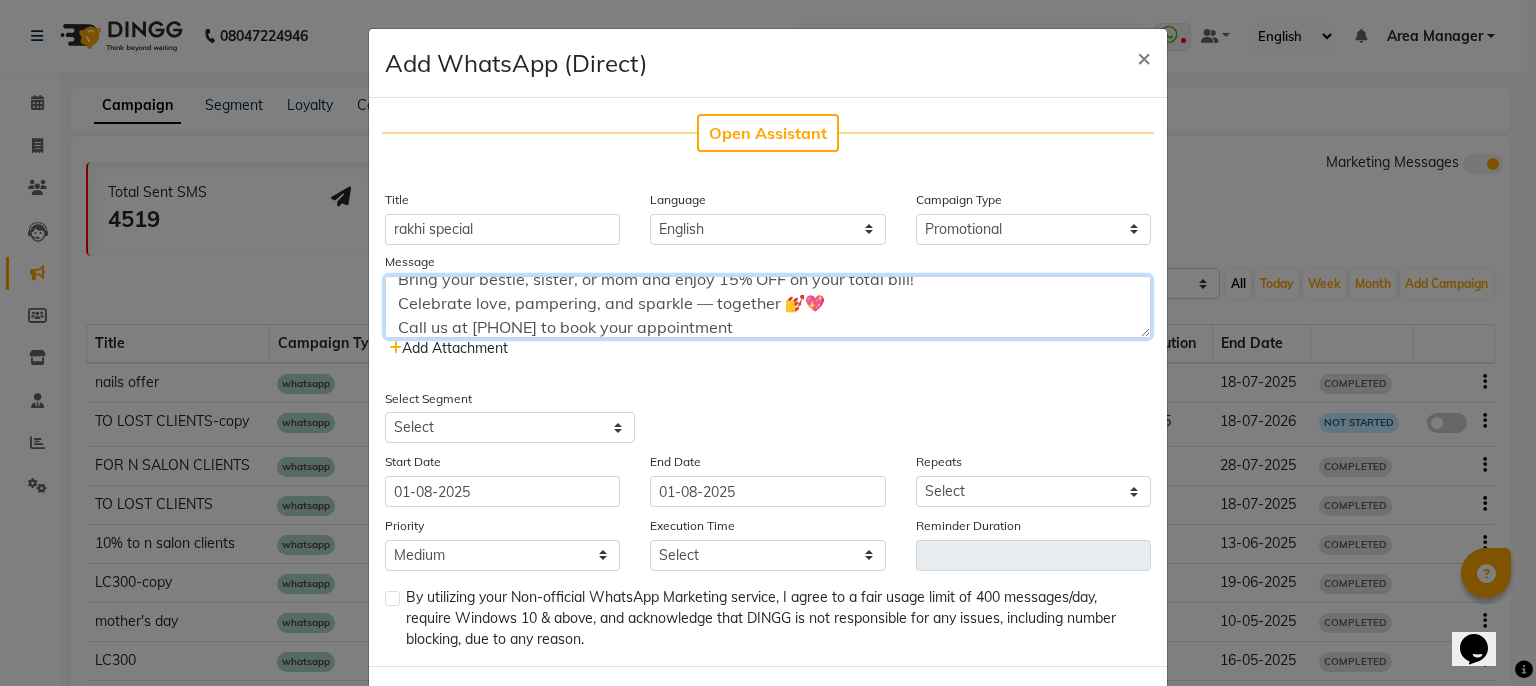 type on "Glam Together, Save Together! ✨
👭 Rakhi Special at Nailashes!
Bring your bestie, sister, or mom and enjoy 15% OFF on your total bill!
Celebrate love, pampering, and sparkle — together 💅💖                                                                                   Call us at 9696966163 to book your appointment" 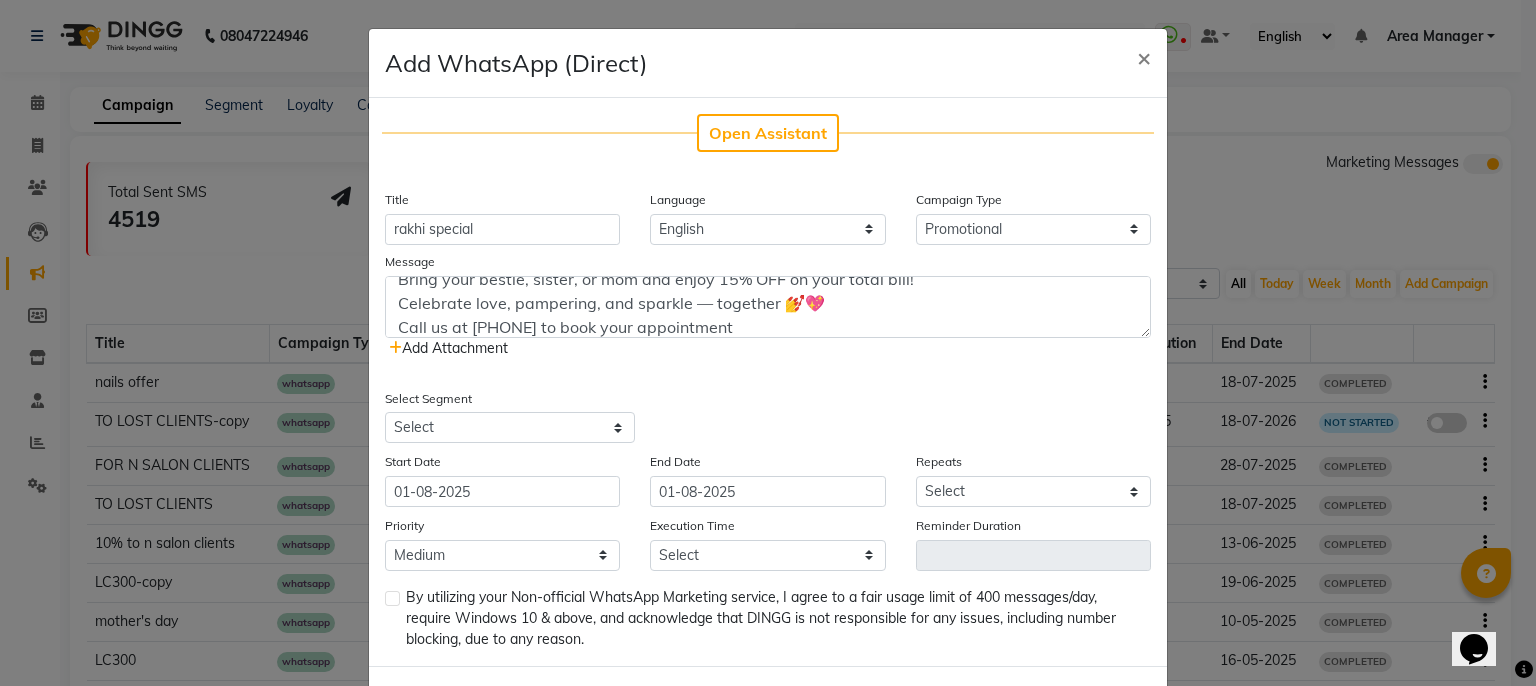 click on "Add Attachment" 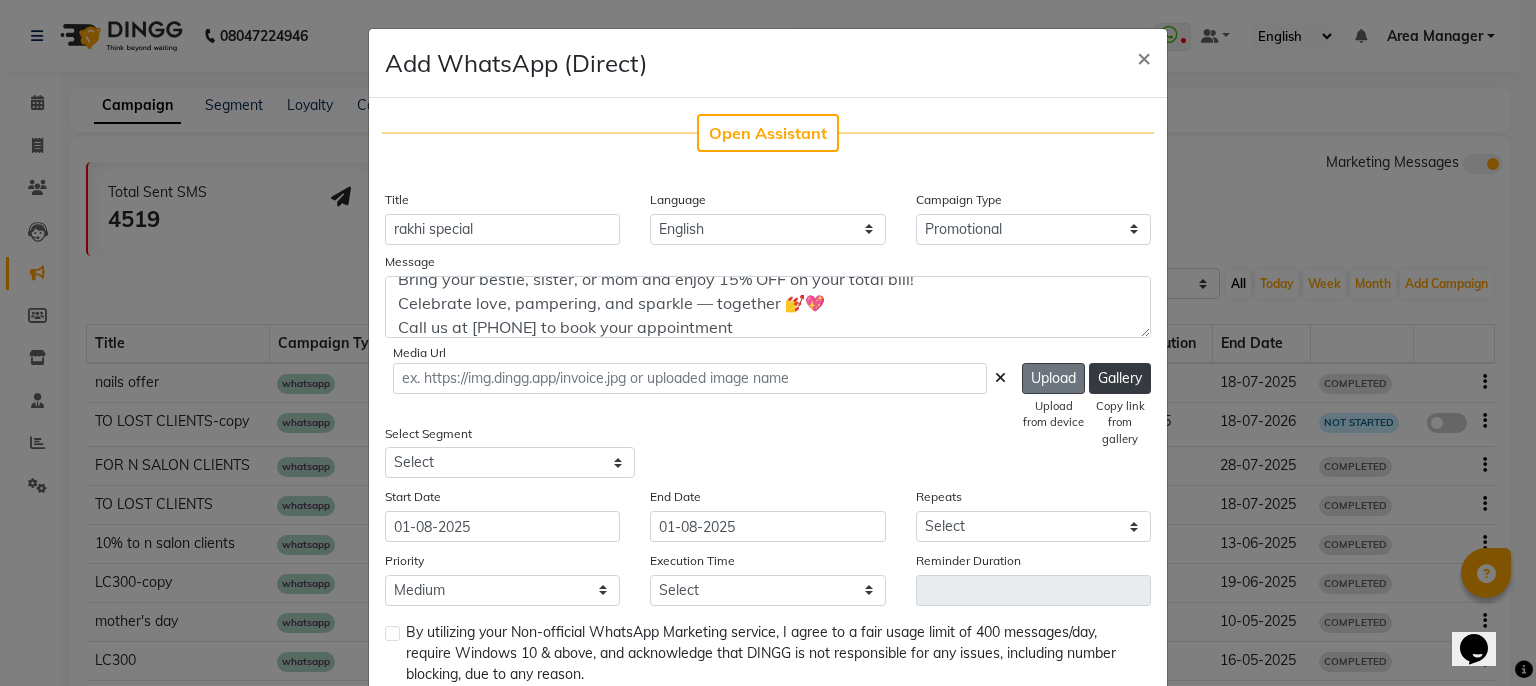click on "Upload" 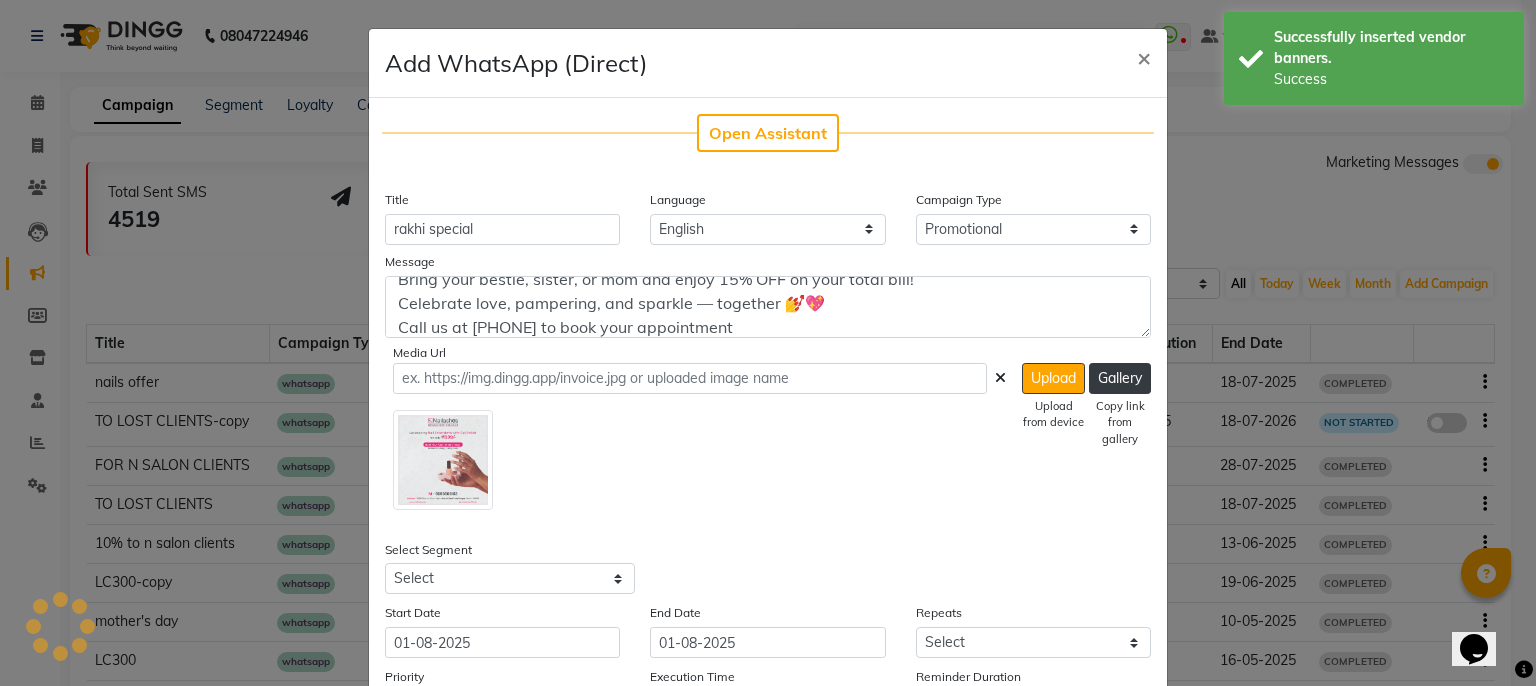 type on "https://ww4.in/a?c=Sa4vdQ" 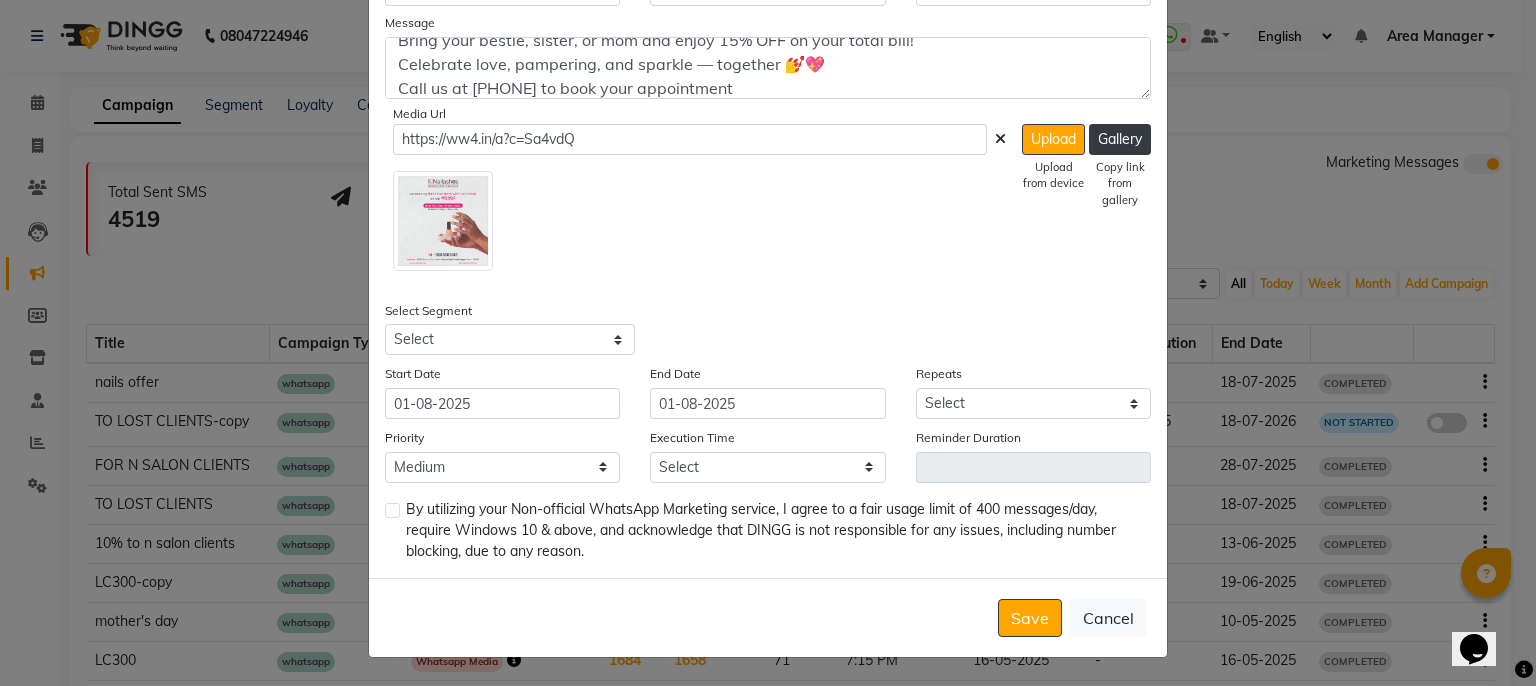 scroll, scrollTop: 242, scrollLeft: 0, axis: vertical 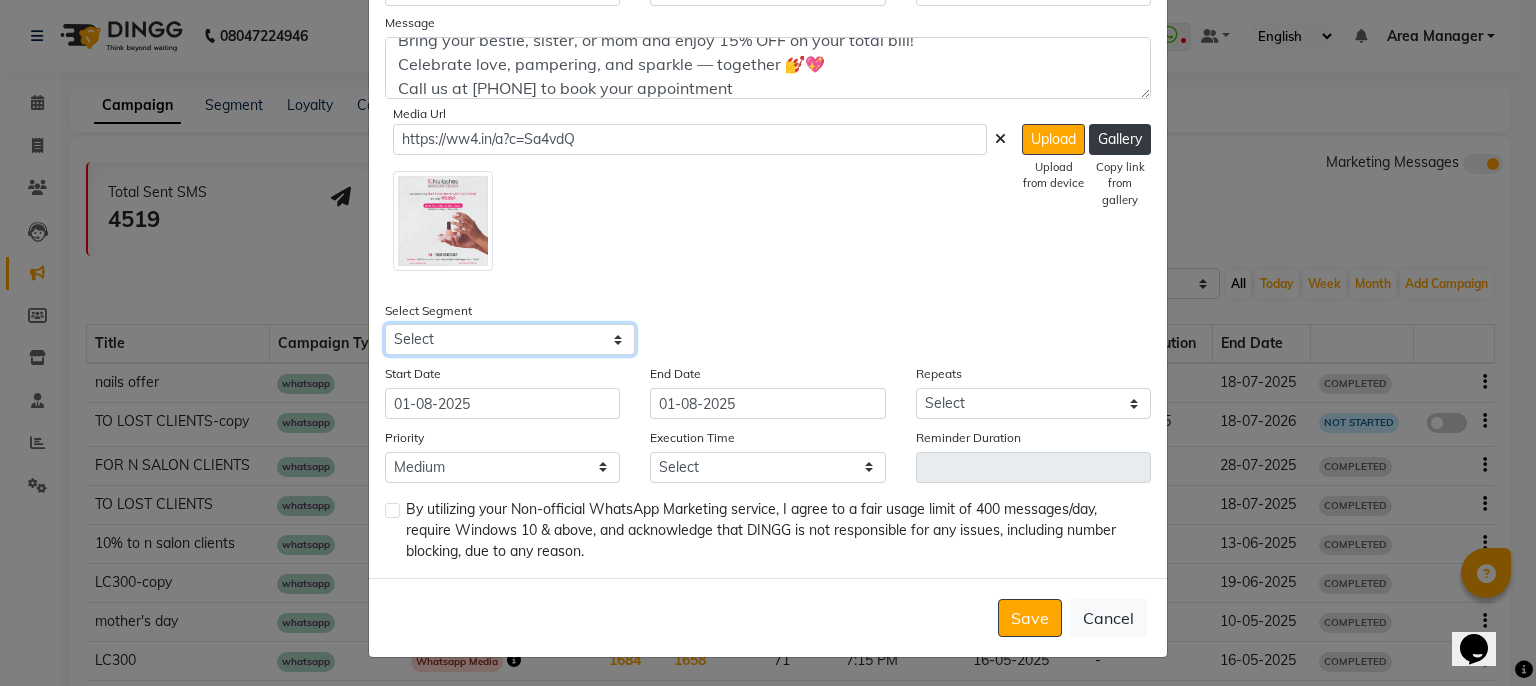 click on "Select All Customers All Male Customer All Female Customer All Customers Visited in last 30 days All Customers Visited in last 60 days but not in last 30 days Inactive/Lost Customers High Ticket Customers Low Ticket Customers Frequent Customers Regular Customers New Customers All Customers with Valid Birthdays All Customers with Valid Anniversary All Customer Visited in 2020 Gel Extensions Hand  Acrylic Extensions Hand Refills Classic Eyelash Extensions Hybrid Eyelash Extensions Volume Eyelash Extensions Mega Volume Extensions Not Visited in 45 days GEL NAIL PAINT EYELASH EXTENSIONS CHROME FRENCH" at bounding box center [510, 339] 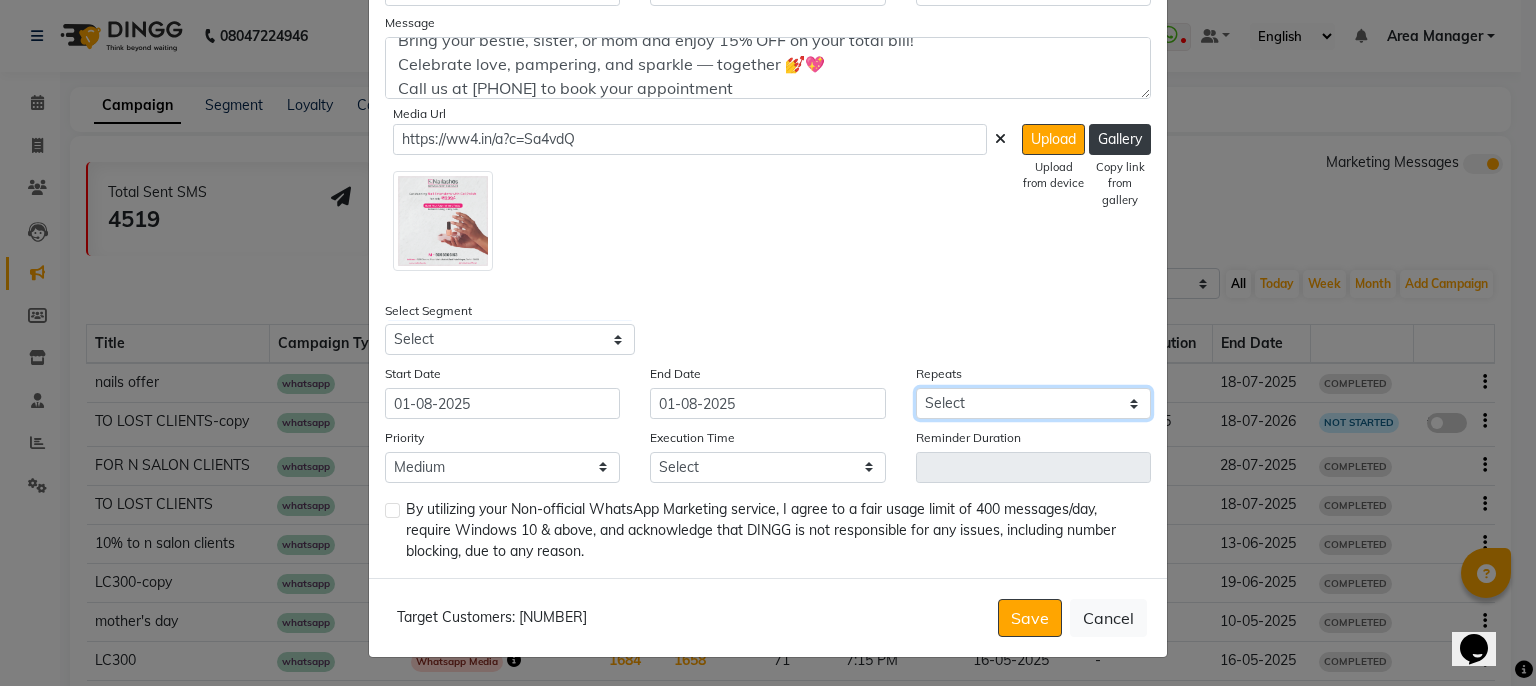 click on "Select Once Daily Alternate Day Weekly Monthly Yearly" at bounding box center (1033, 403) 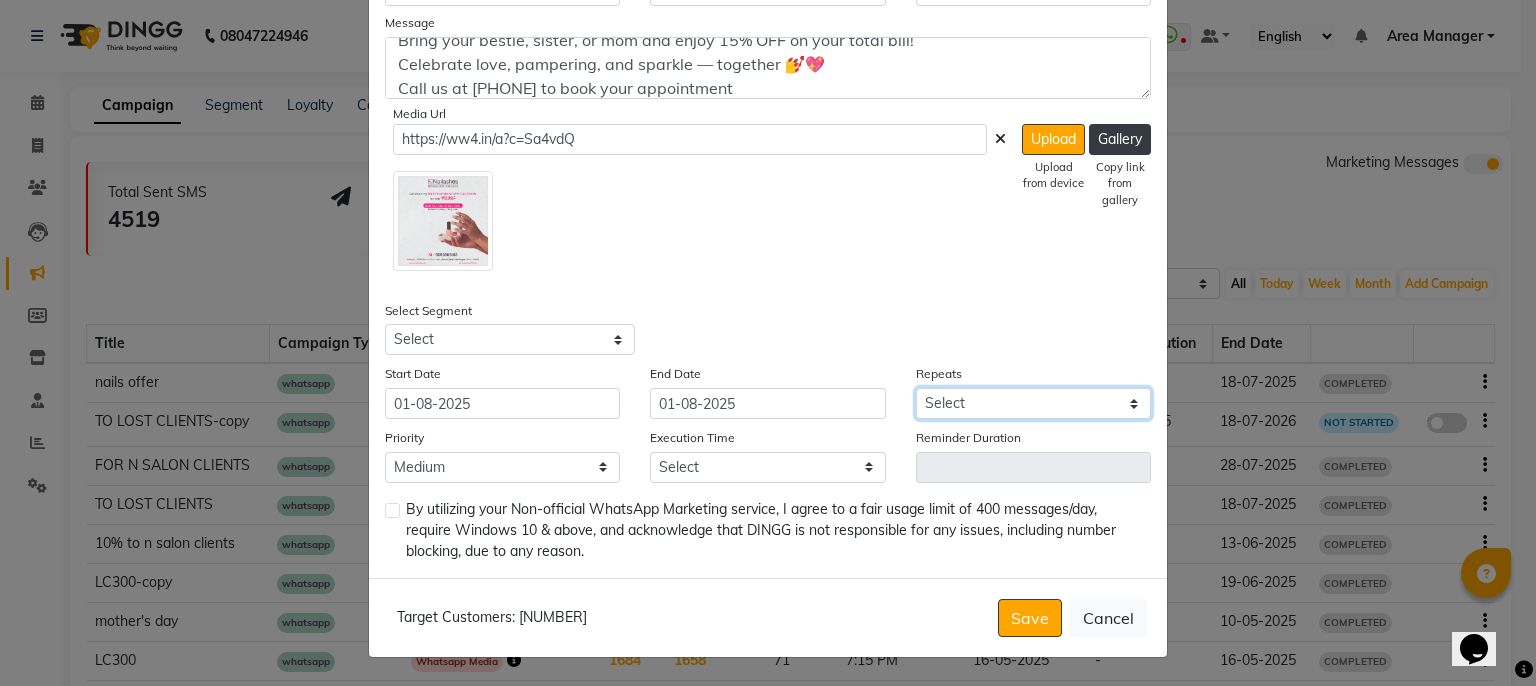 select on "1" 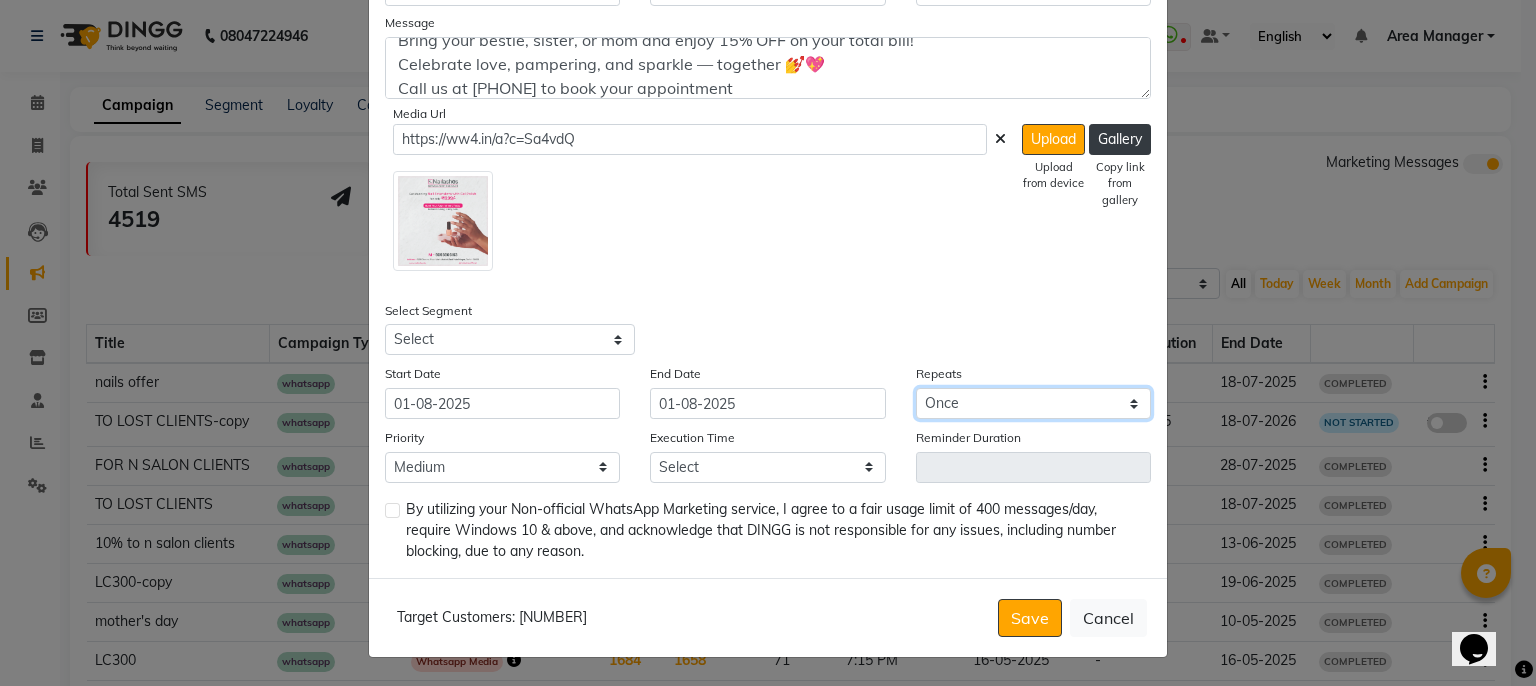 click on "Select Once Daily Alternate Day Weekly Monthly Yearly" at bounding box center [1033, 403] 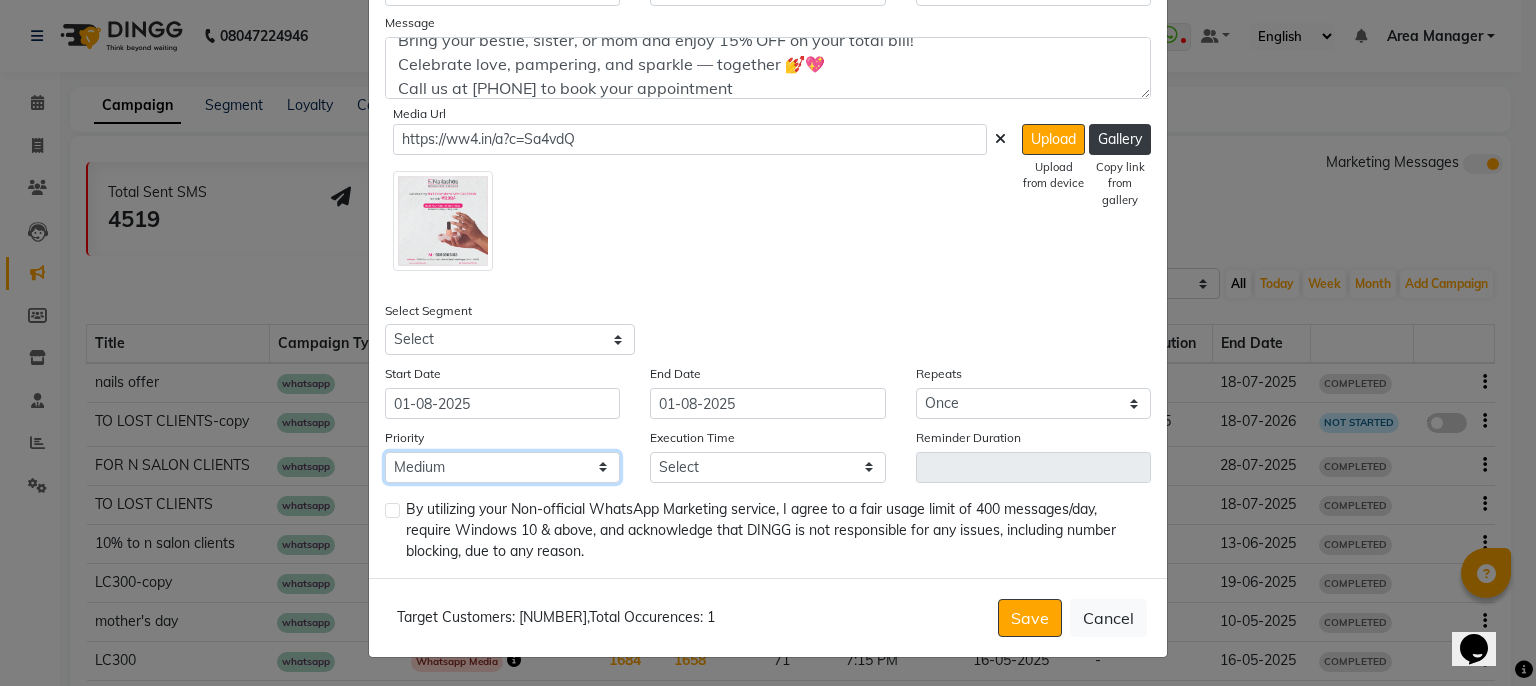 click on "Low Medium High" at bounding box center [502, 467] 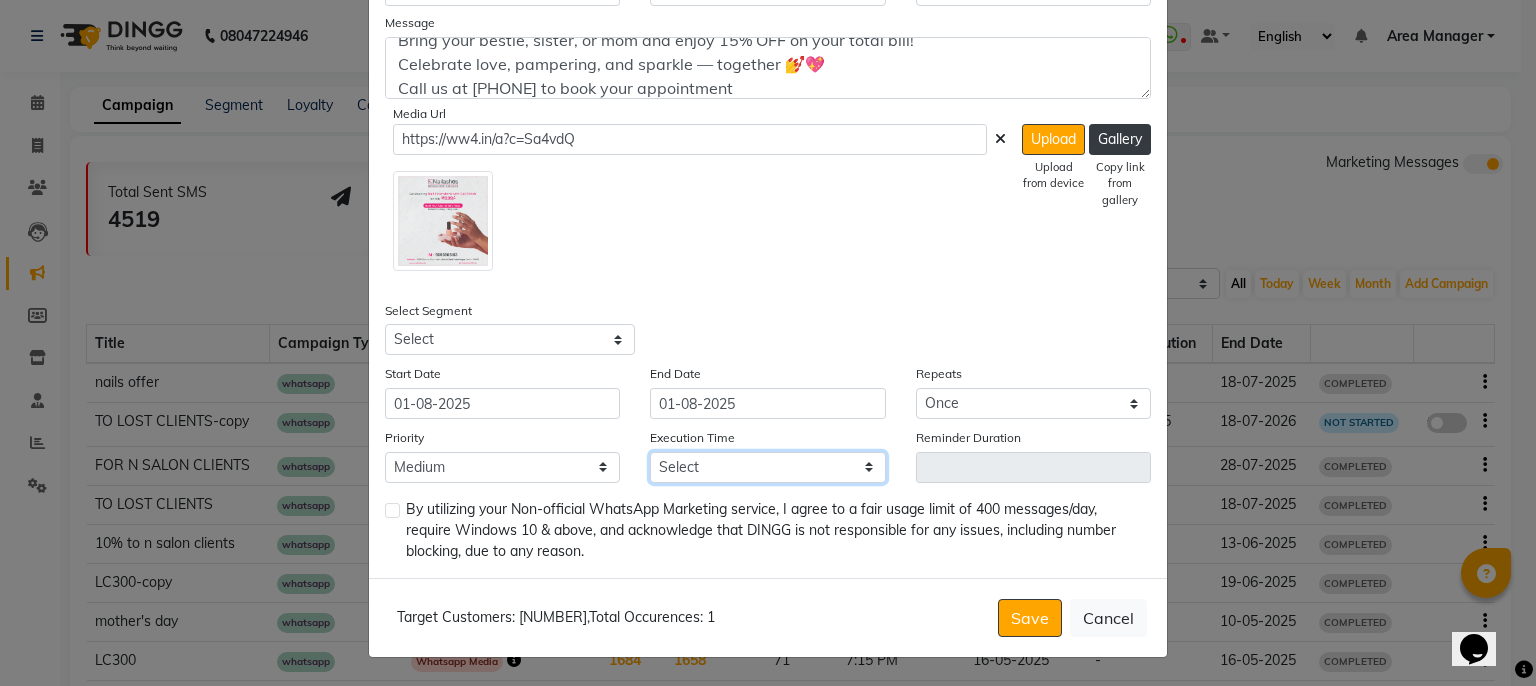 click on "Select 09:00 AM 09:15 AM 09:30 AM 09:45 AM 10:00 AM 10:15 AM 10:30 AM 10:45 AM 11:00 AM 11:15 AM 11:30 AM 11:45 AM 12:00 PM 12:15 PM 12:30 PM 12:45 PM 01:00 PM 01:15 PM 01:30 PM 01:45 PM 02:00 PM 02:15 PM 02:30 PM 02:45 PM 03:00 PM 03:15 PM 03:30 PM 03:45 PM 04:00 PM 04:15 PM 04:30 PM 04:45 PM 05:00 PM 05:15 PM 05:30 PM 05:45 PM 06:00 PM 06:15 PM 06:30 PM 06:45 PM 07:00 PM 07:15 PM 07:30 PM 07:45 PM 08:00 PM 08:15 PM 08:30 PM 08:45 PM 09:00 PM 09:15 PM 09:30 PM 09:45 PM" at bounding box center (767, 467) 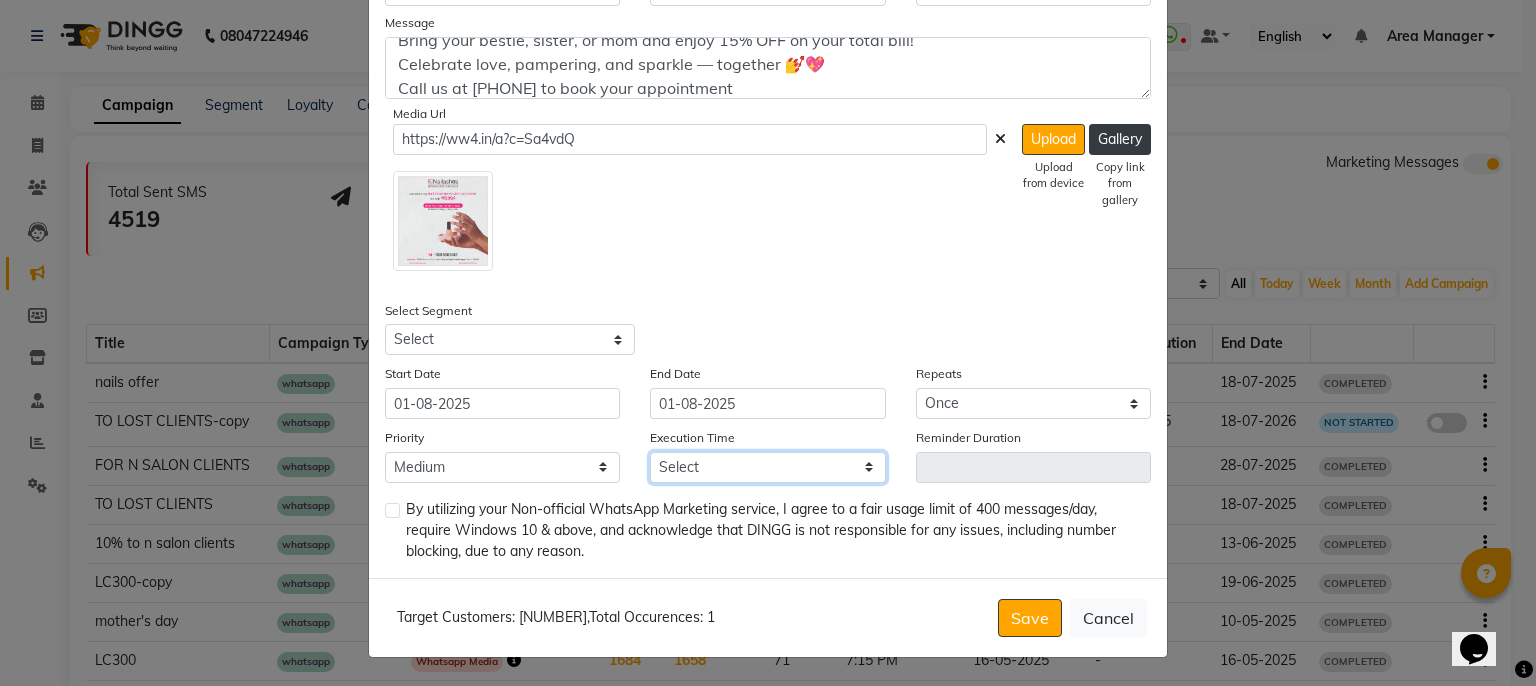select on "1140" 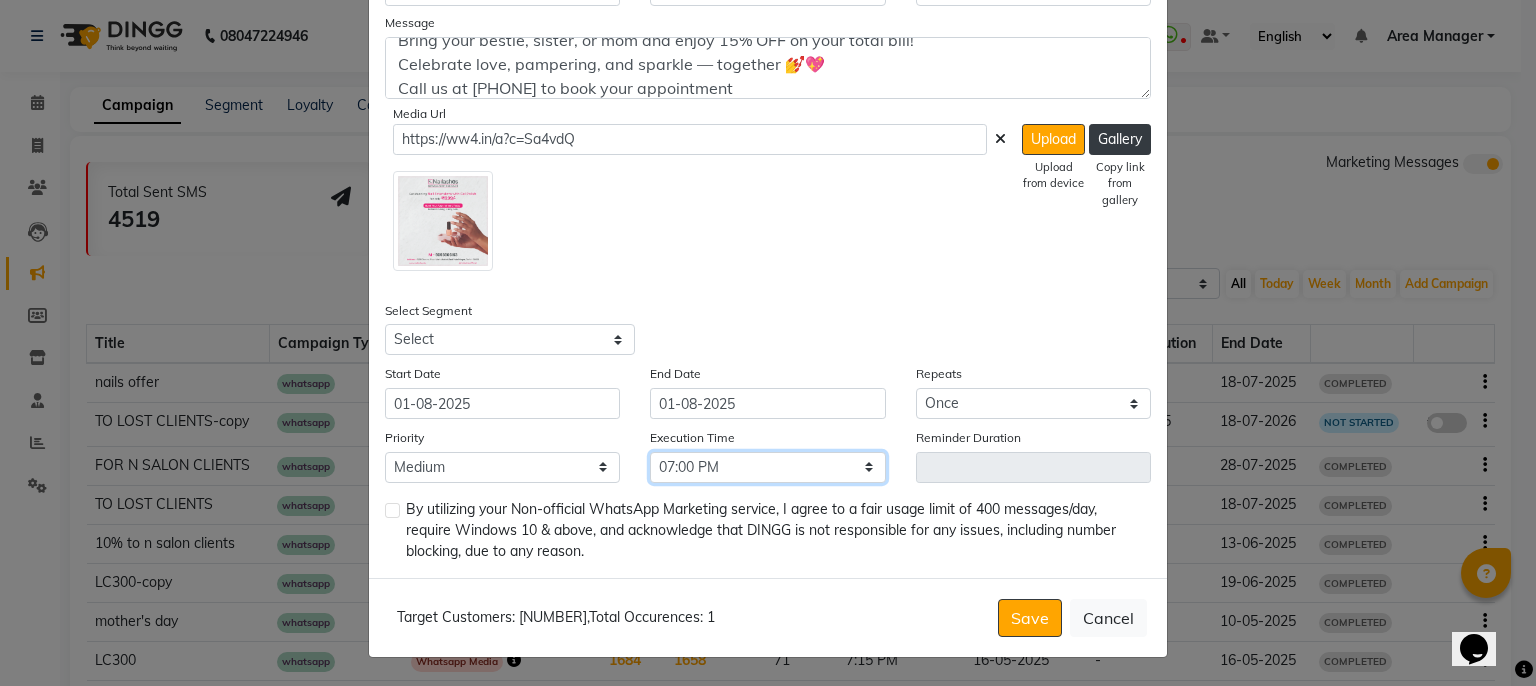 click on "Select 09:00 AM 09:15 AM 09:30 AM 09:45 AM 10:00 AM 10:15 AM 10:30 AM 10:45 AM 11:00 AM 11:15 AM 11:30 AM 11:45 AM 12:00 PM 12:15 PM 12:30 PM 12:45 PM 01:00 PM 01:15 PM 01:30 PM 01:45 PM 02:00 PM 02:15 PM 02:30 PM 02:45 PM 03:00 PM 03:15 PM 03:30 PM 03:45 PM 04:00 PM 04:15 PM 04:30 PM 04:45 PM 05:00 PM 05:15 PM 05:30 PM 05:45 PM 06:00 PM 06:15 PM 06:30 PM 06:45 PM 07:00 PM 07:15 PM 07:30 PM 07:45 PM 08:00 PM 08:15 PM 08:30 PM 08:45 PM 09:00 PM 09:15 PM 09:30 PM 09:45 PM" at bounding box center (767, 467) 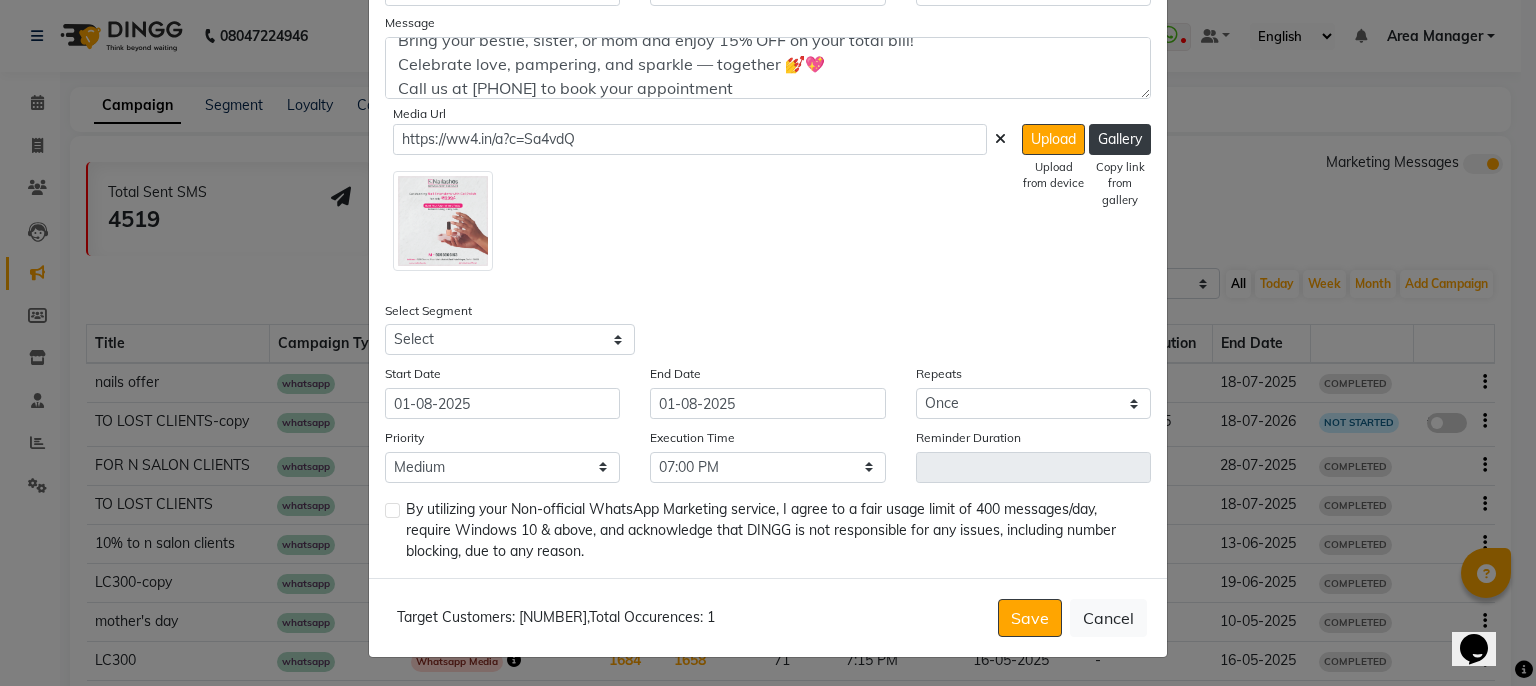 click 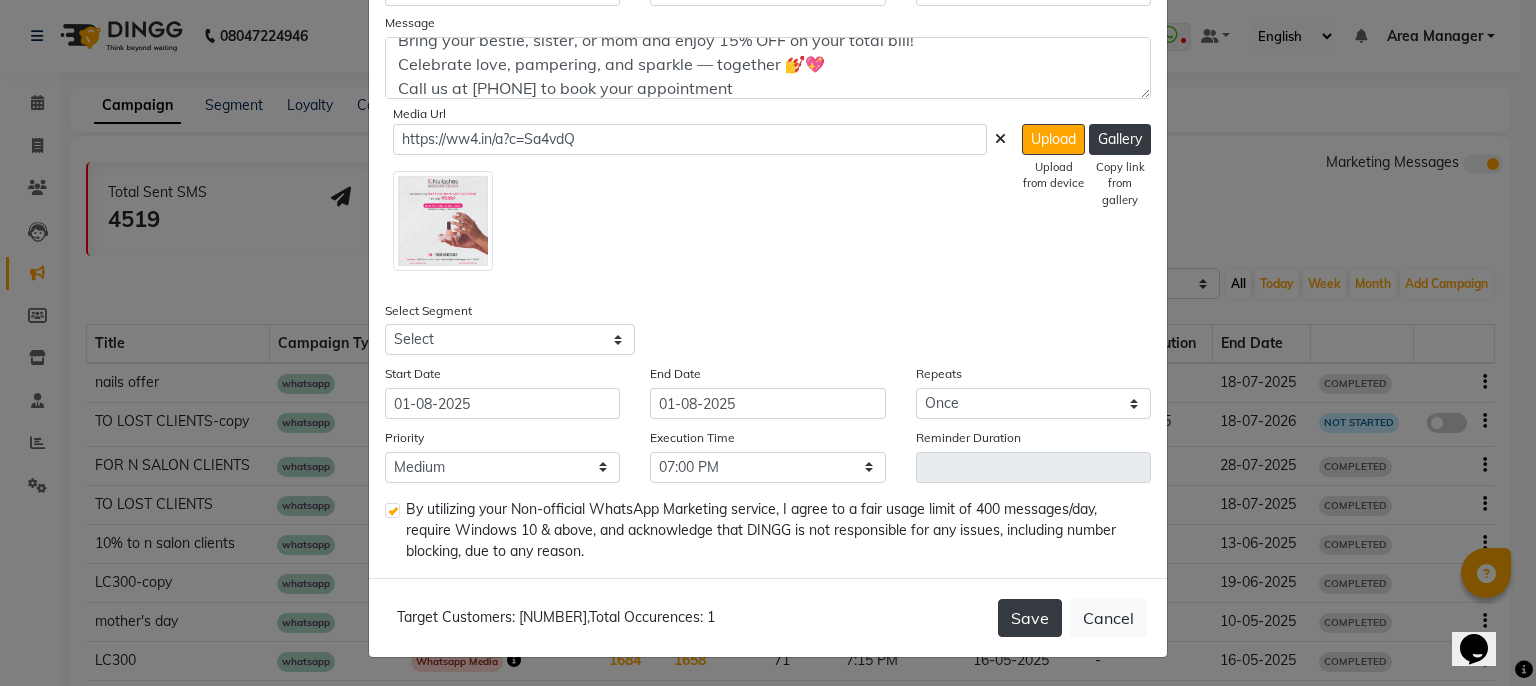 click on "Save" 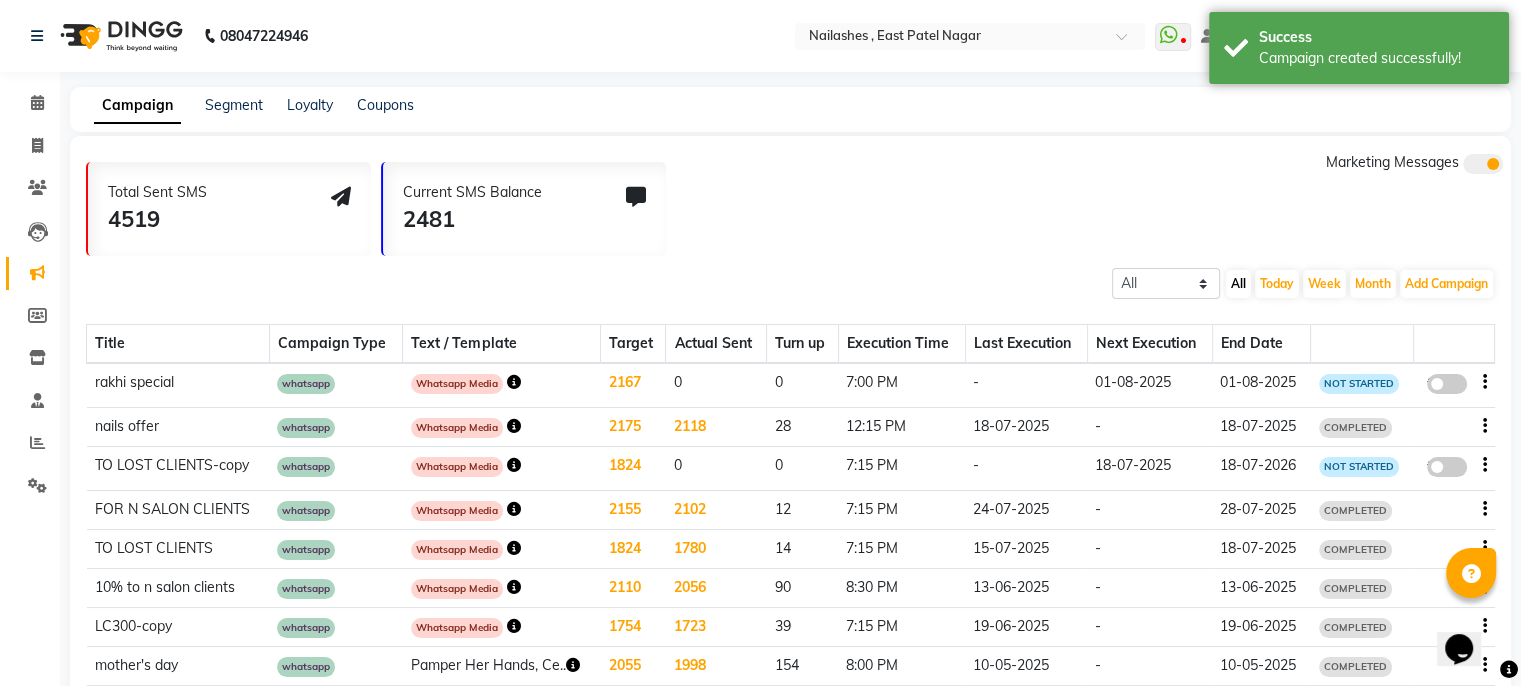 click on "false" 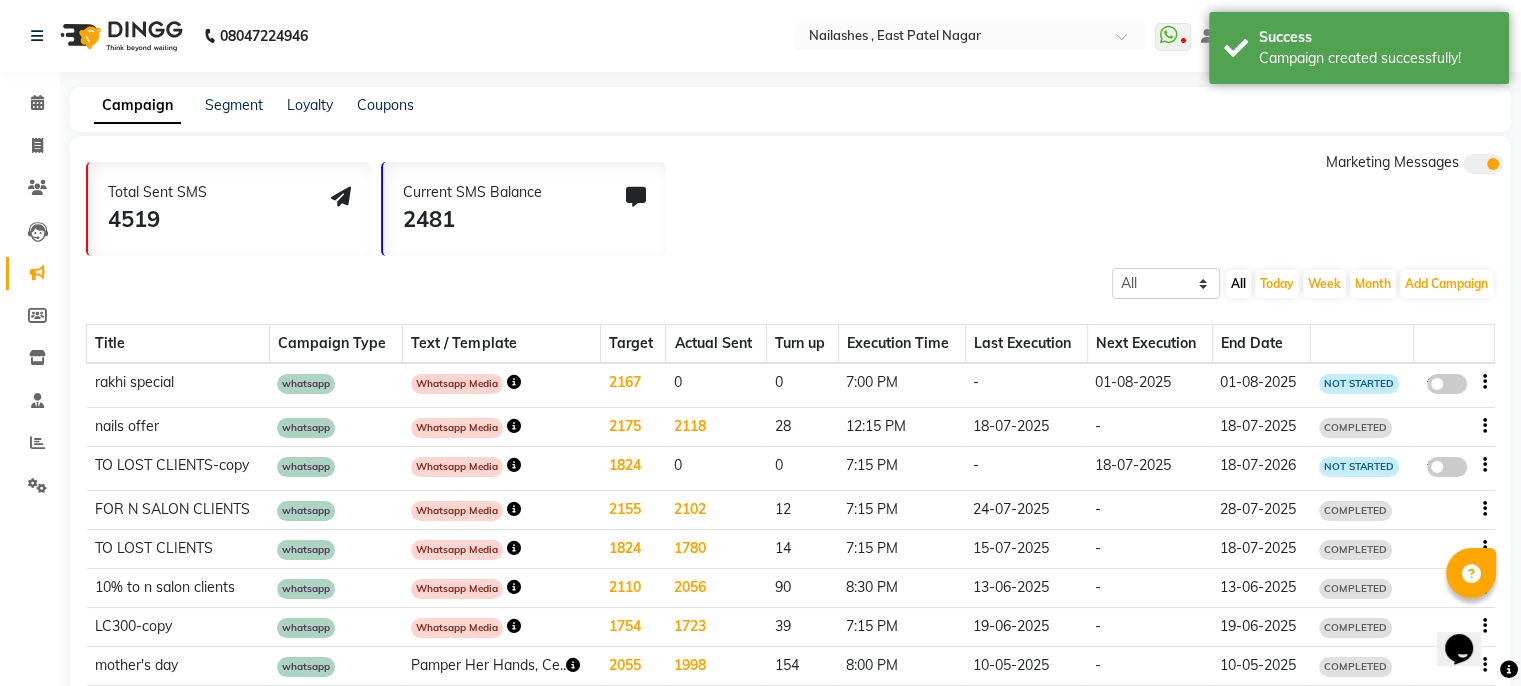 click 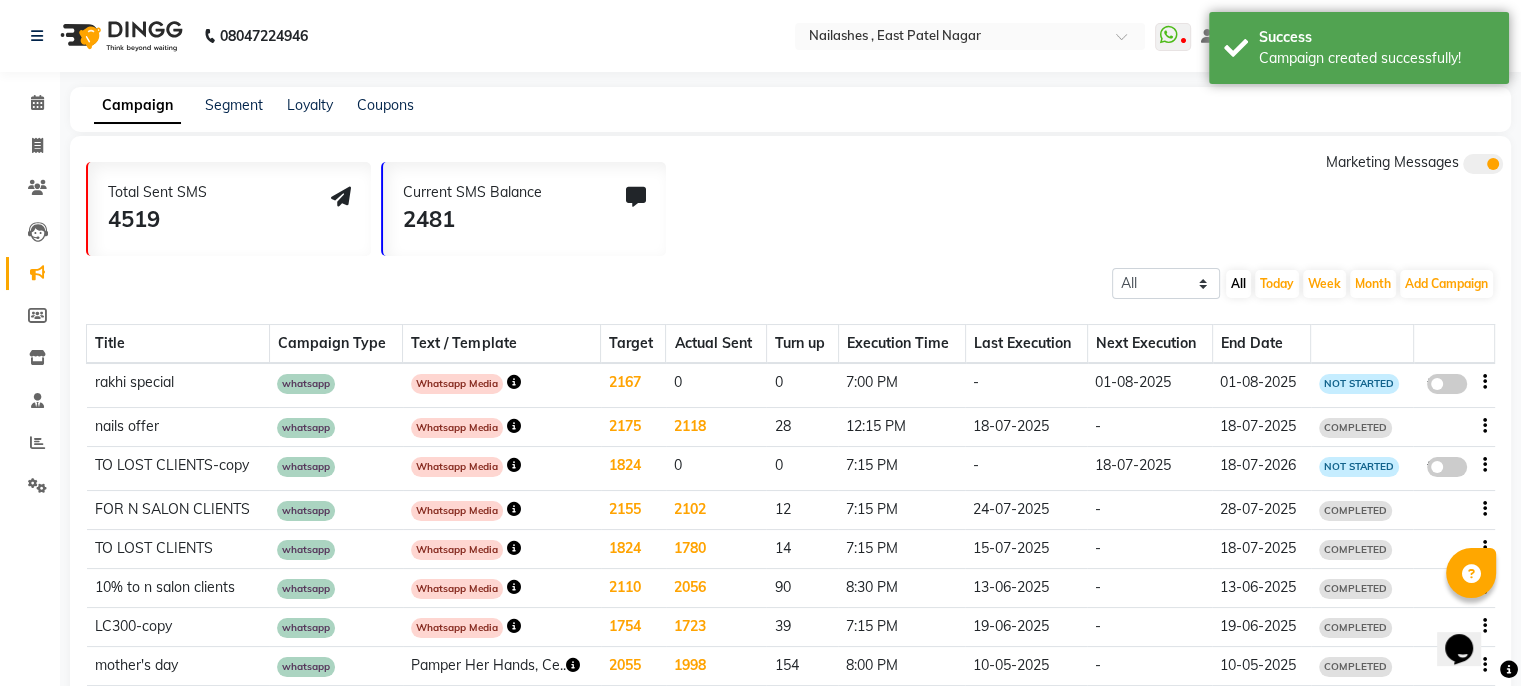 click on "false" 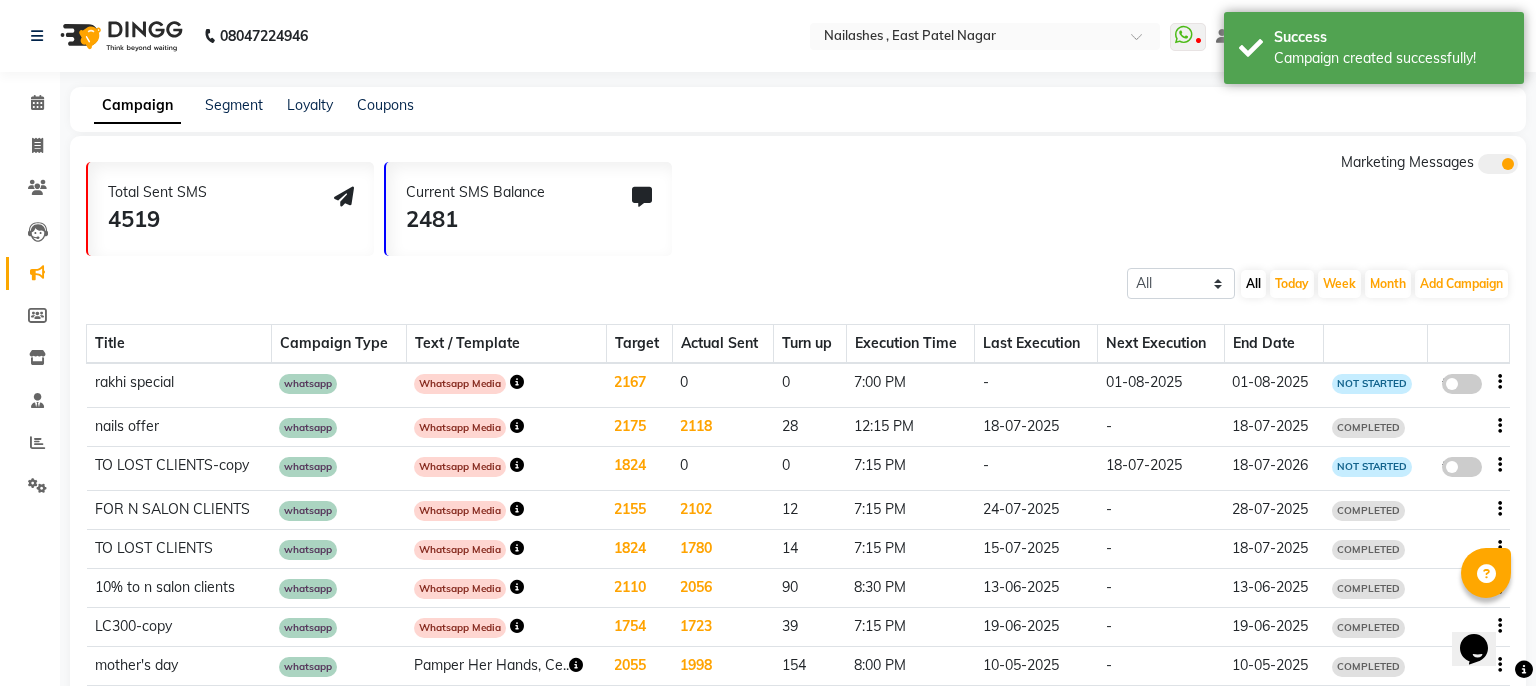 select on "3" 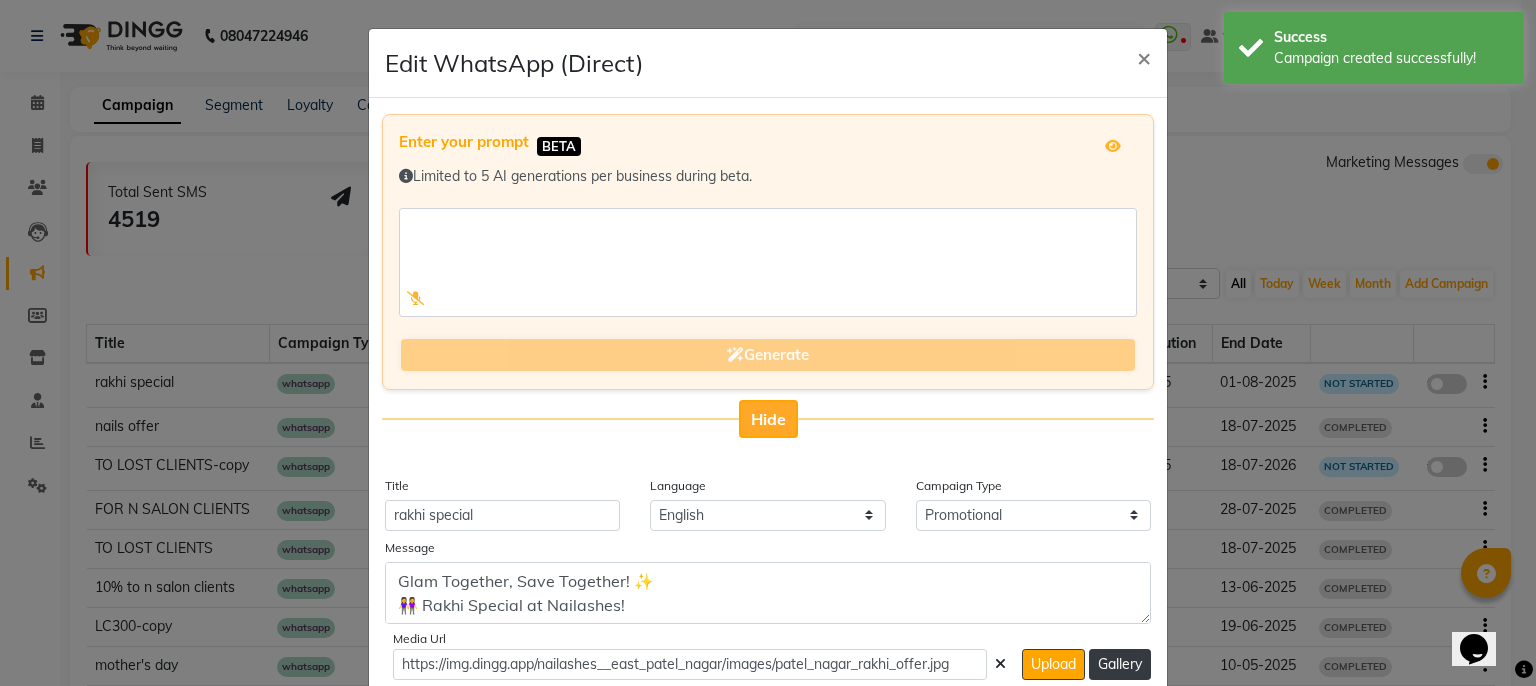 click on "Hide" 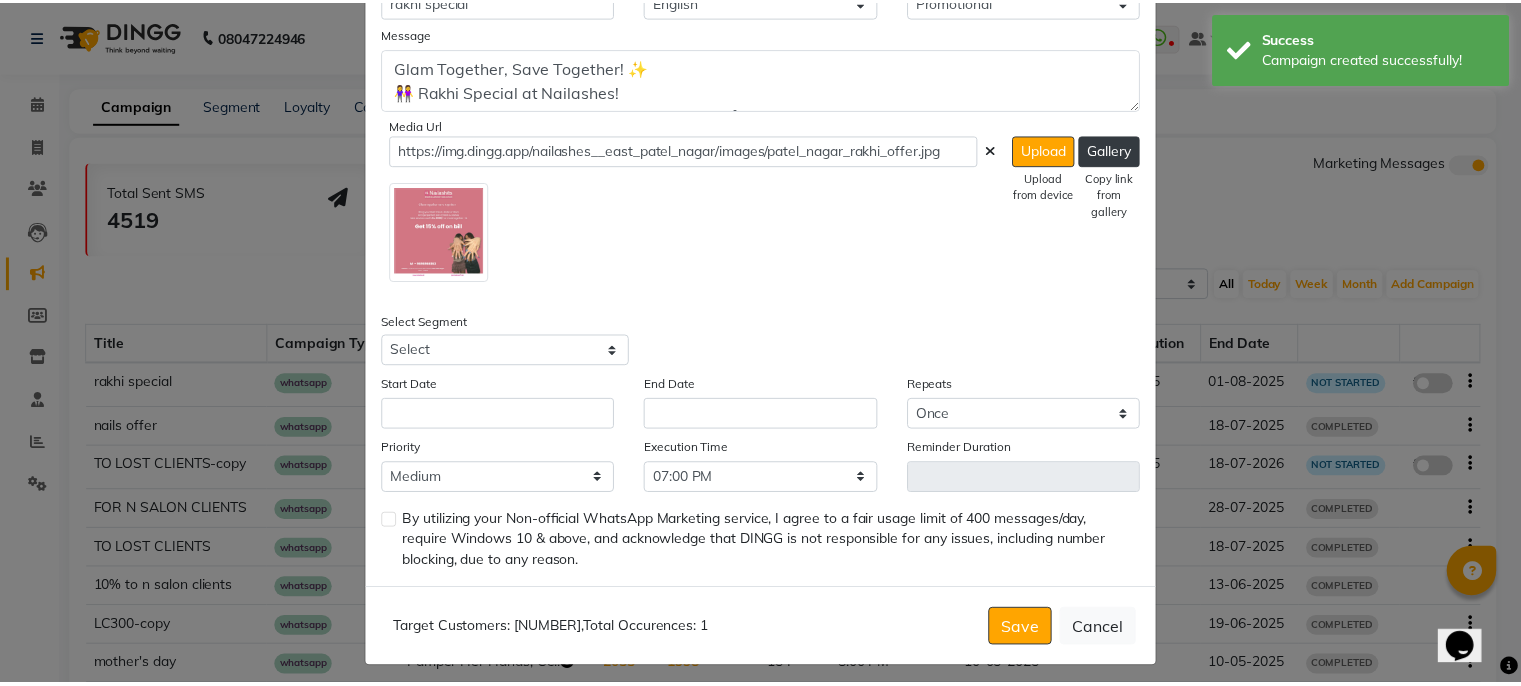 scroll, scrollTop: 242, scrollLeft: 0, axis: vertical 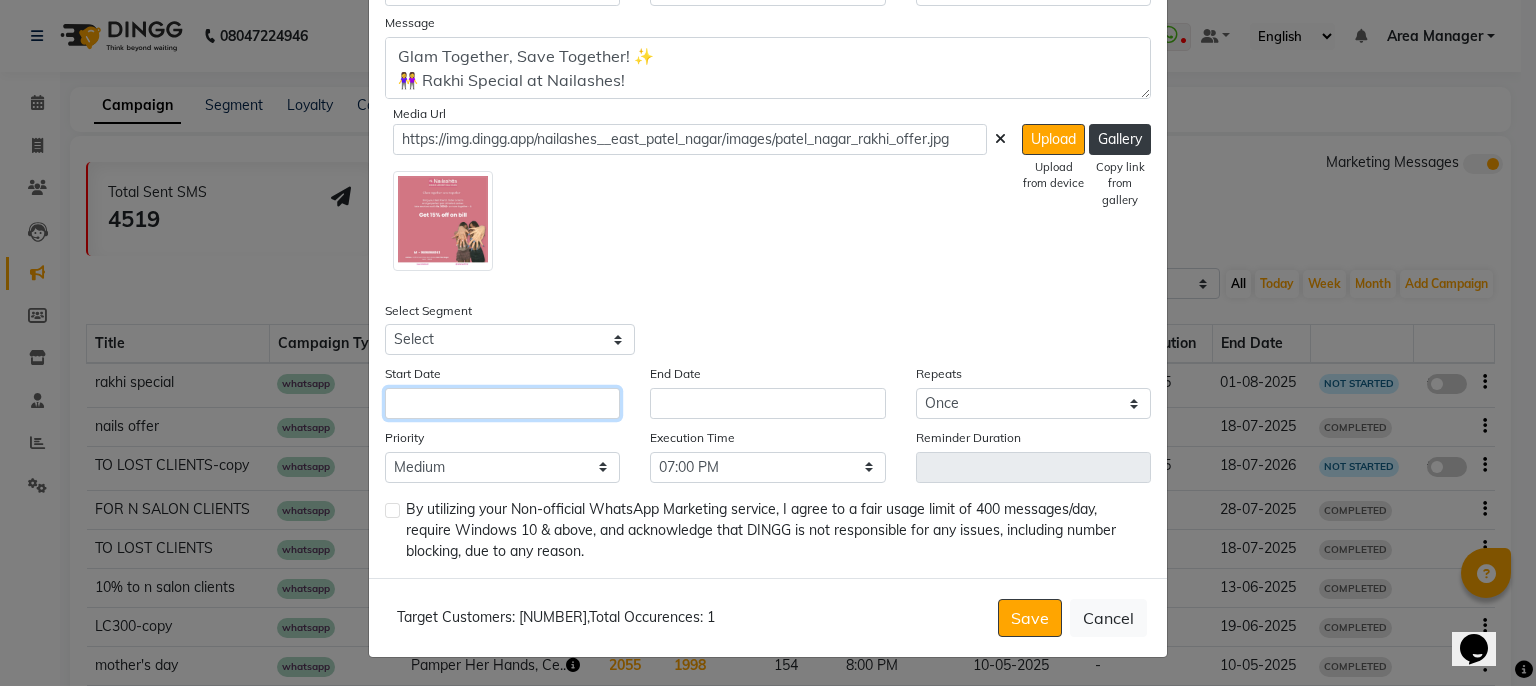 click 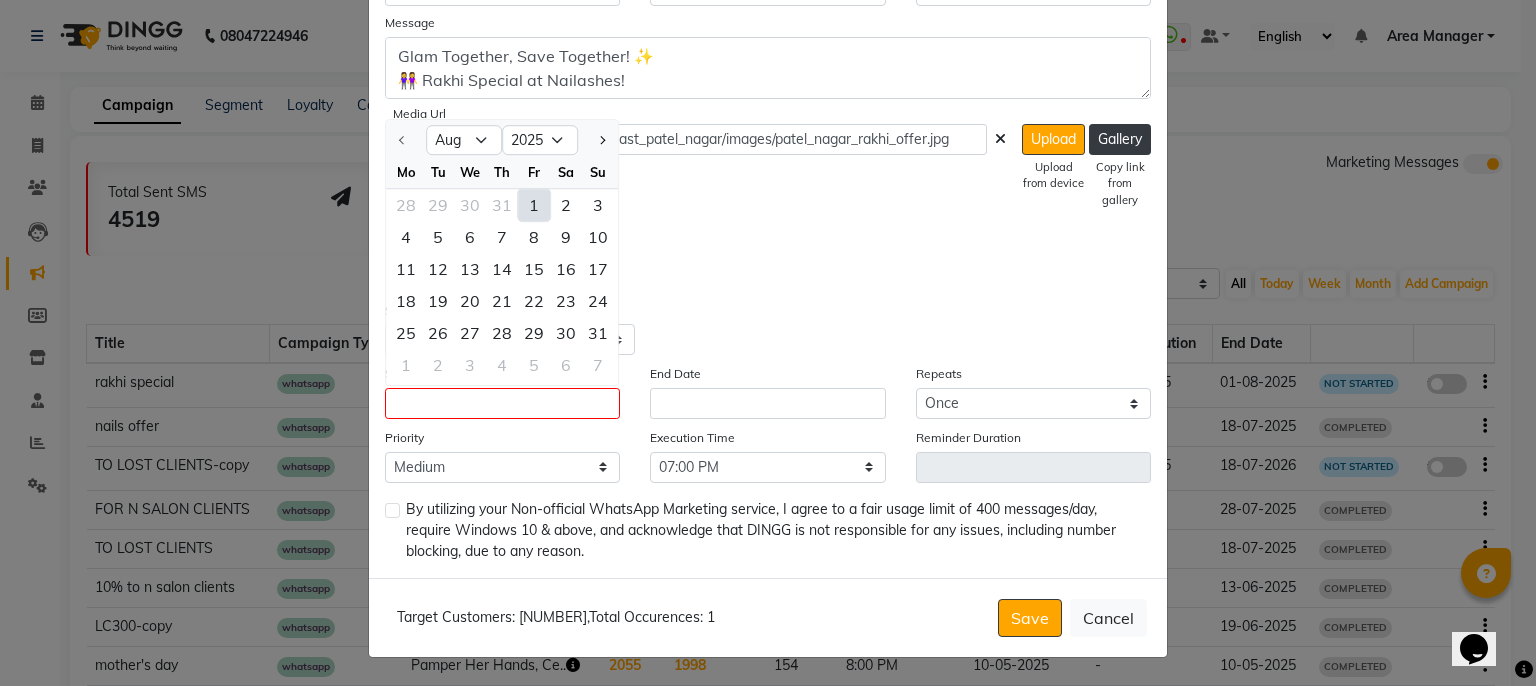 click on "1" 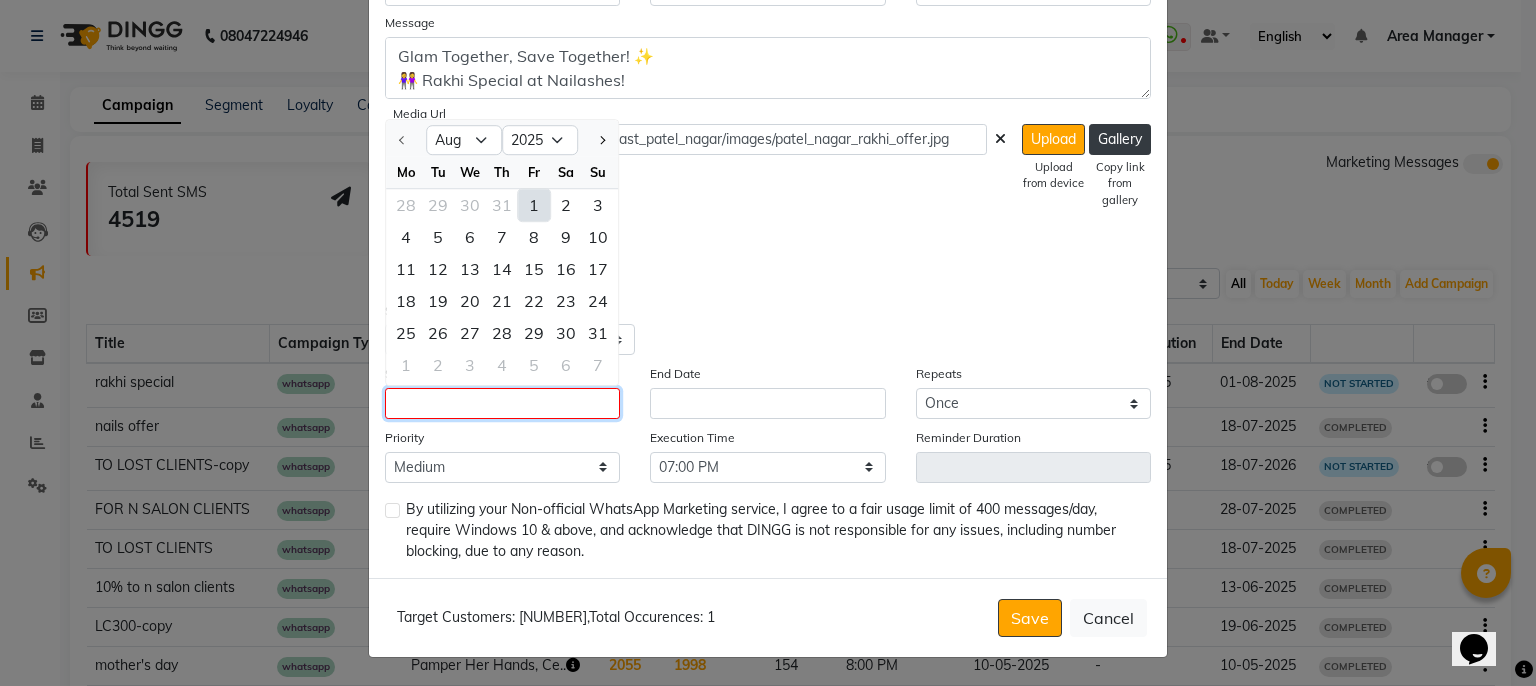type on "01-08-2025" 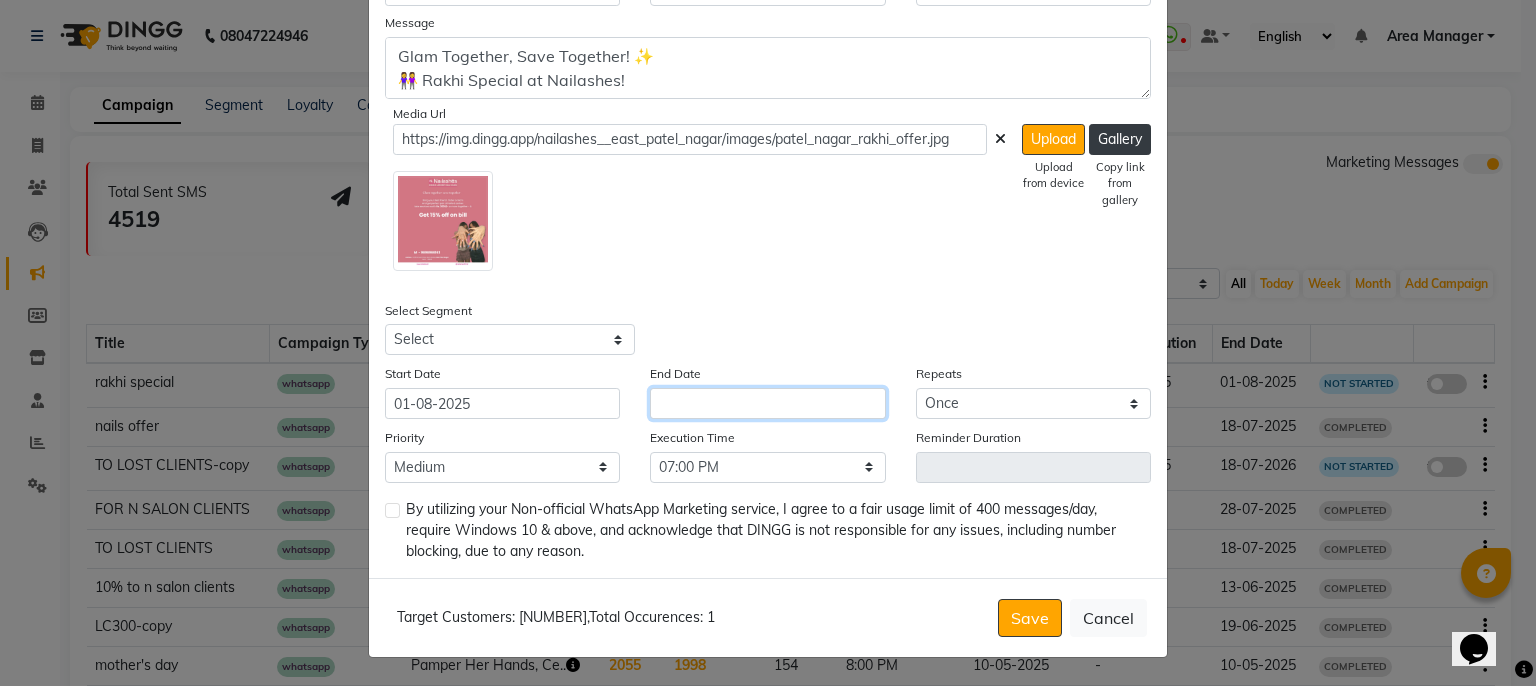 click 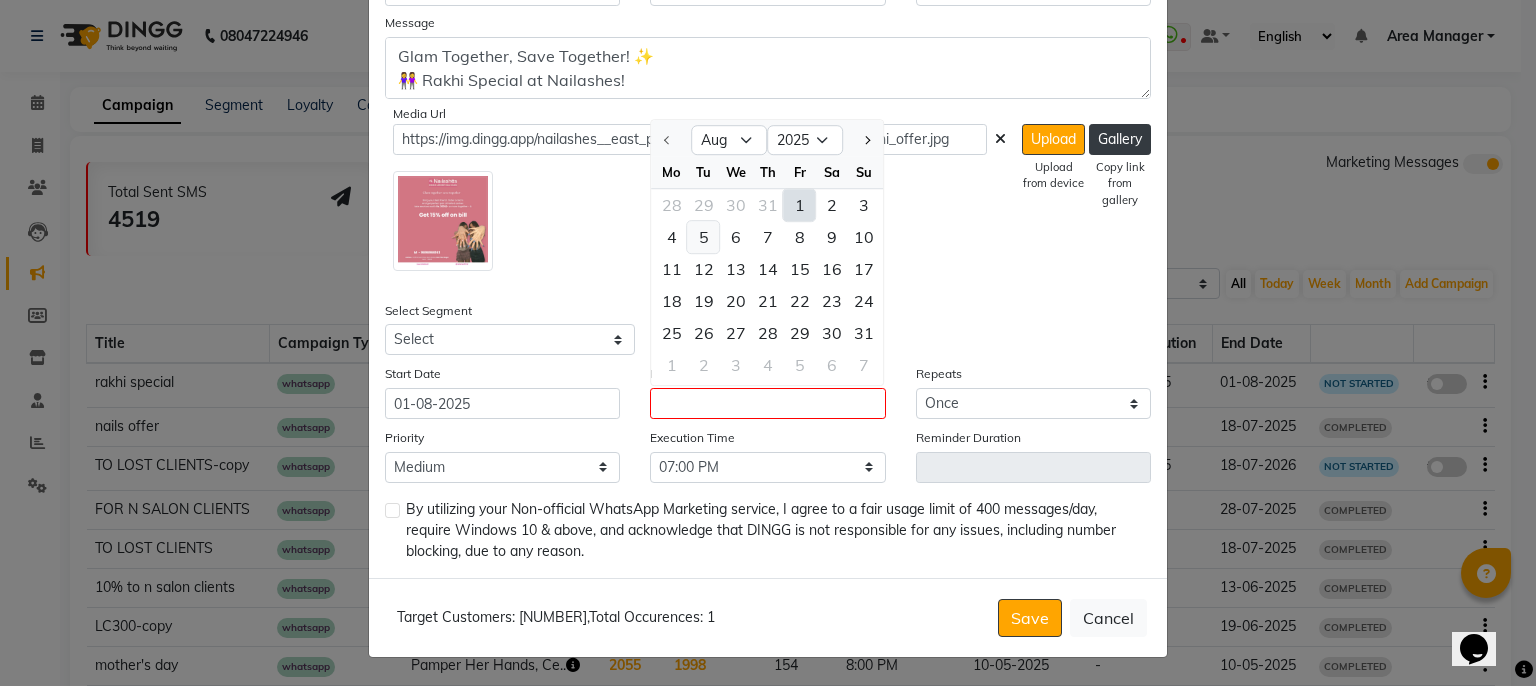 click on "5" 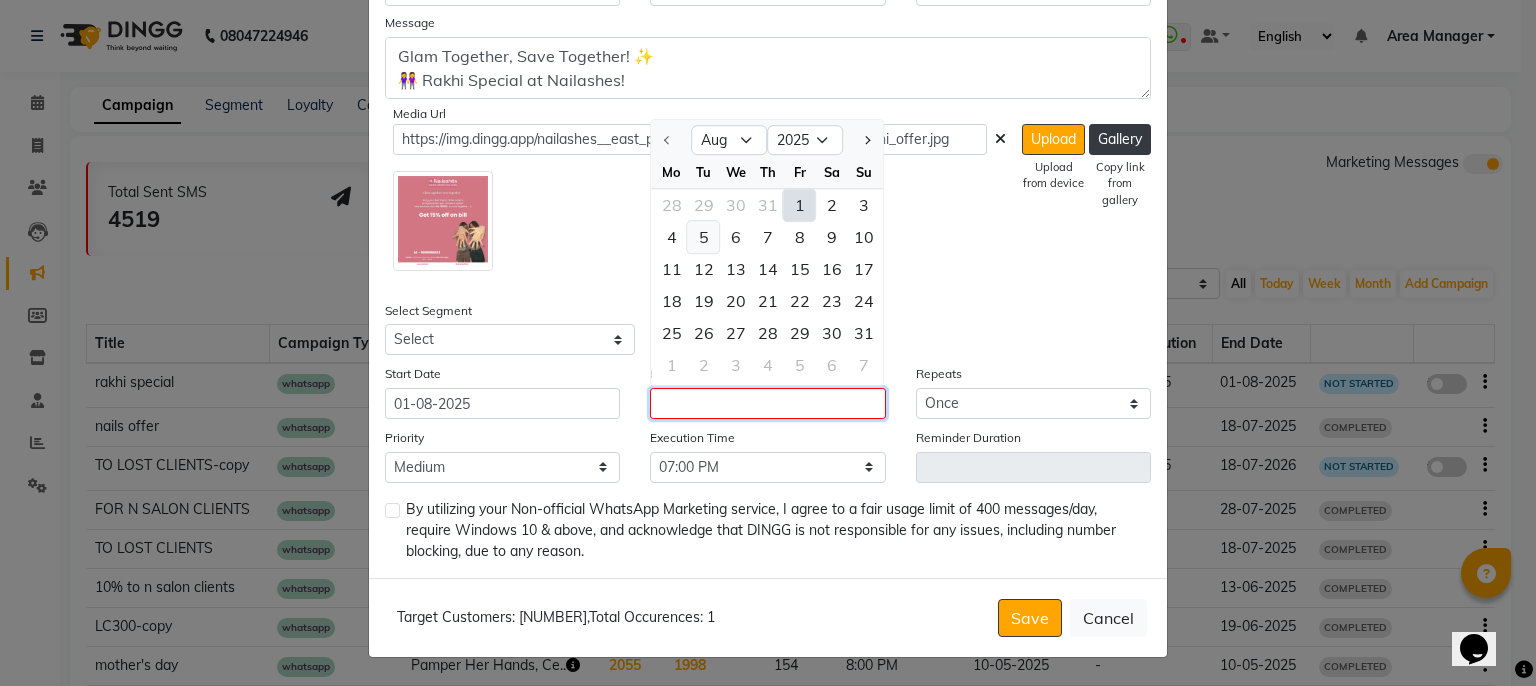 type on "05-08-2025" 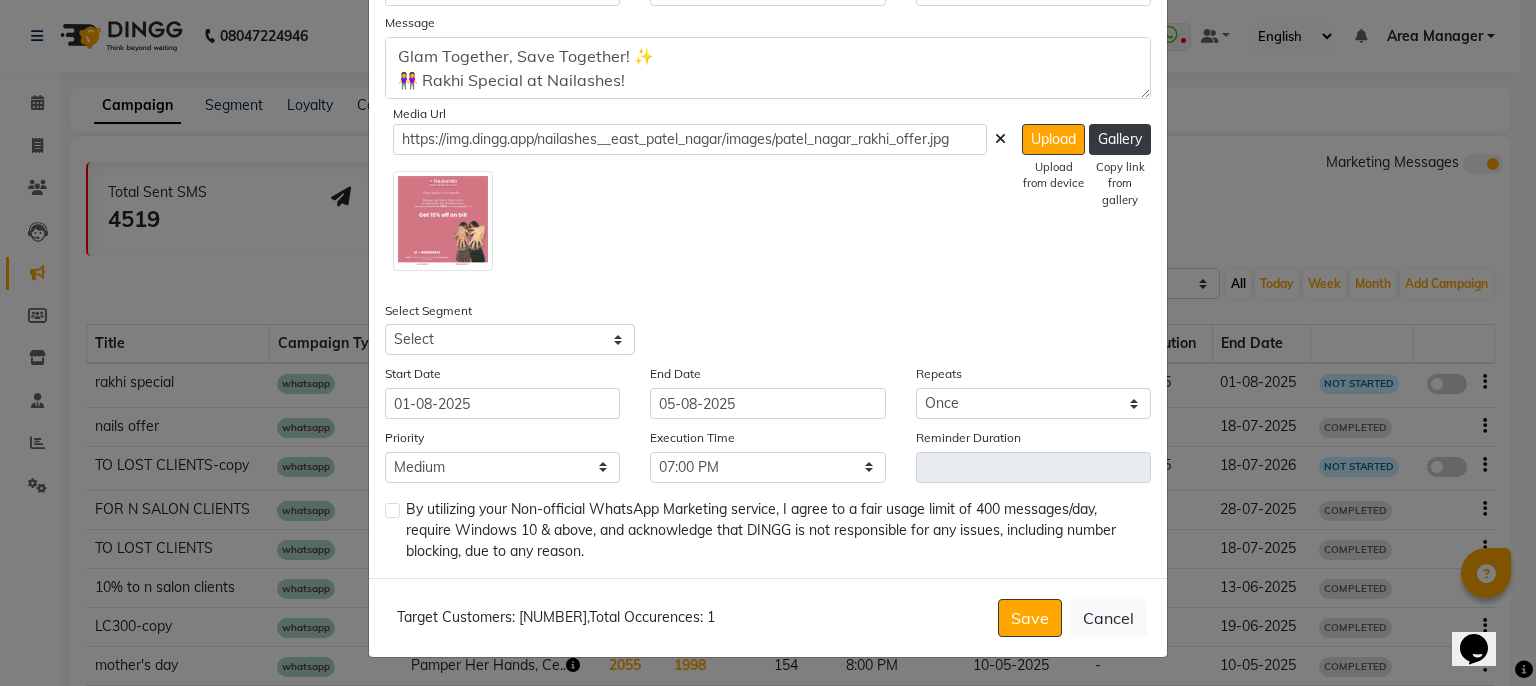 click 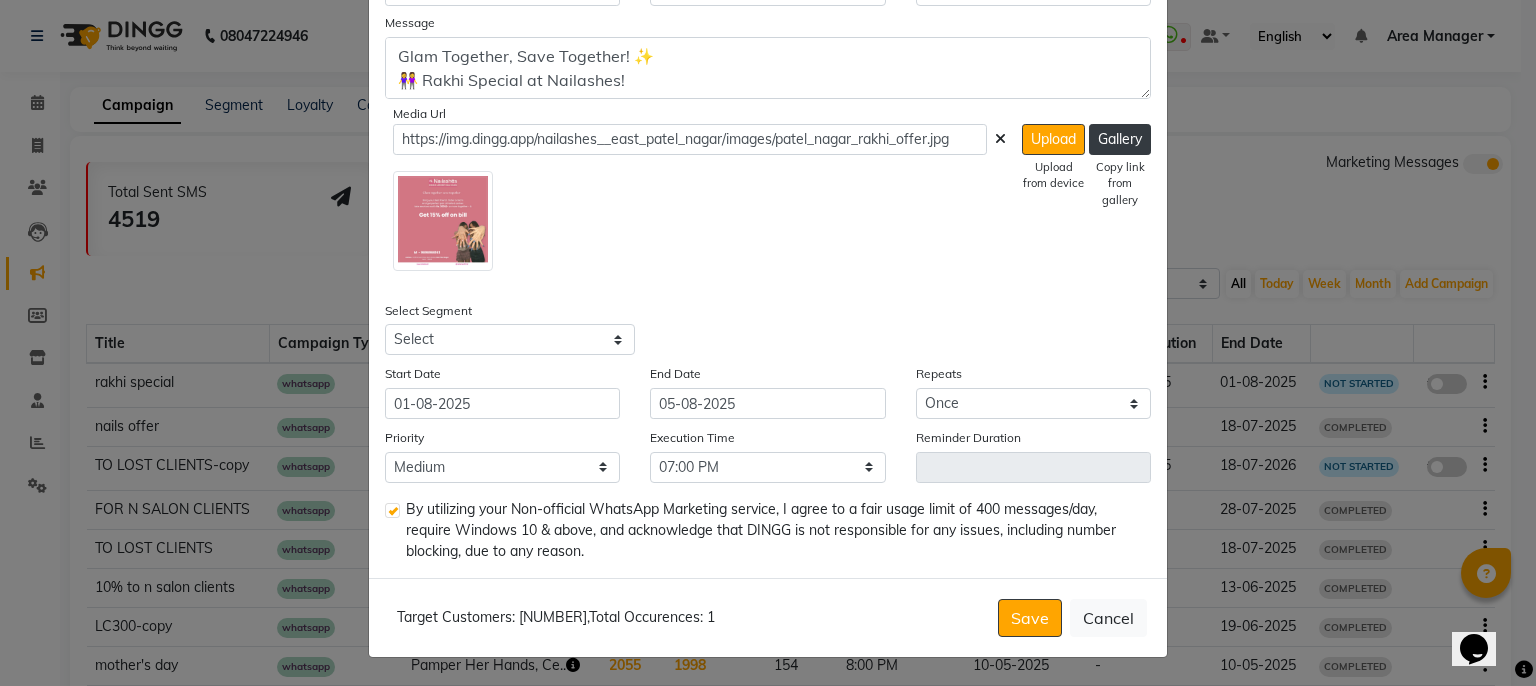 click on "By utilizing your Non-official WhatsApp Marketing service, I agree to a fair usage limit of 400 messages/day, require Windows 10 & above, and acknowledge that DINGG is not responsible for any issues, including number blocking, due to any reason." 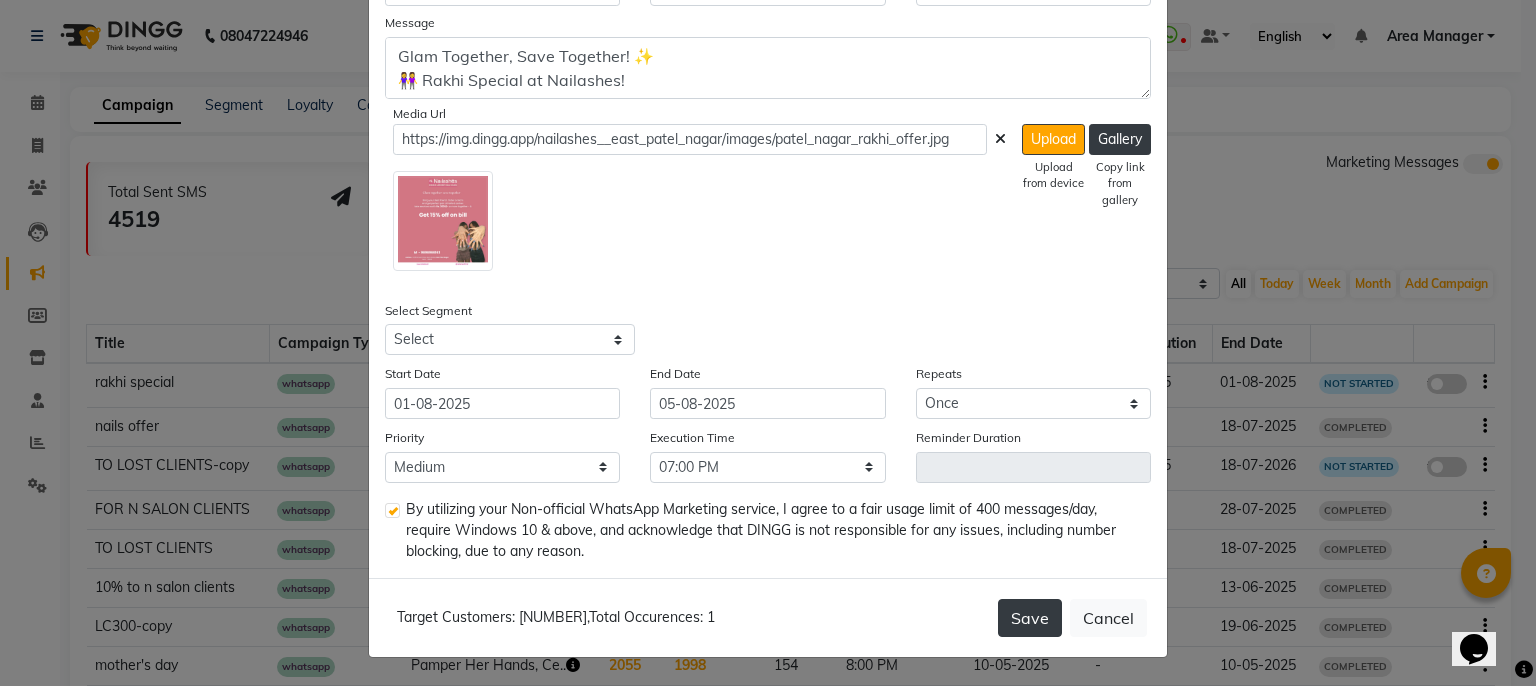 click on "Save" 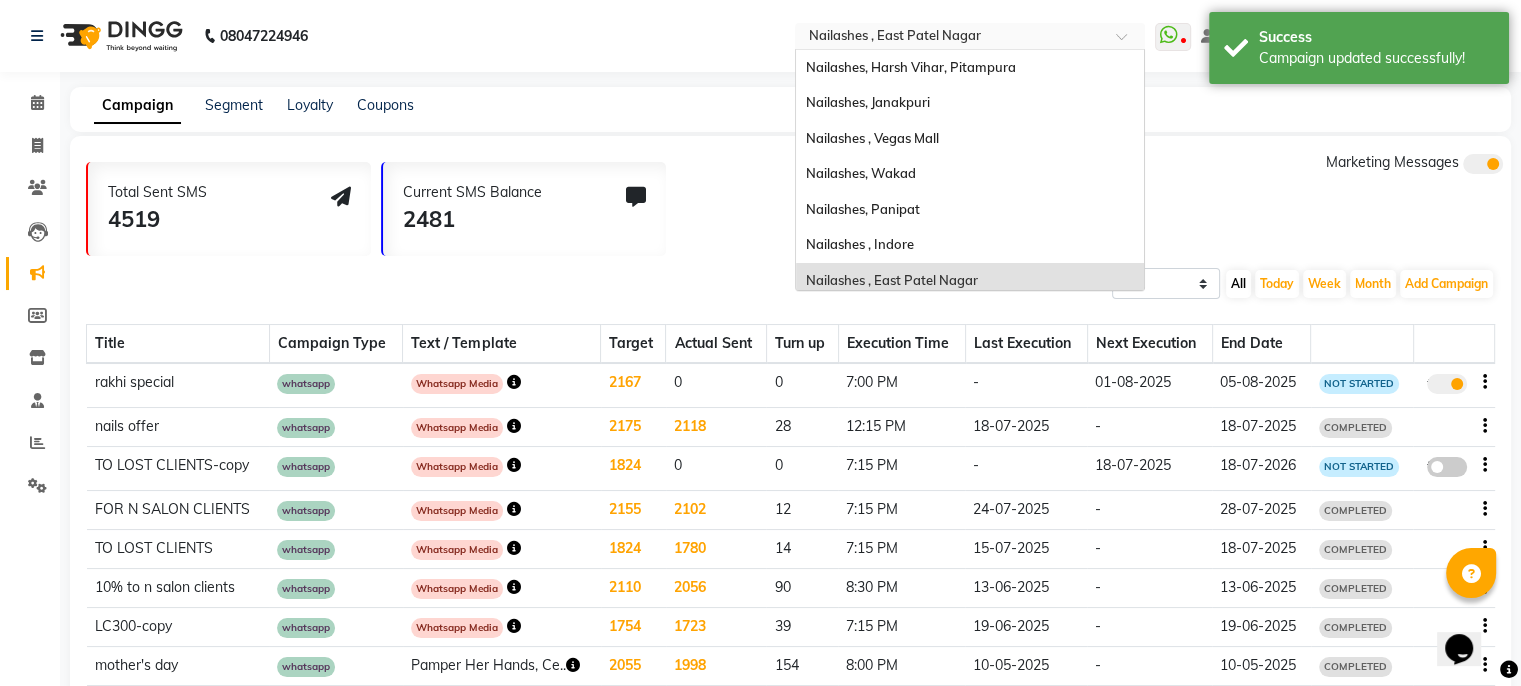 click at bounding box center (950, 38) 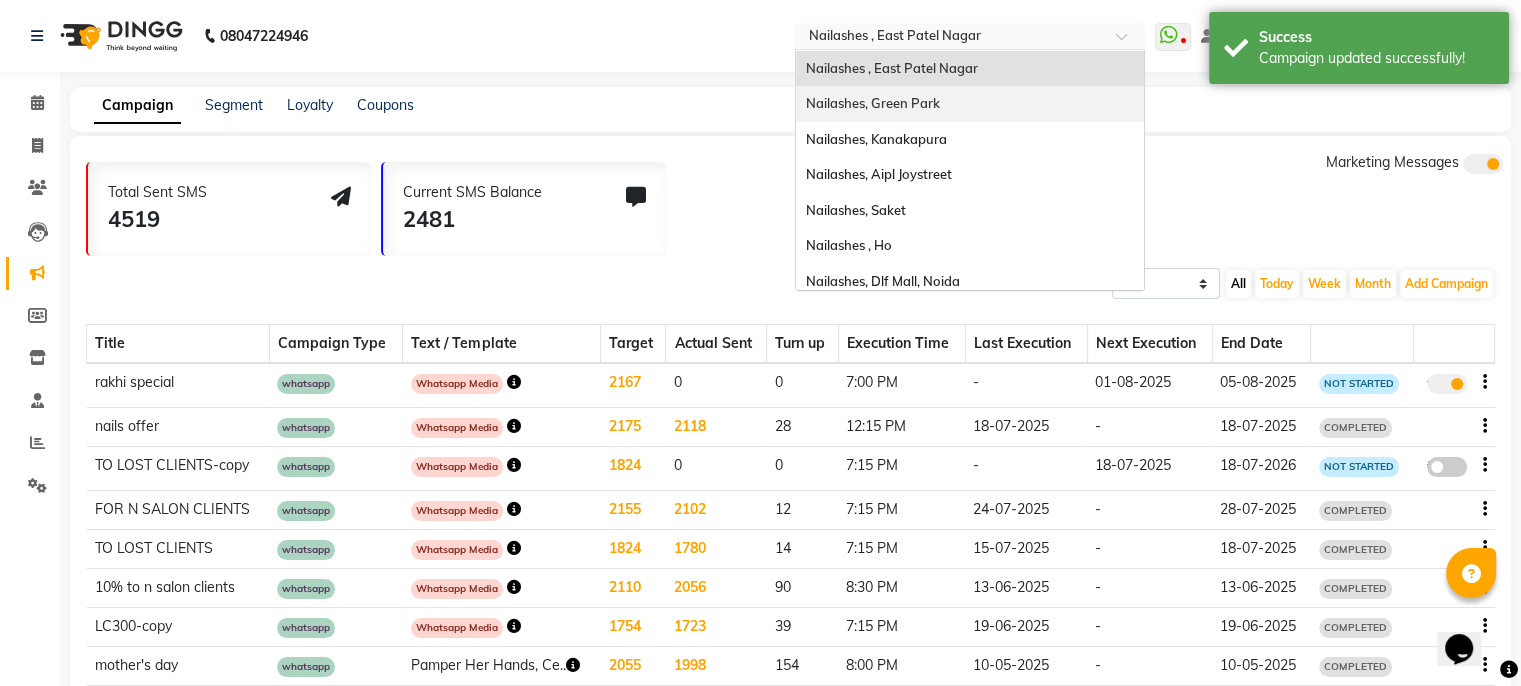 click on "Nailashes, Green Park" at bounding box center (970, 104) 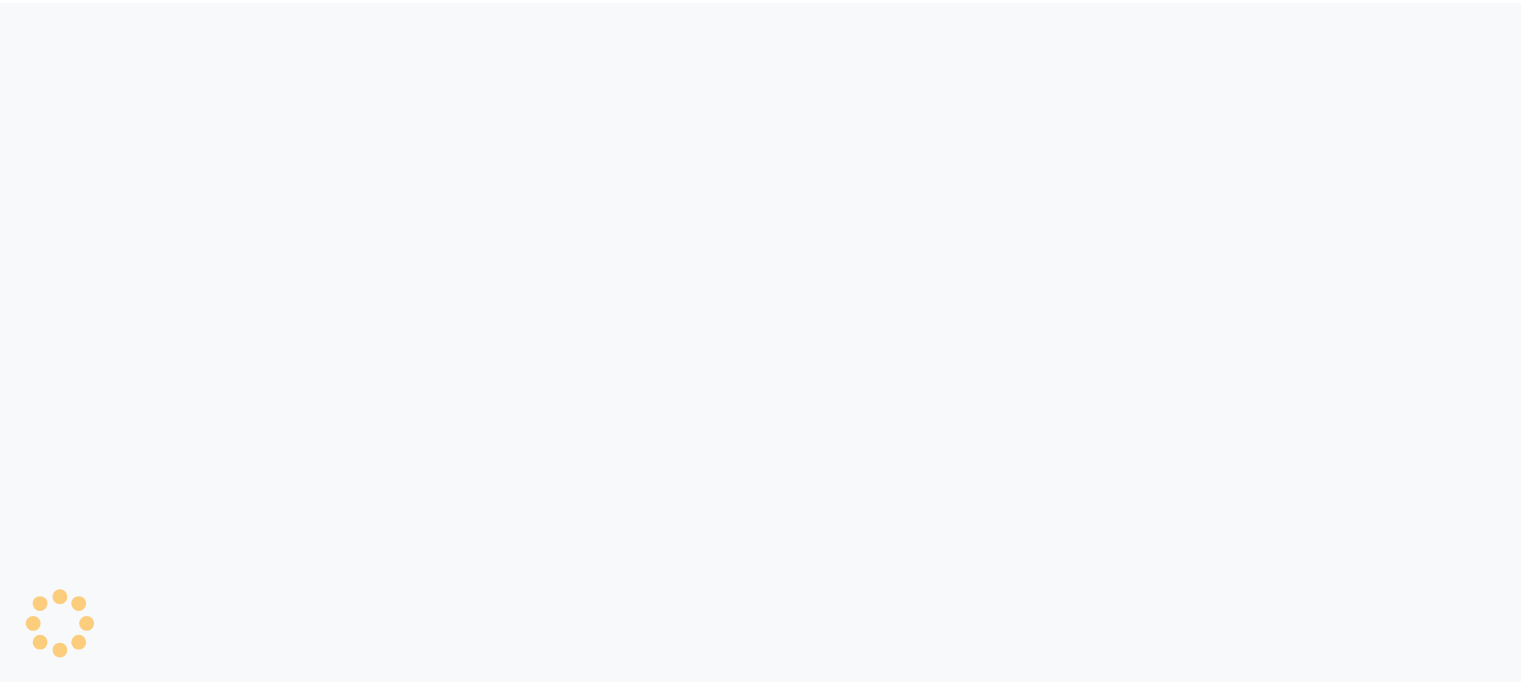 scroll, scrollTop: 0, scrollLeft: 0, axis: both 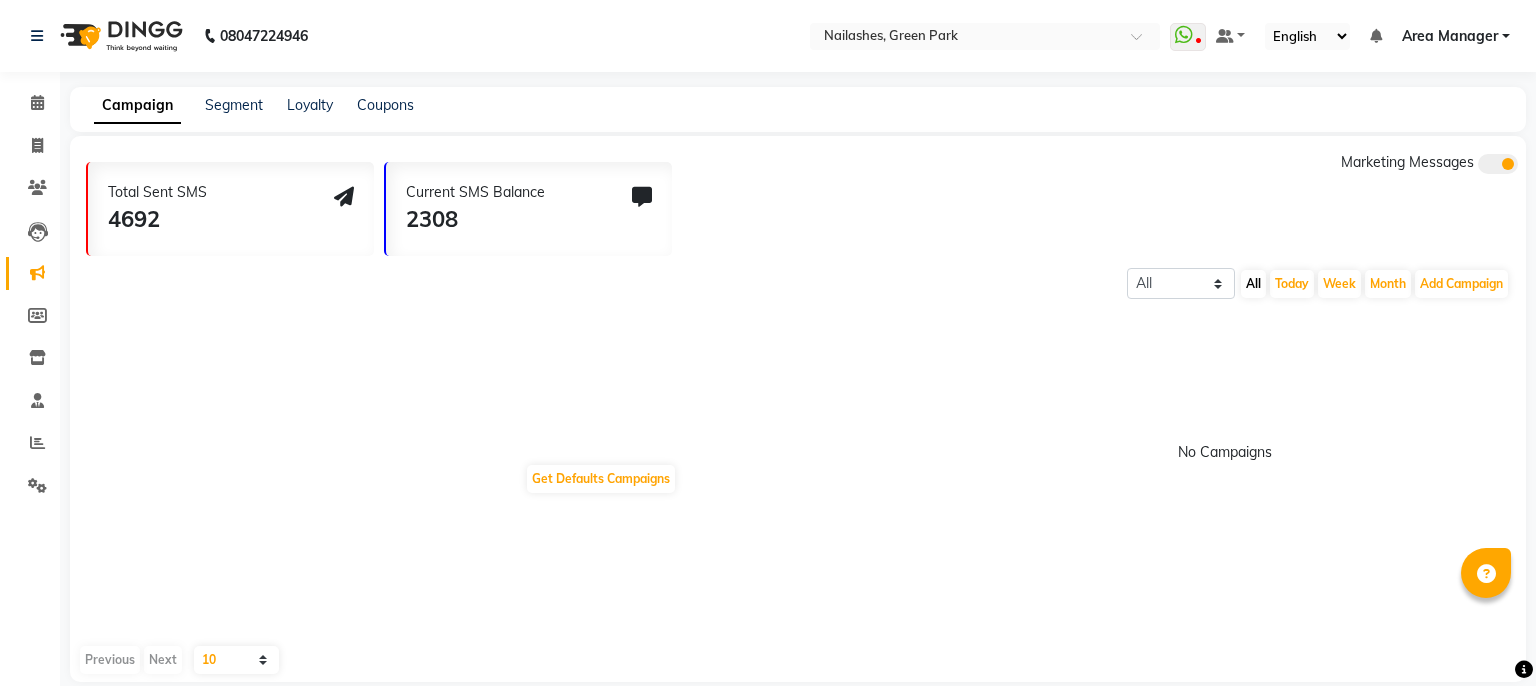 select on "en" 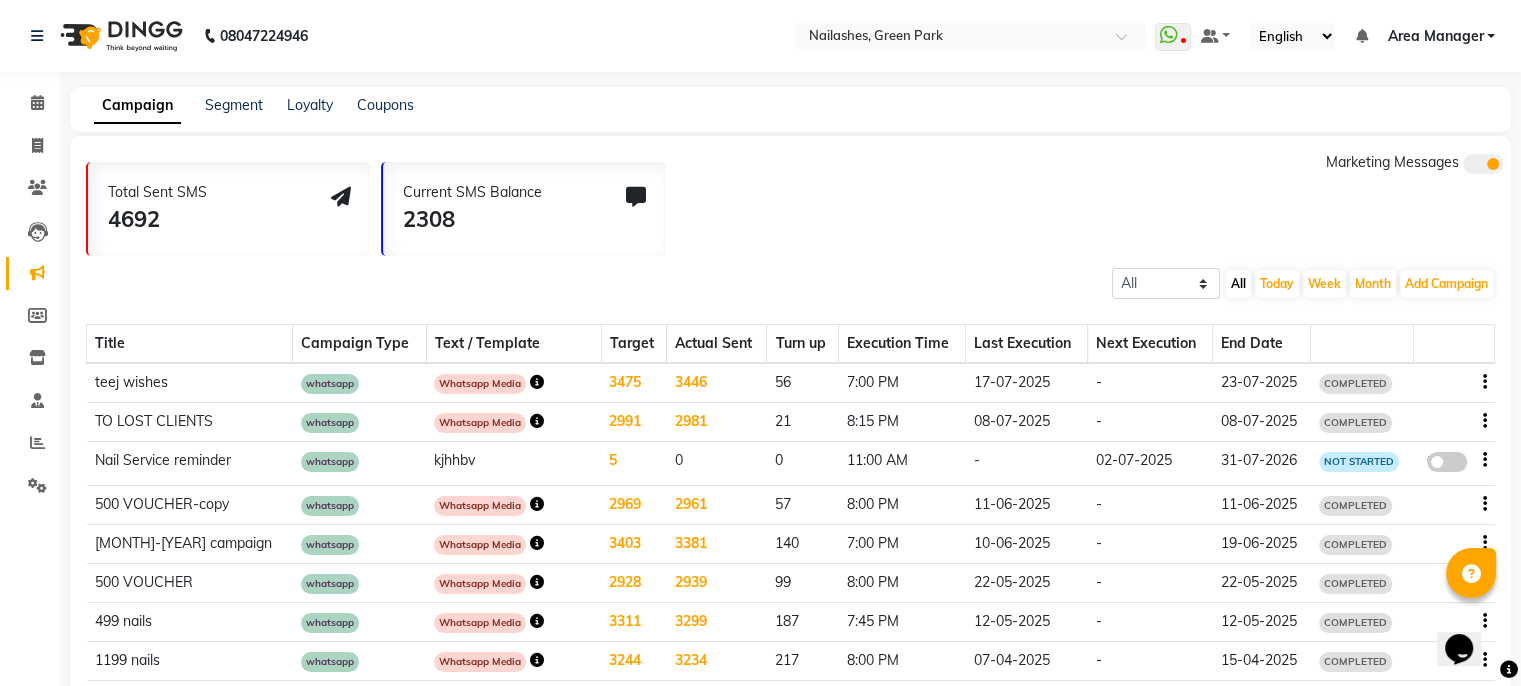 scroll, scrollTop: 0, scrollLeft: 0, axis: both 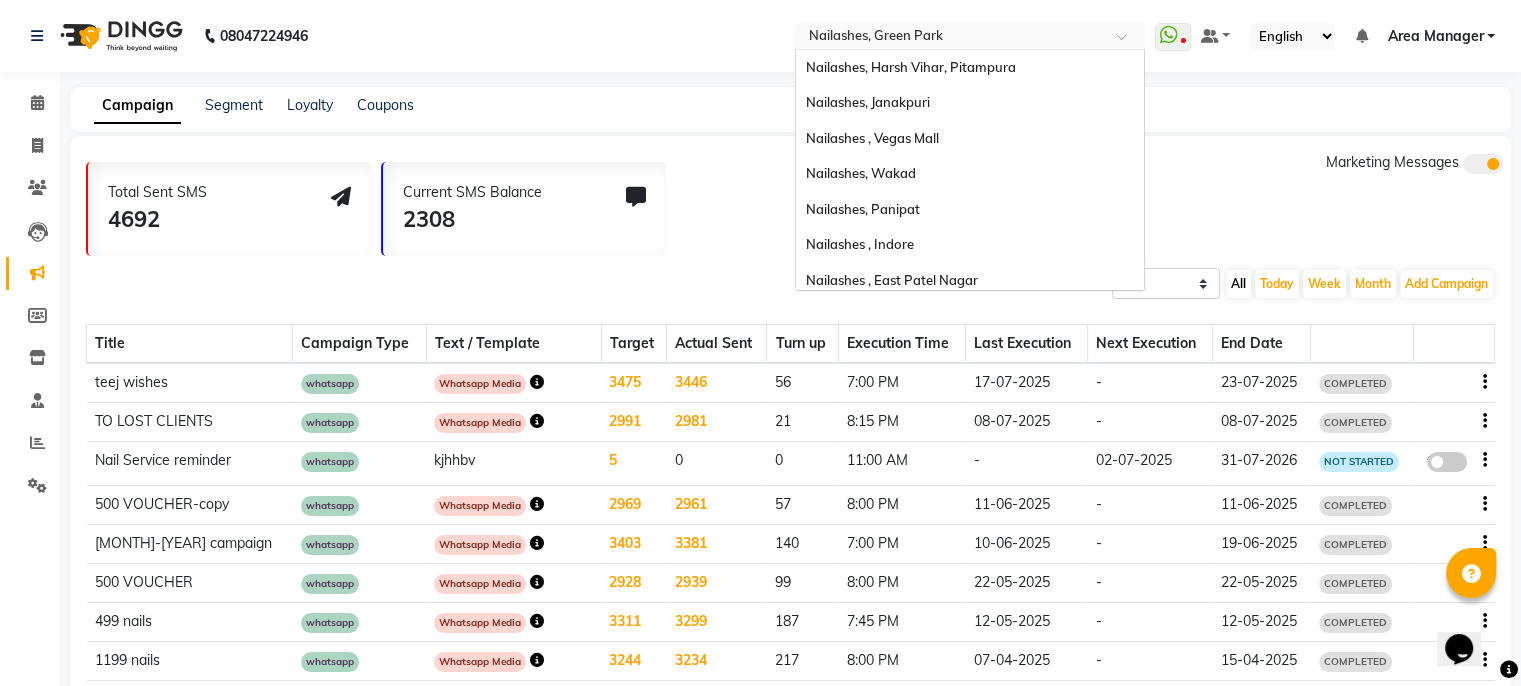 click at bounding box center (950, 38) 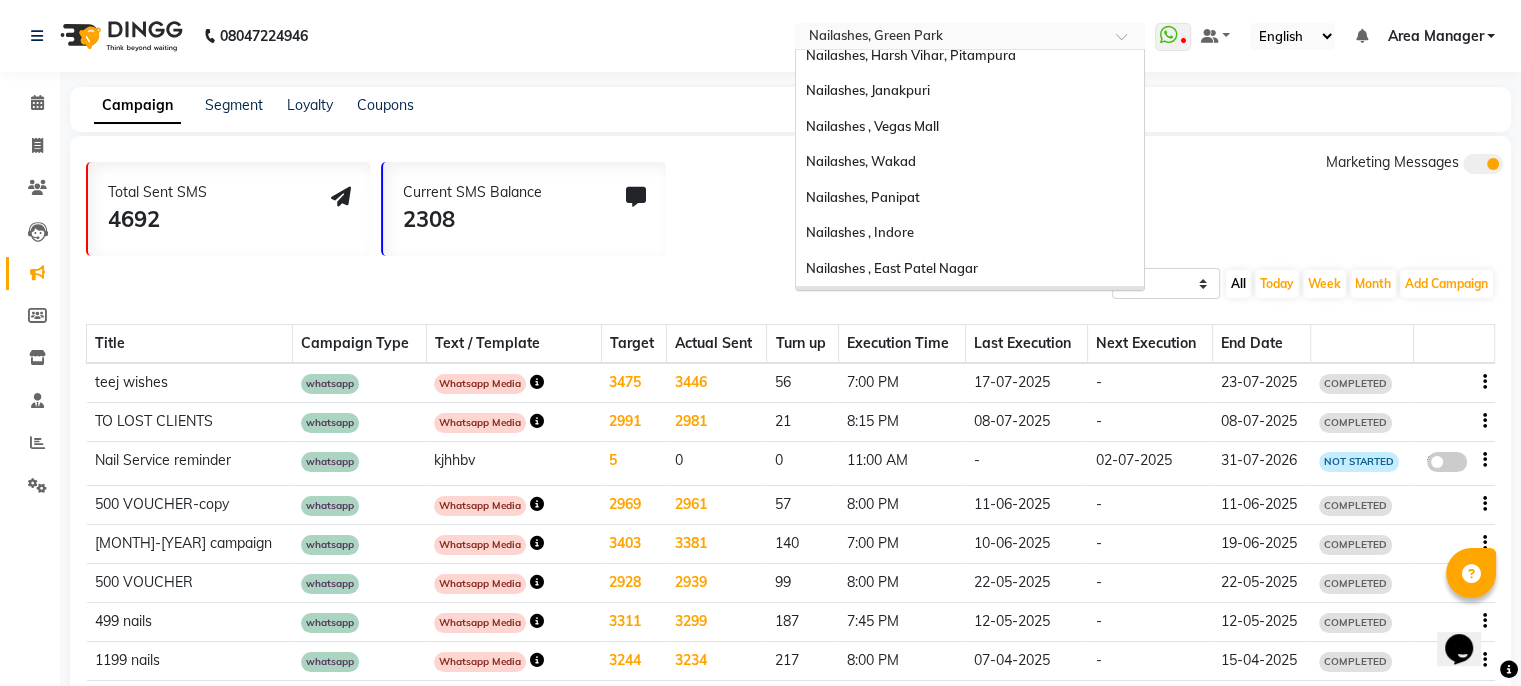 scroll, scrollTop: 0, scrollLeft: 0, axis: both 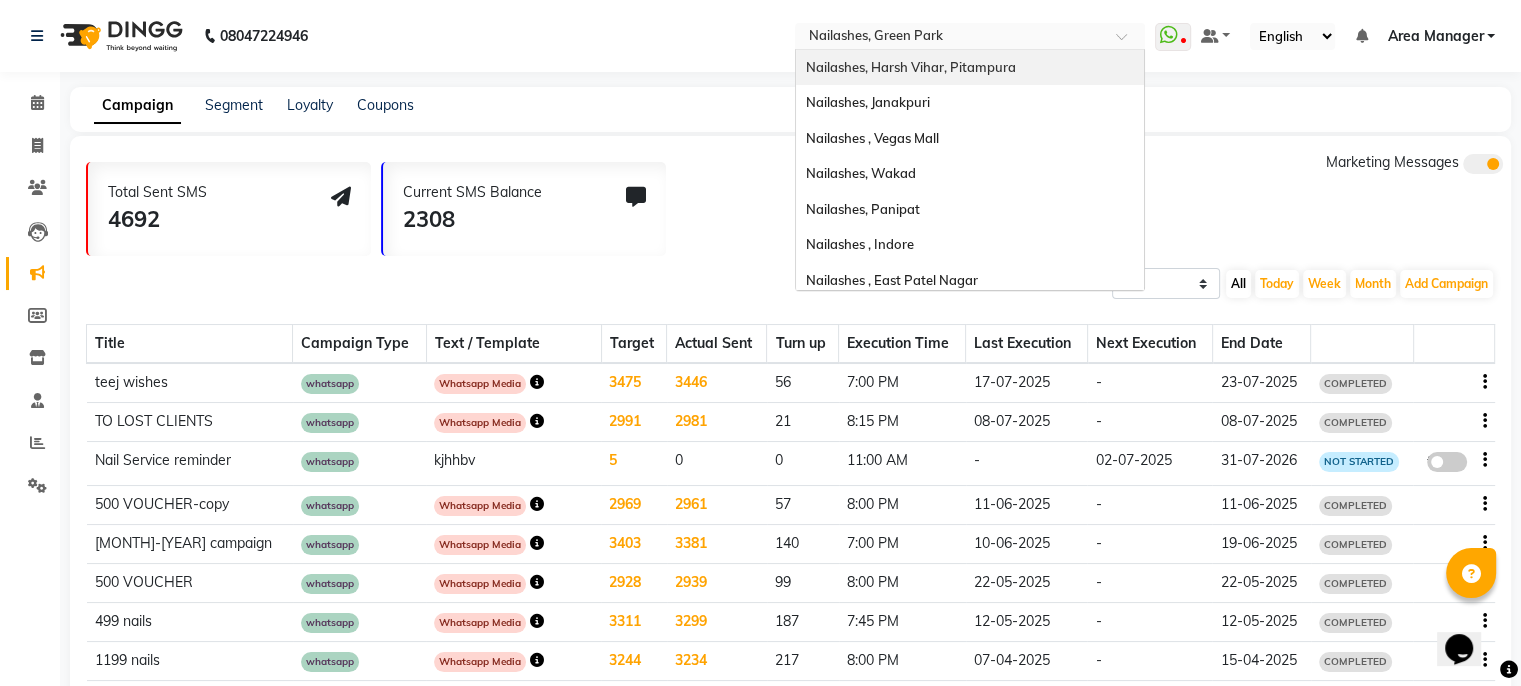 click on "Nailashes, Harsh Vihar, Pitampura" at bounding box center [970, 68] 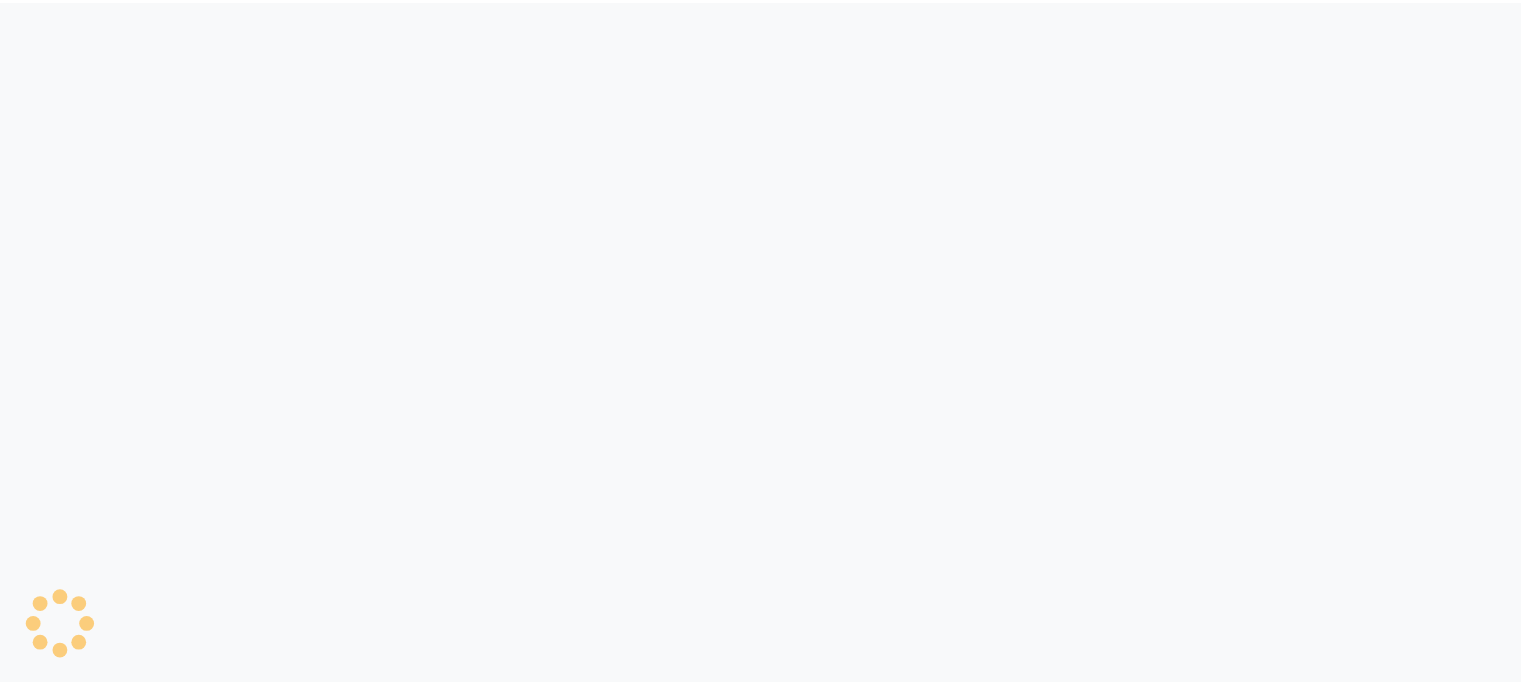 scroll, scrollTop: 0, scrollLeft: 0, axis: both 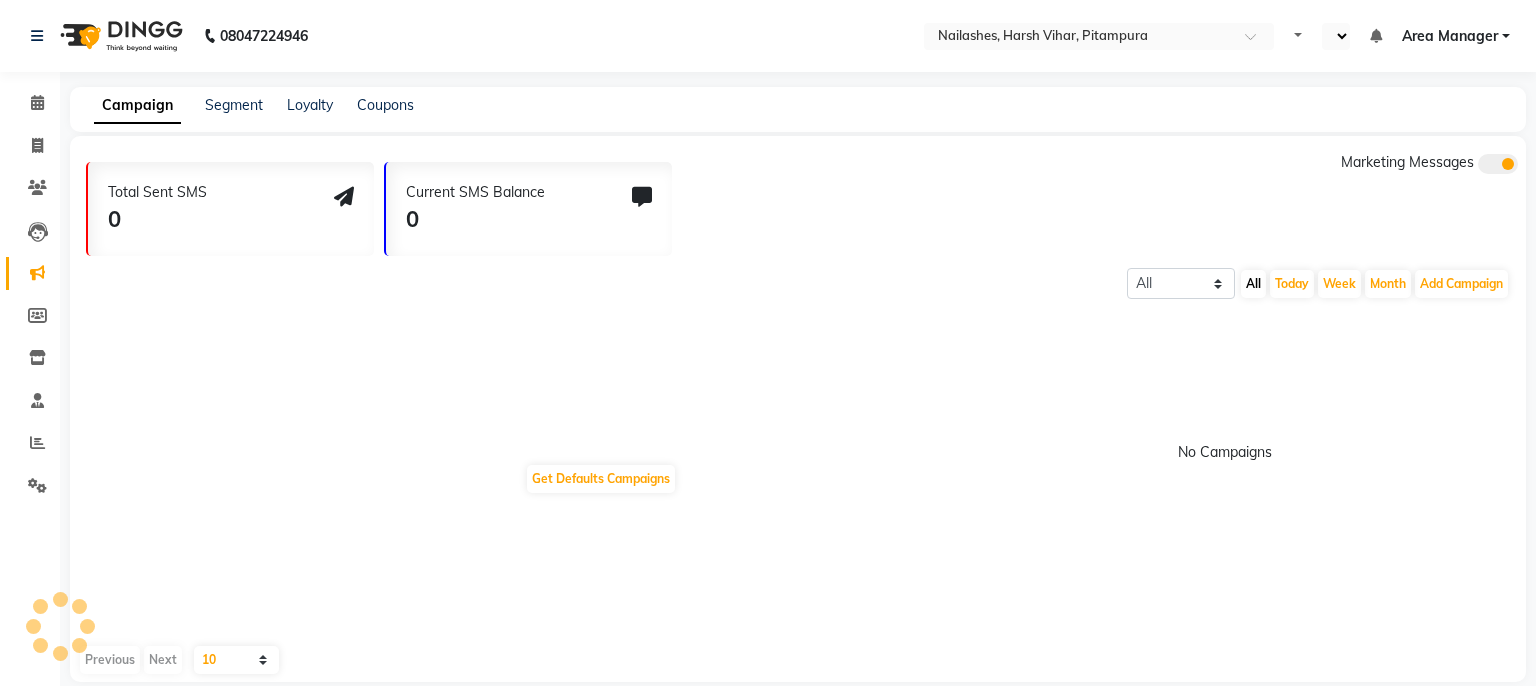 select on "en" 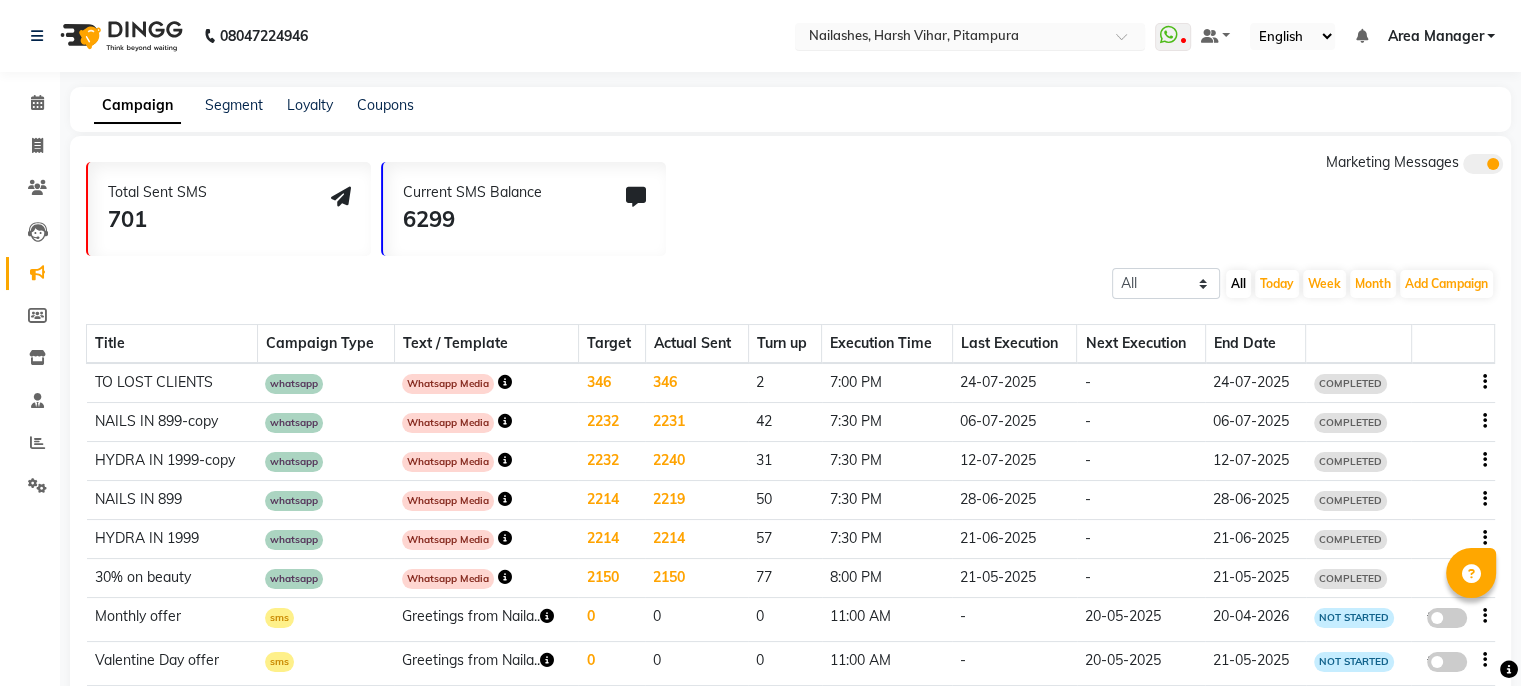 click at bounding box center (950, 38) 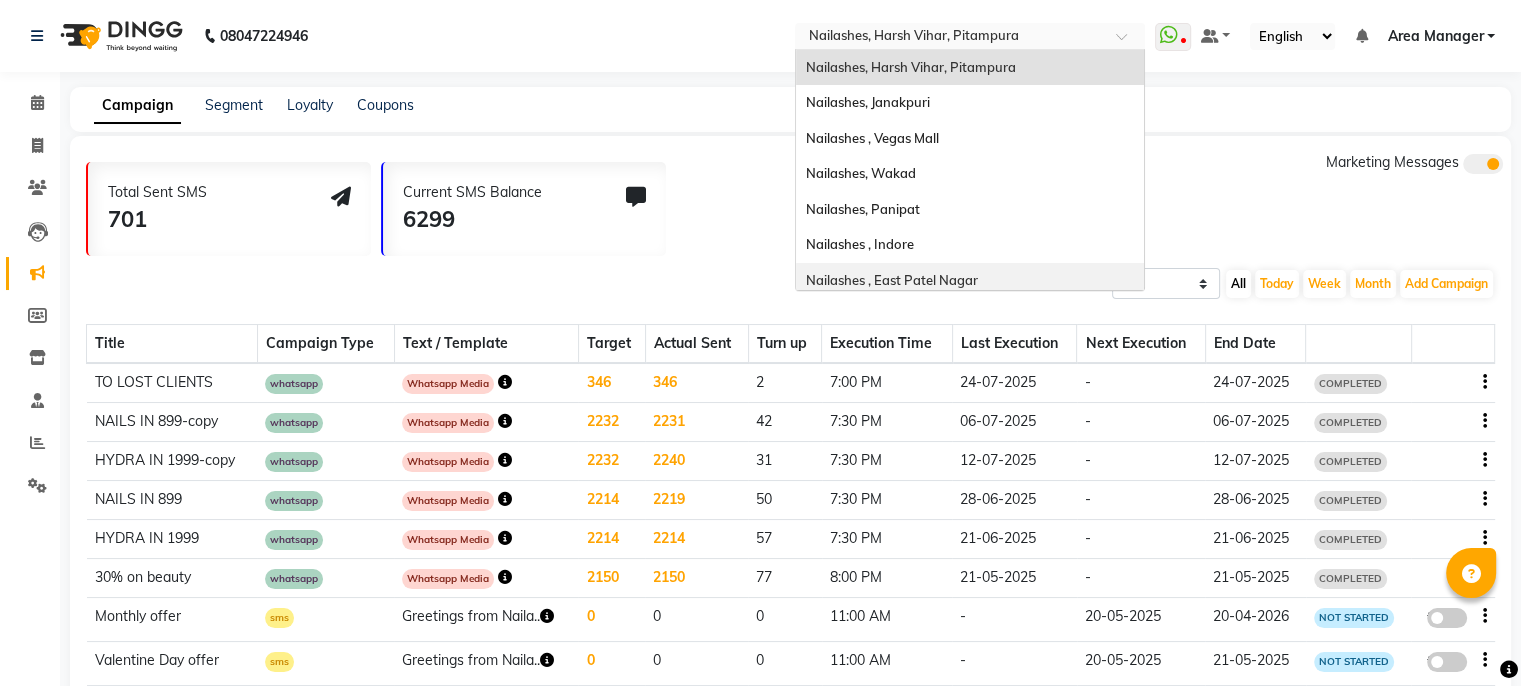 click on "Nailashes , East Patel Nagar" at bounding box center [970, 281] 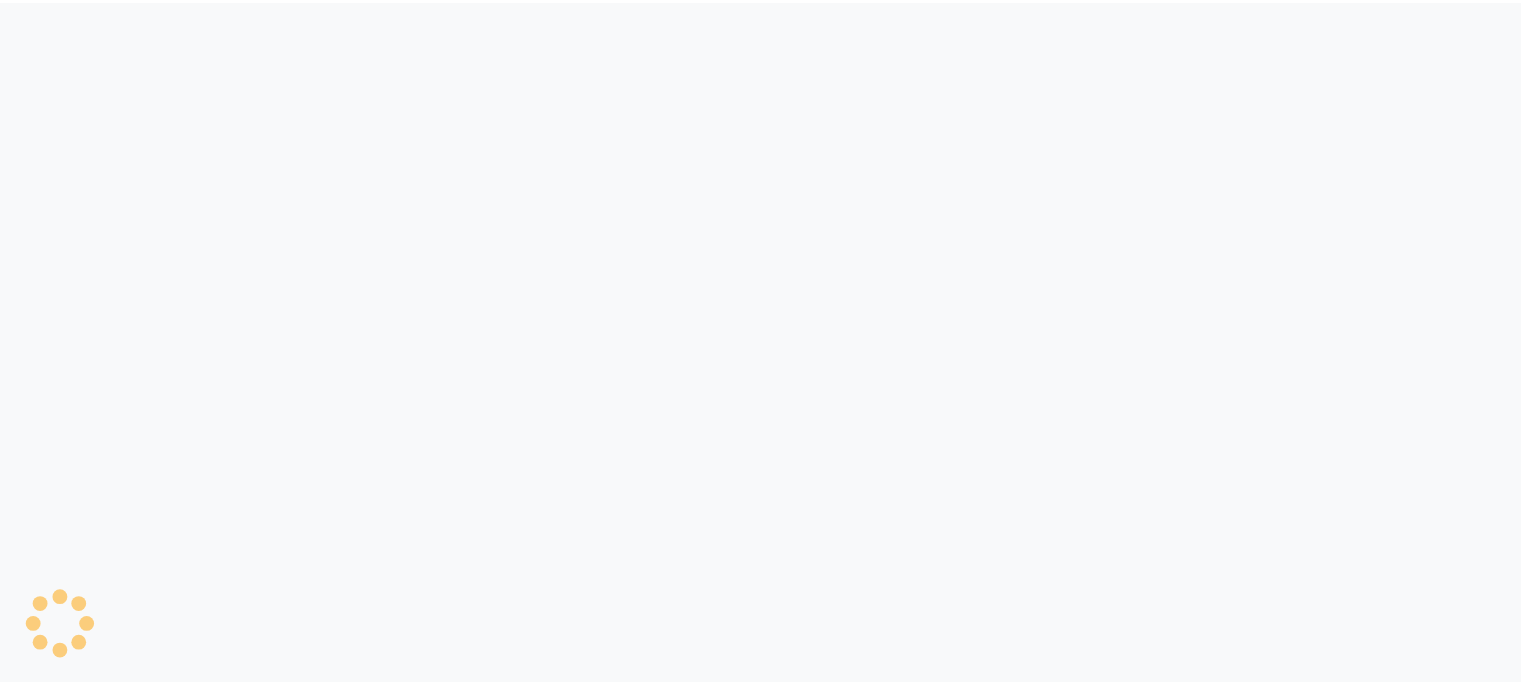 scroll, scrollTop: 0, scrollLeft: 0, axis: both 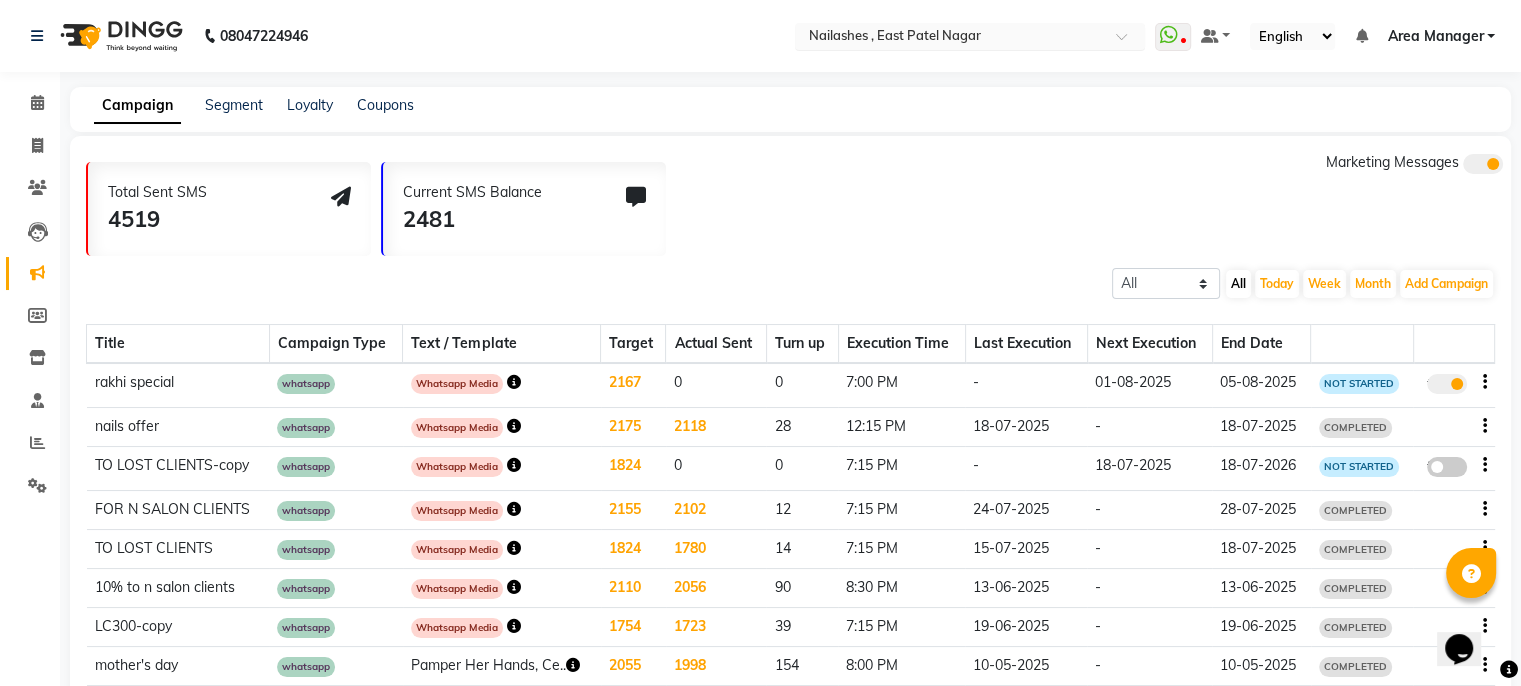 click at bounding box center (950, 38) 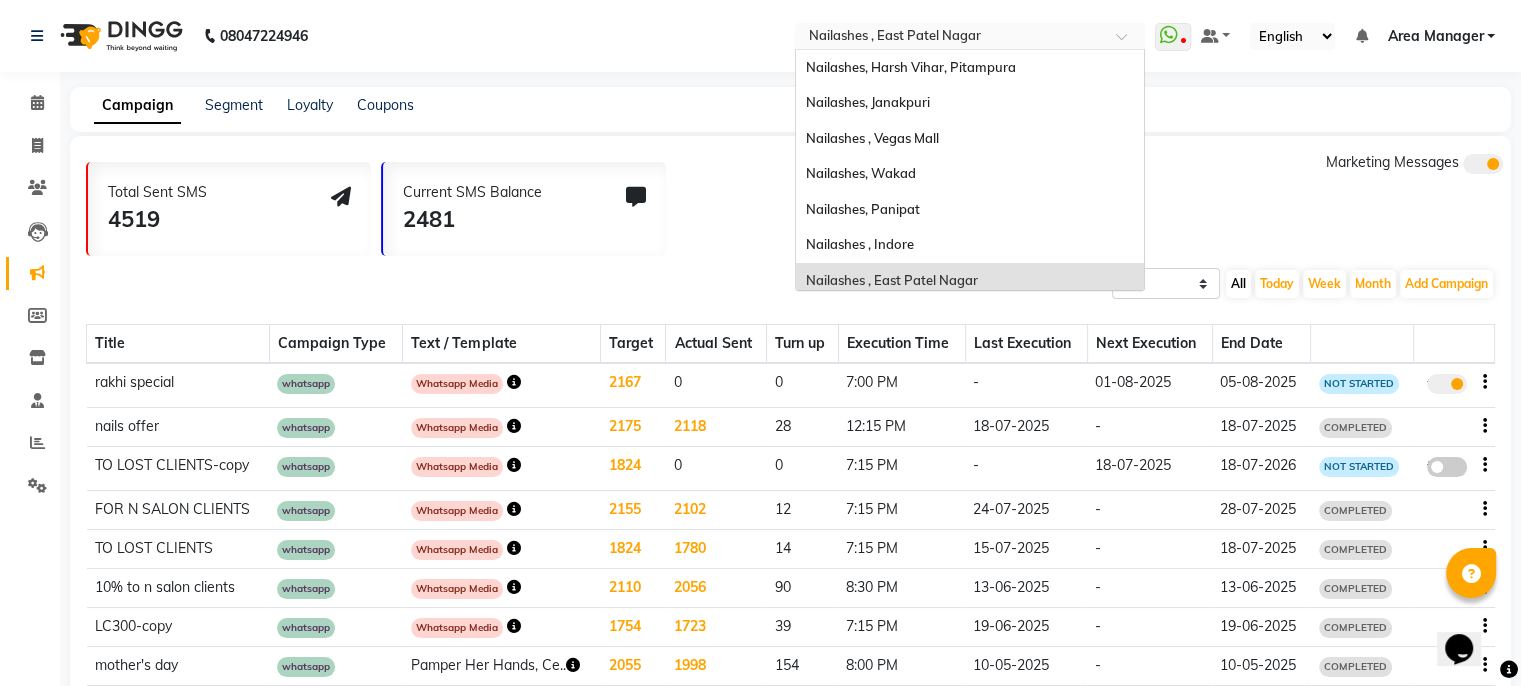 scroll, scrollTop: 212, scrollLeft: 0, axis: vertical 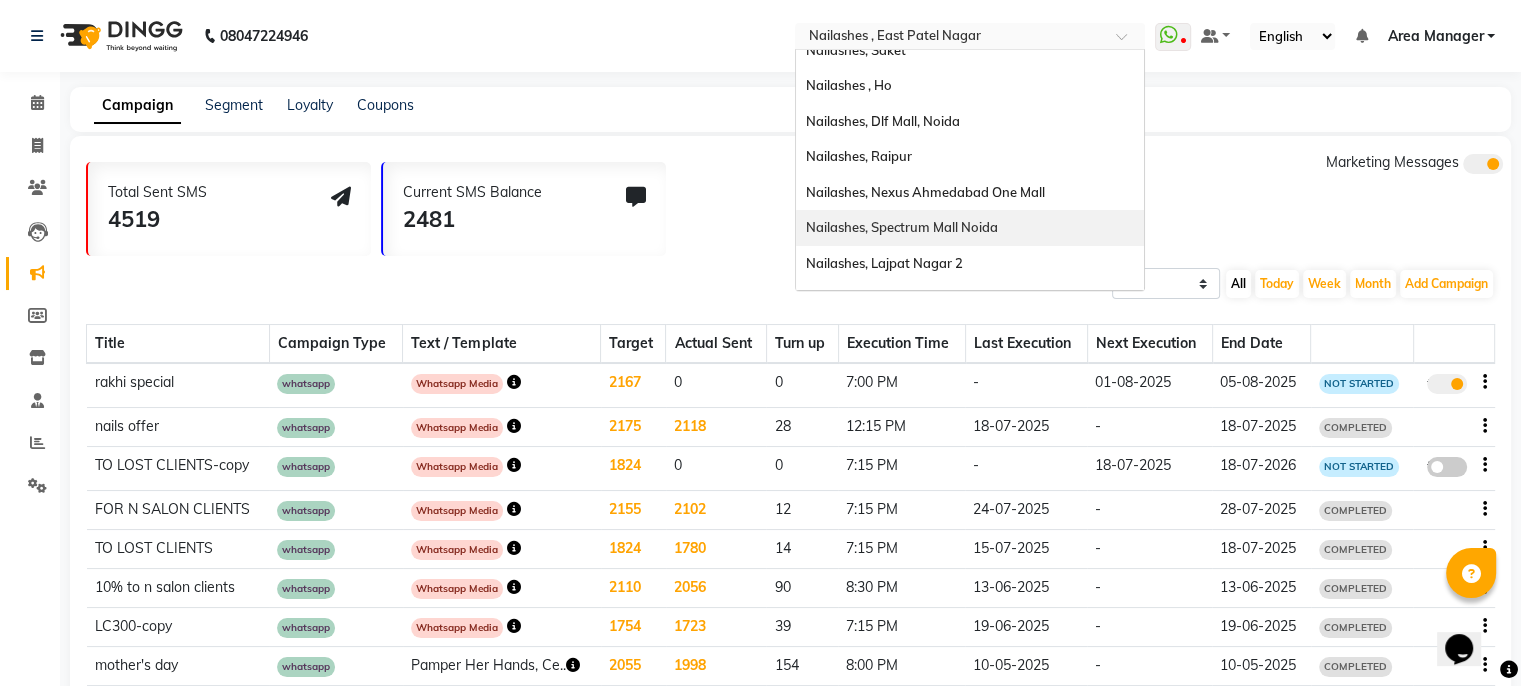 click on "Nailashes, Spectrum Mall Noida" at bounding box center (970, 228) 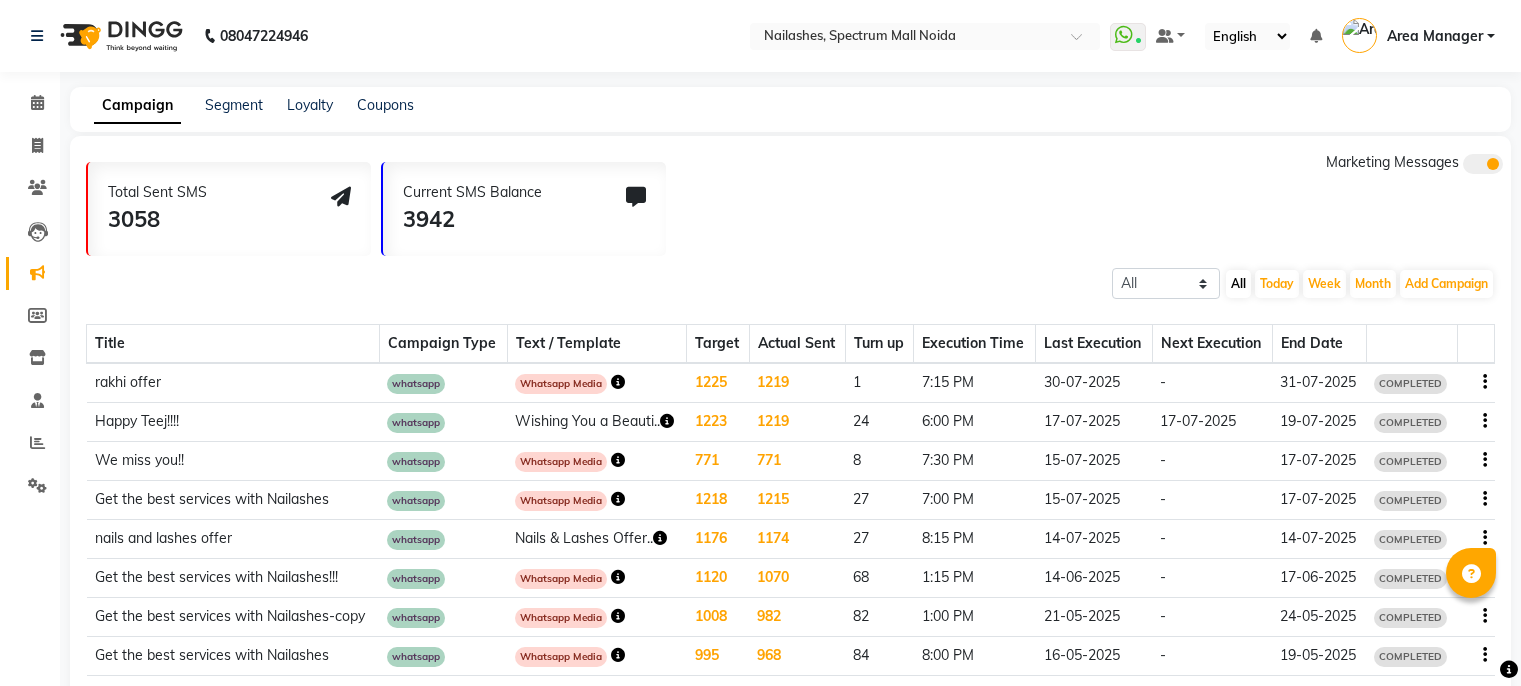 scroll, scrollTop: 0, scrollLeft: 0, axis: both 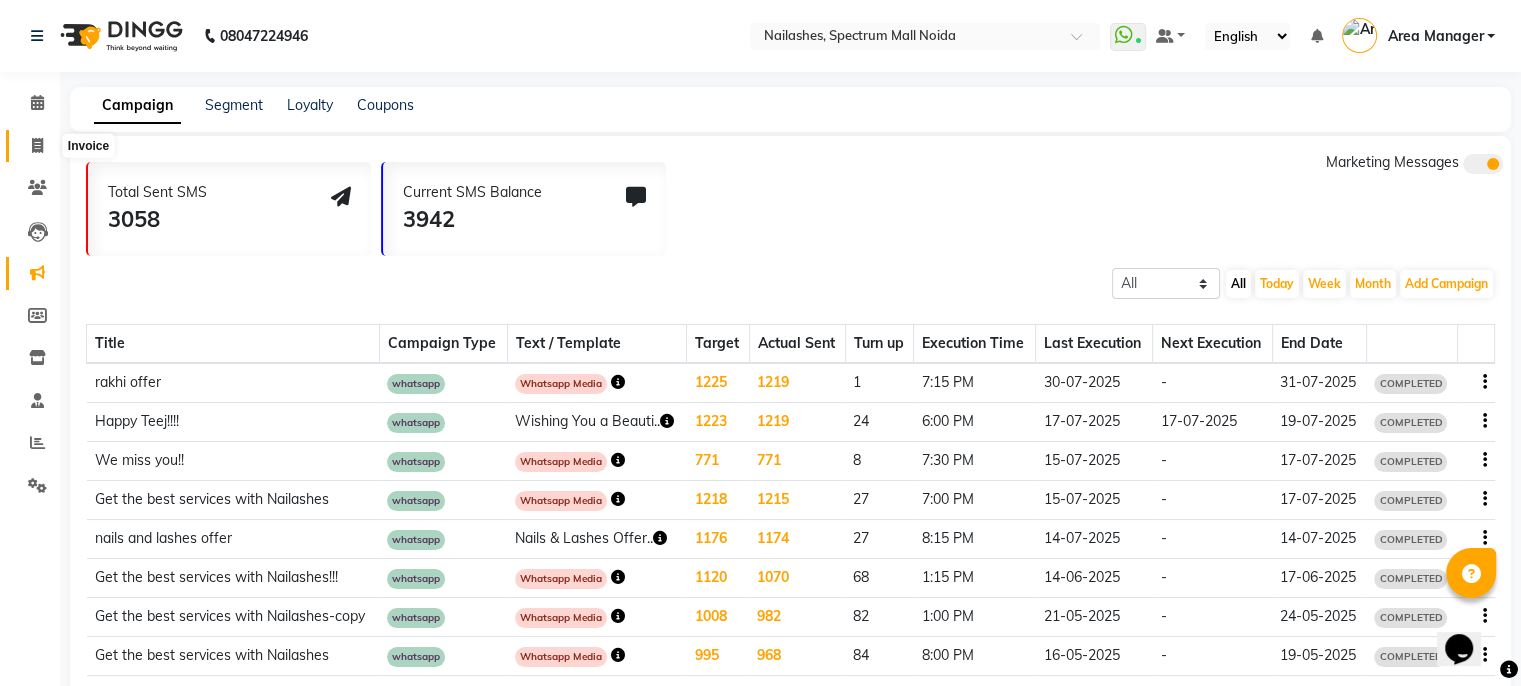 click 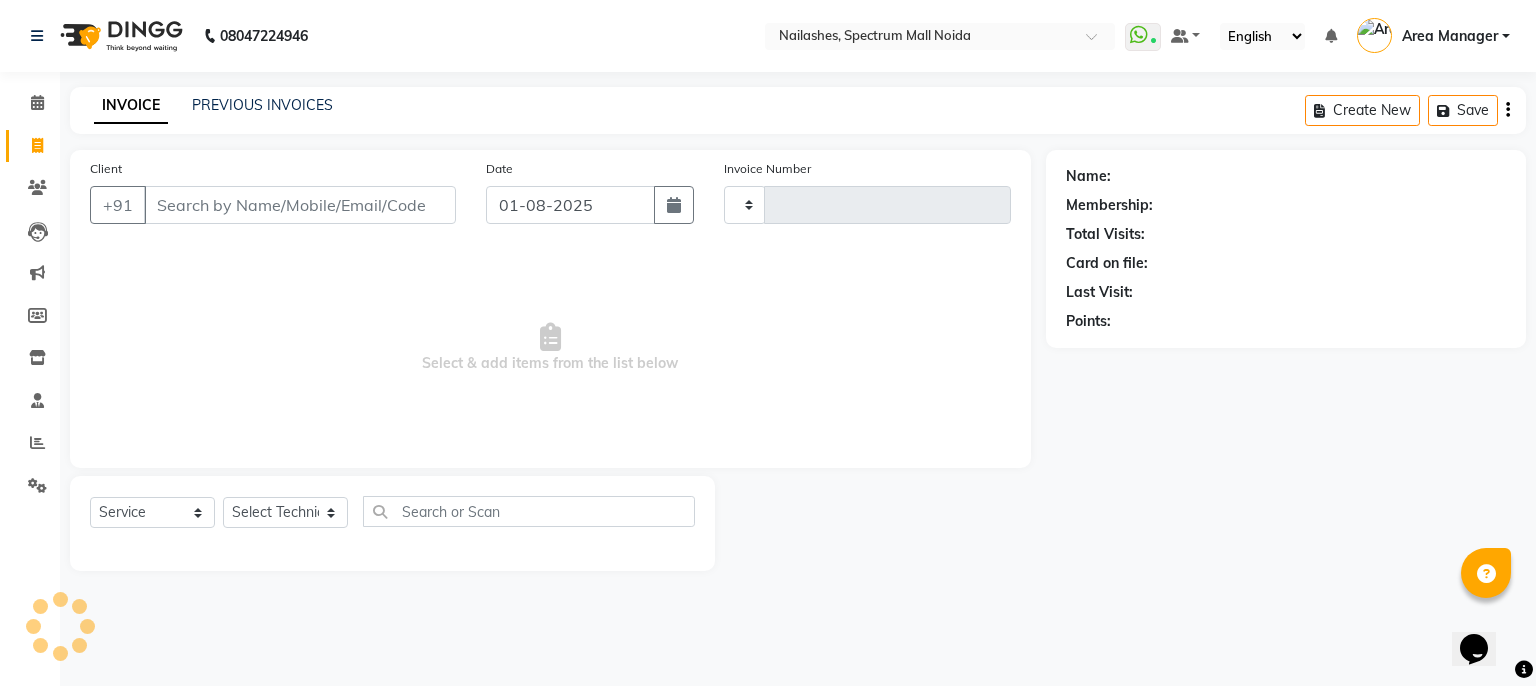type on "0658" 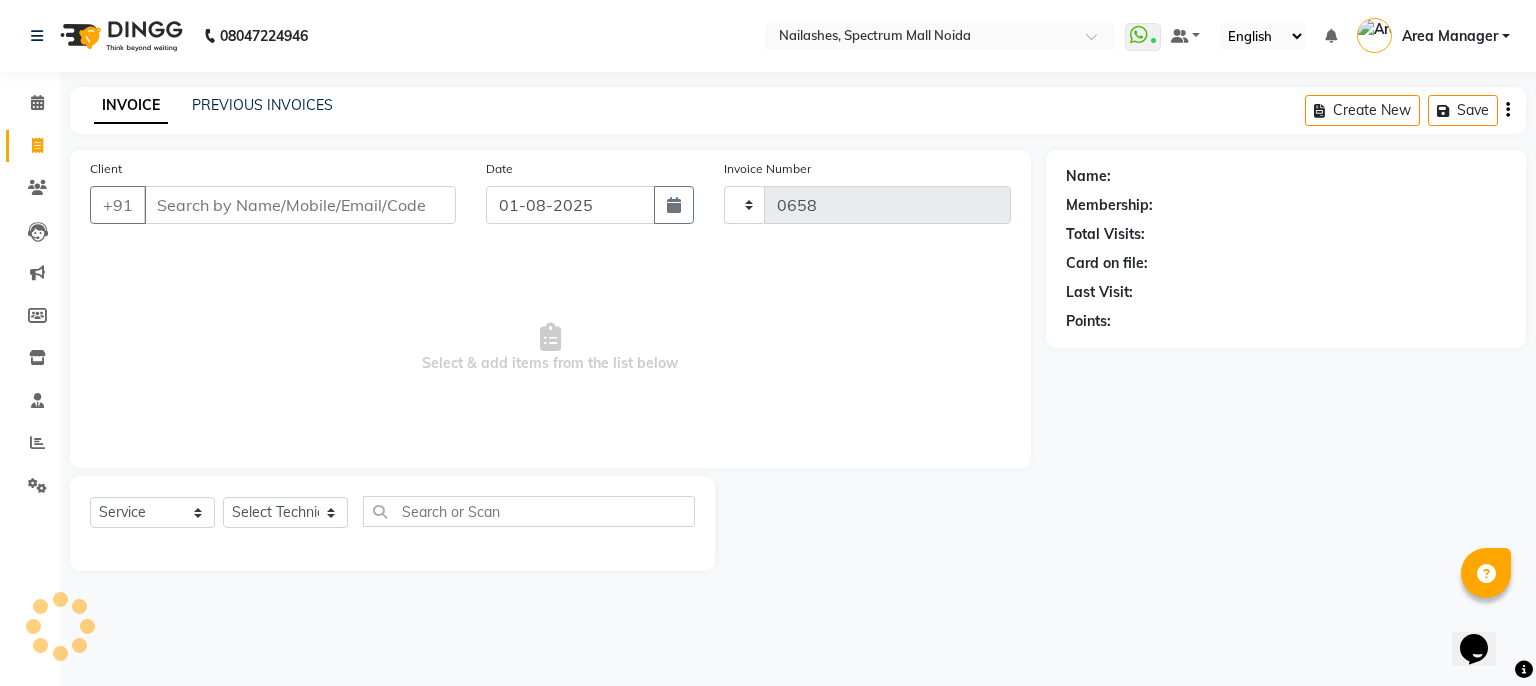 select on "6068" 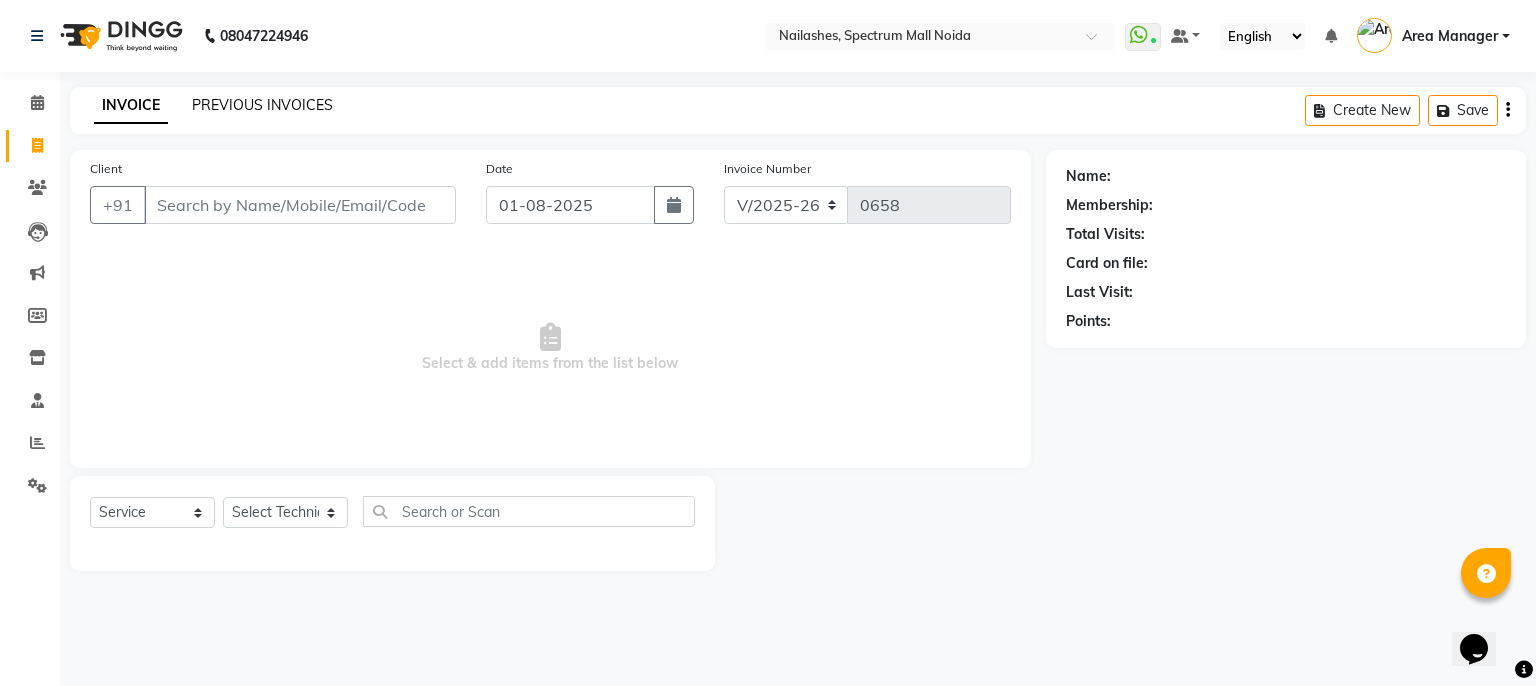 click on "PREVIOUS INVOICES" 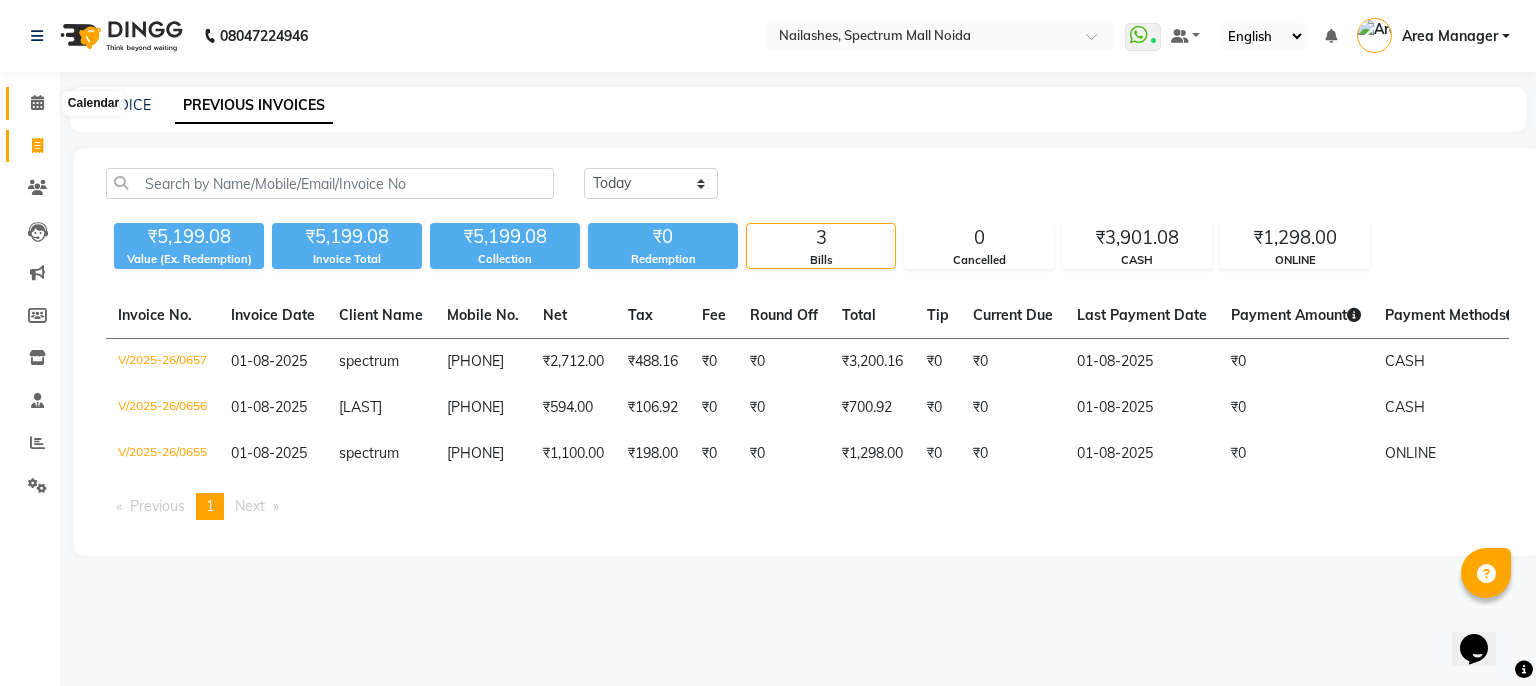 click 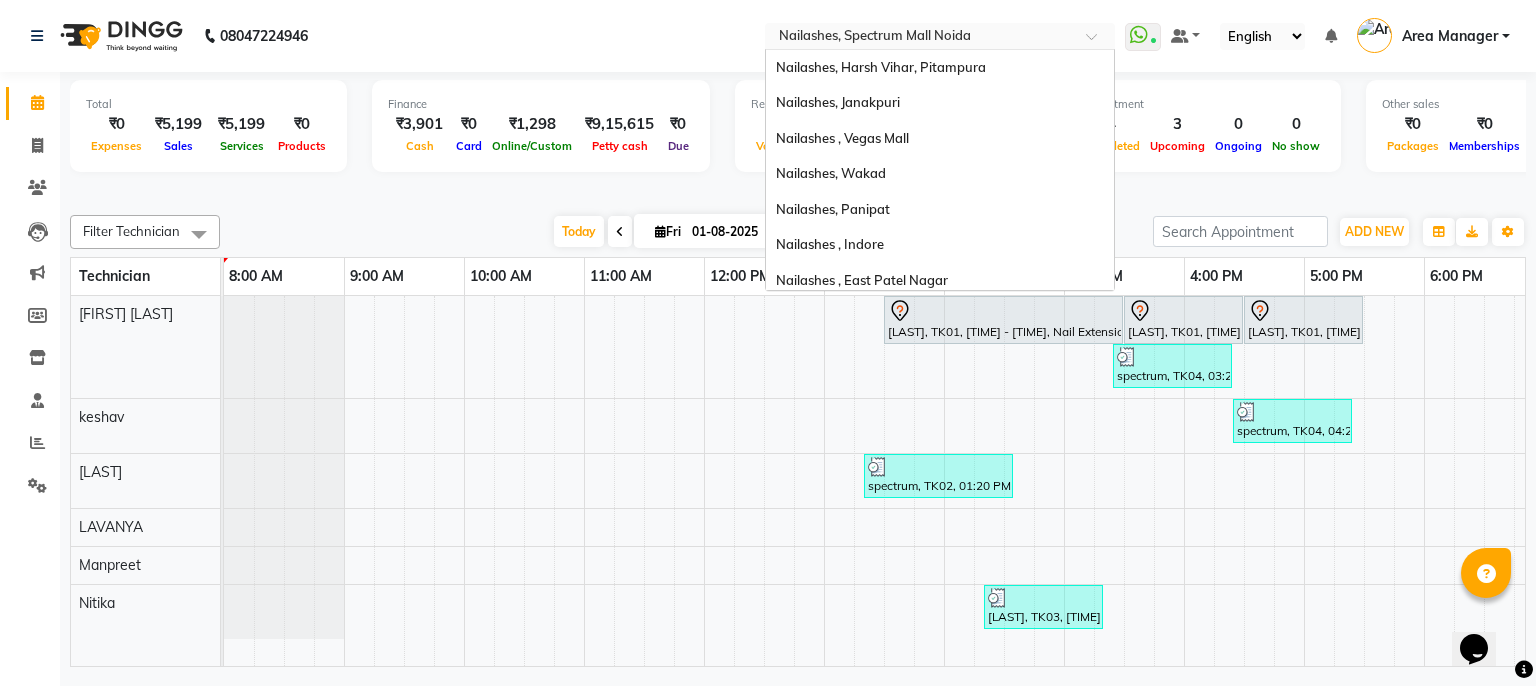 click at bounding box center (920, 38) 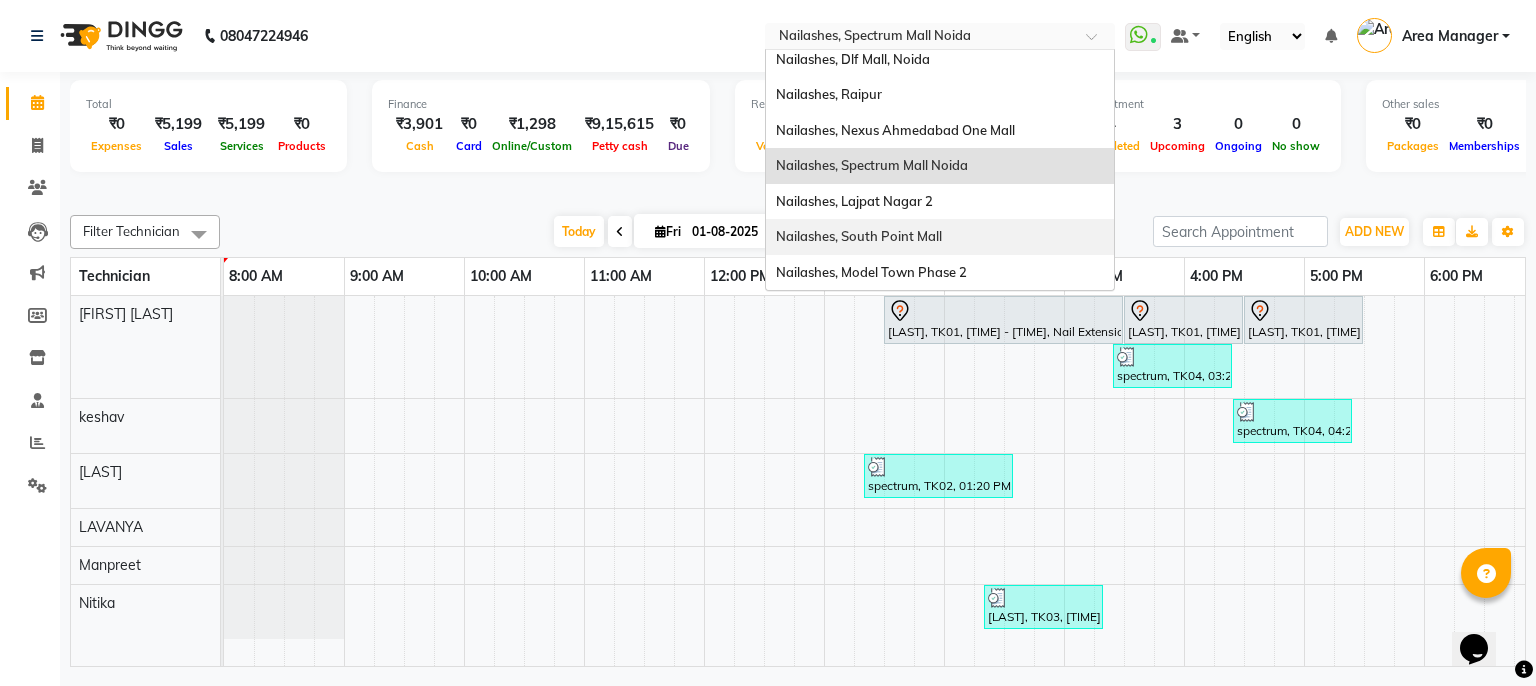 click on "Nailashes, South Point Mall" at bounding box center [940, 237] 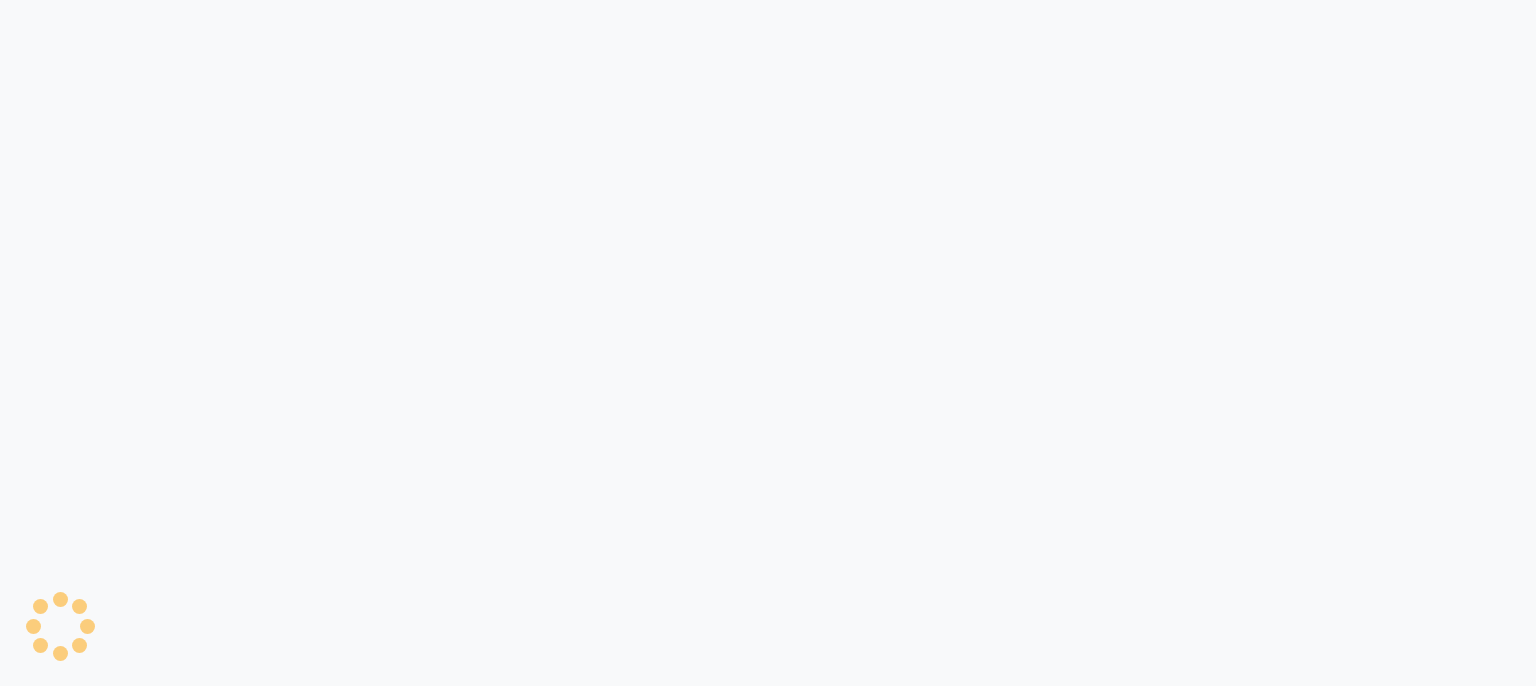 scroll, scrollTop: 0, scrollLeft: 0, axis: both 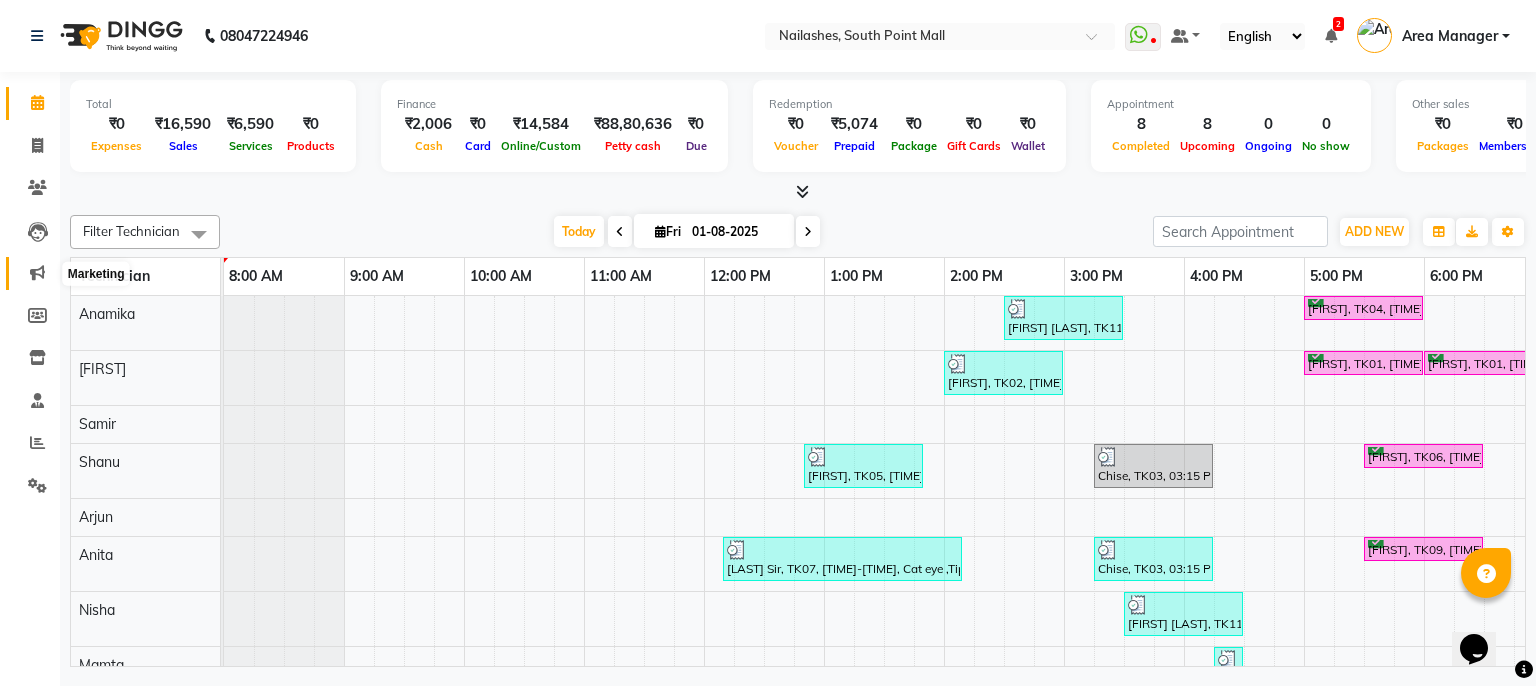 click 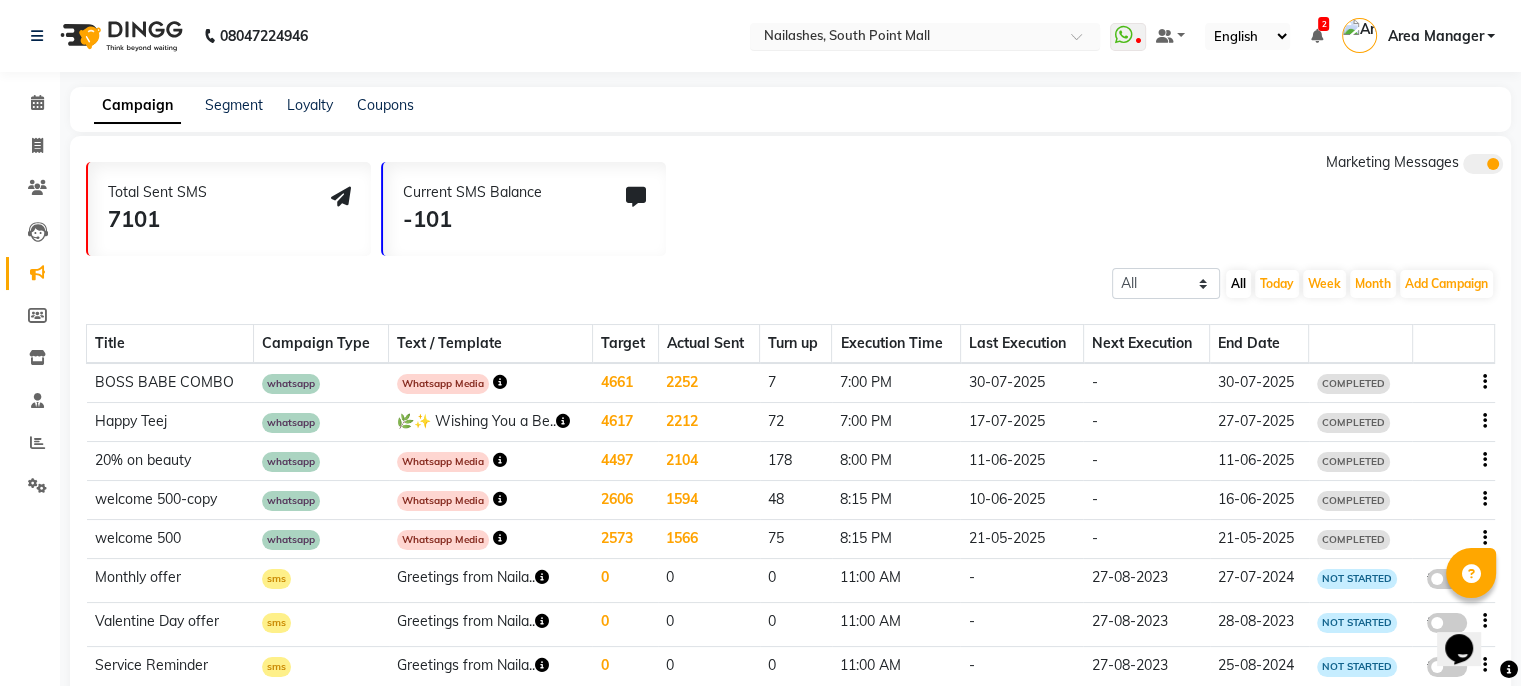 click at bounding box center [905, 38] 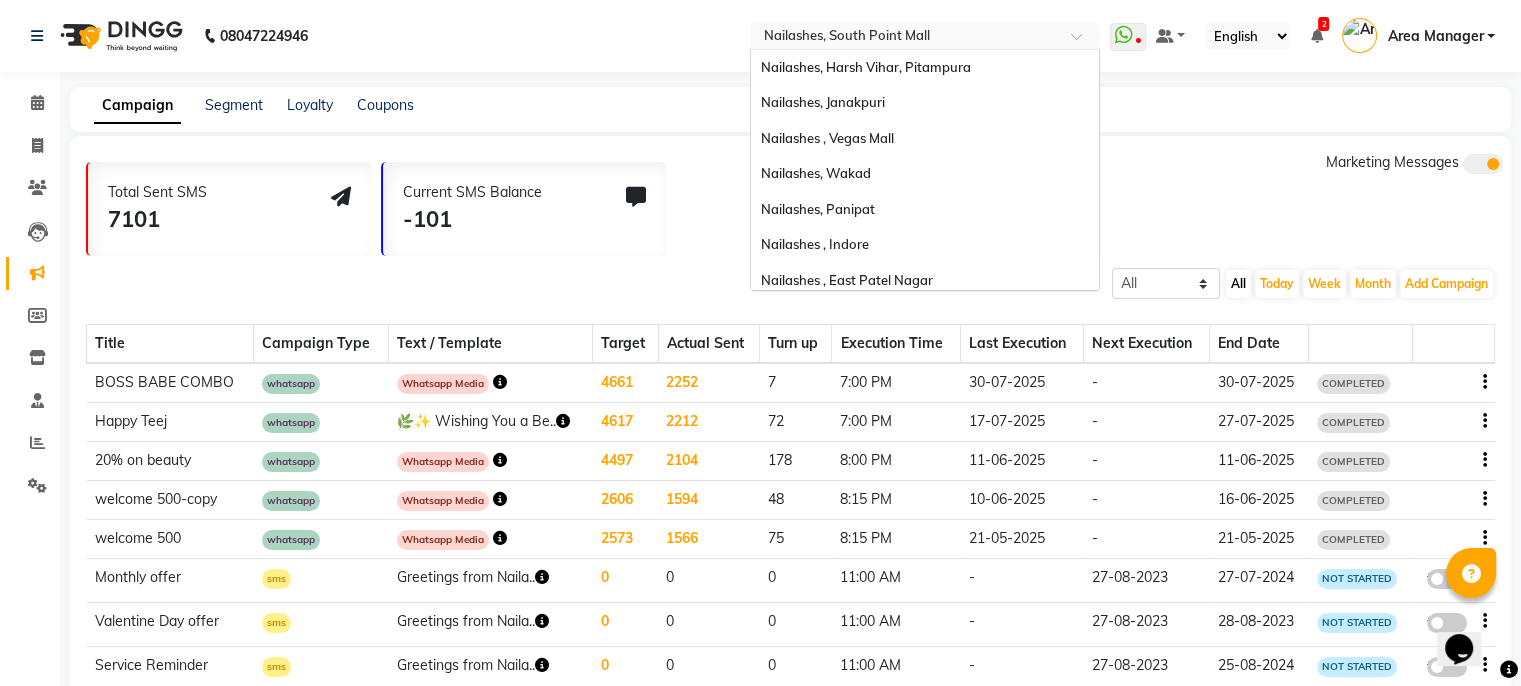 scroll, scrollTop: 434, scrollLeft: 0, axis: vertical 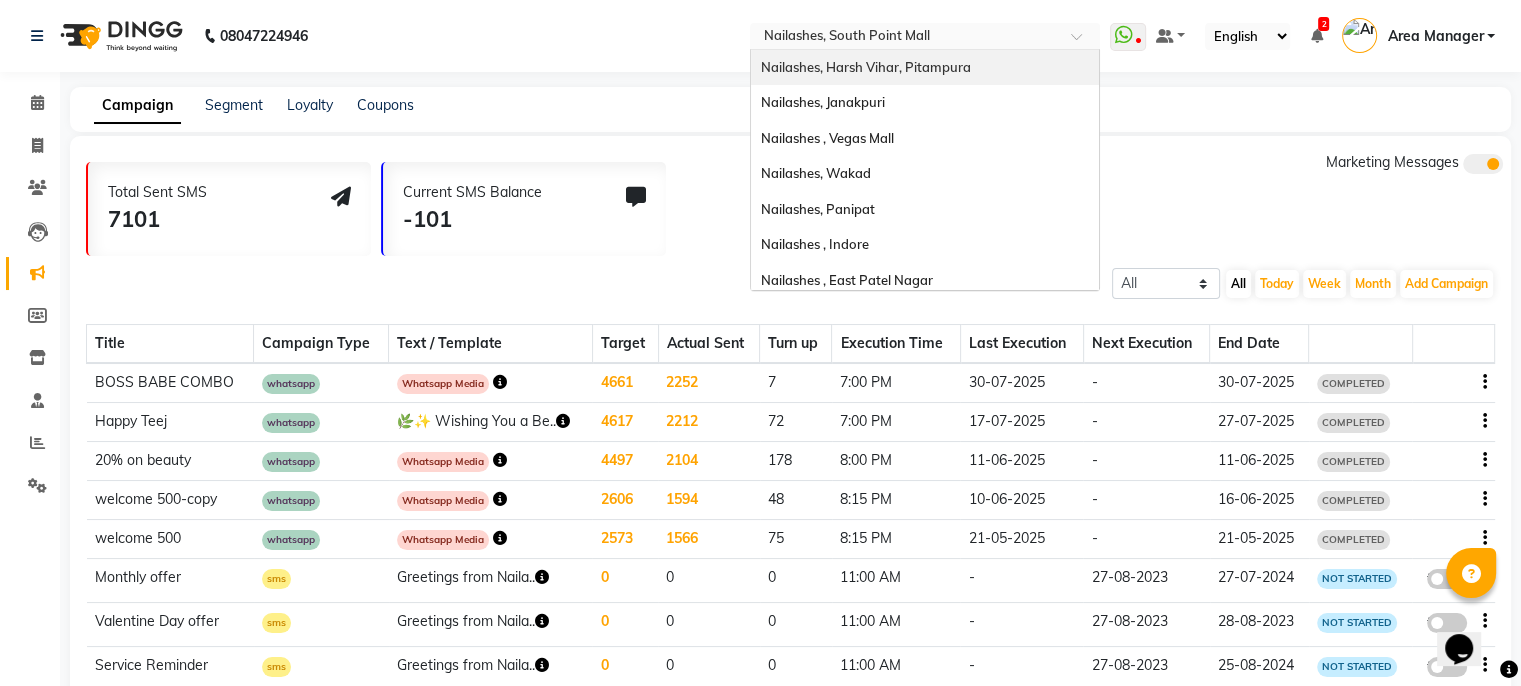 click on "Nailashes, Harsh Vihar, Pitampura" at bounding box center (866, 67) 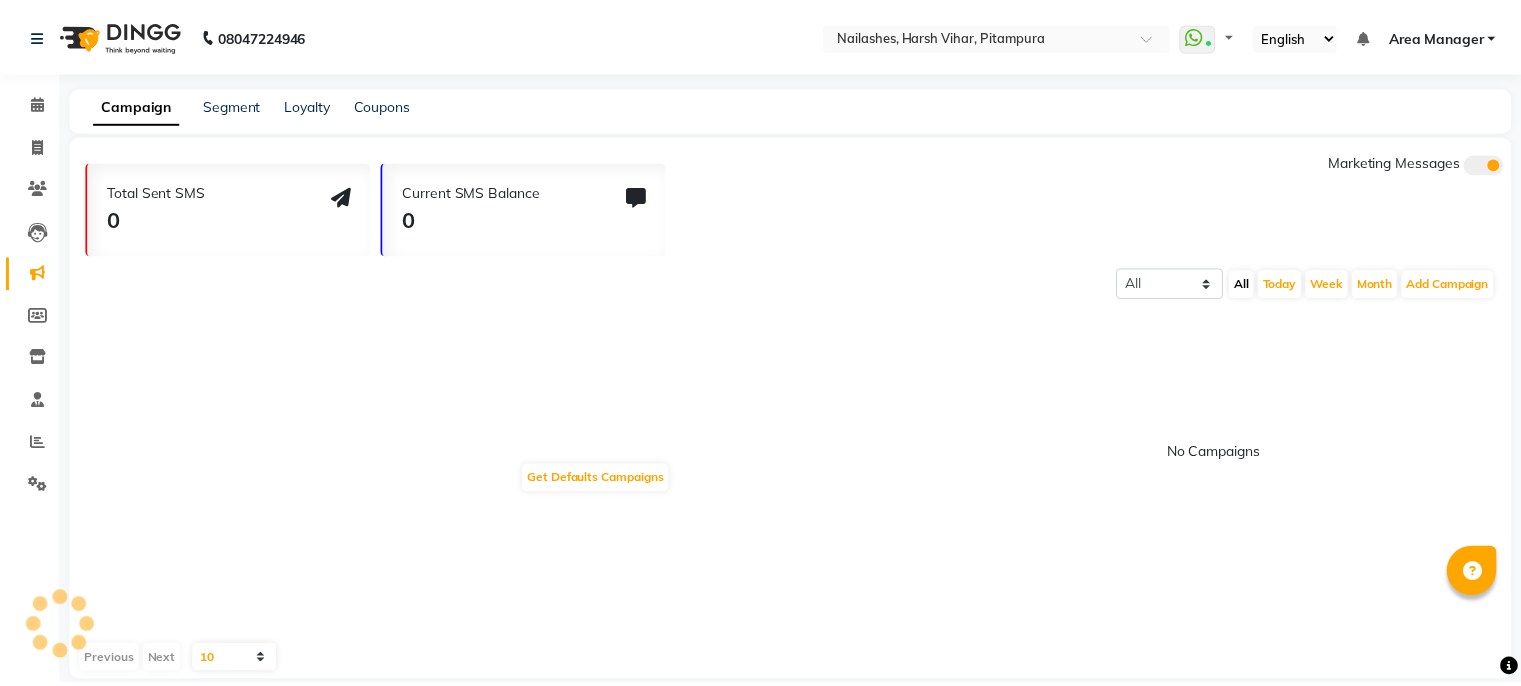 scroll, scrollTop: 0, scrollLeft: 0, axis: both 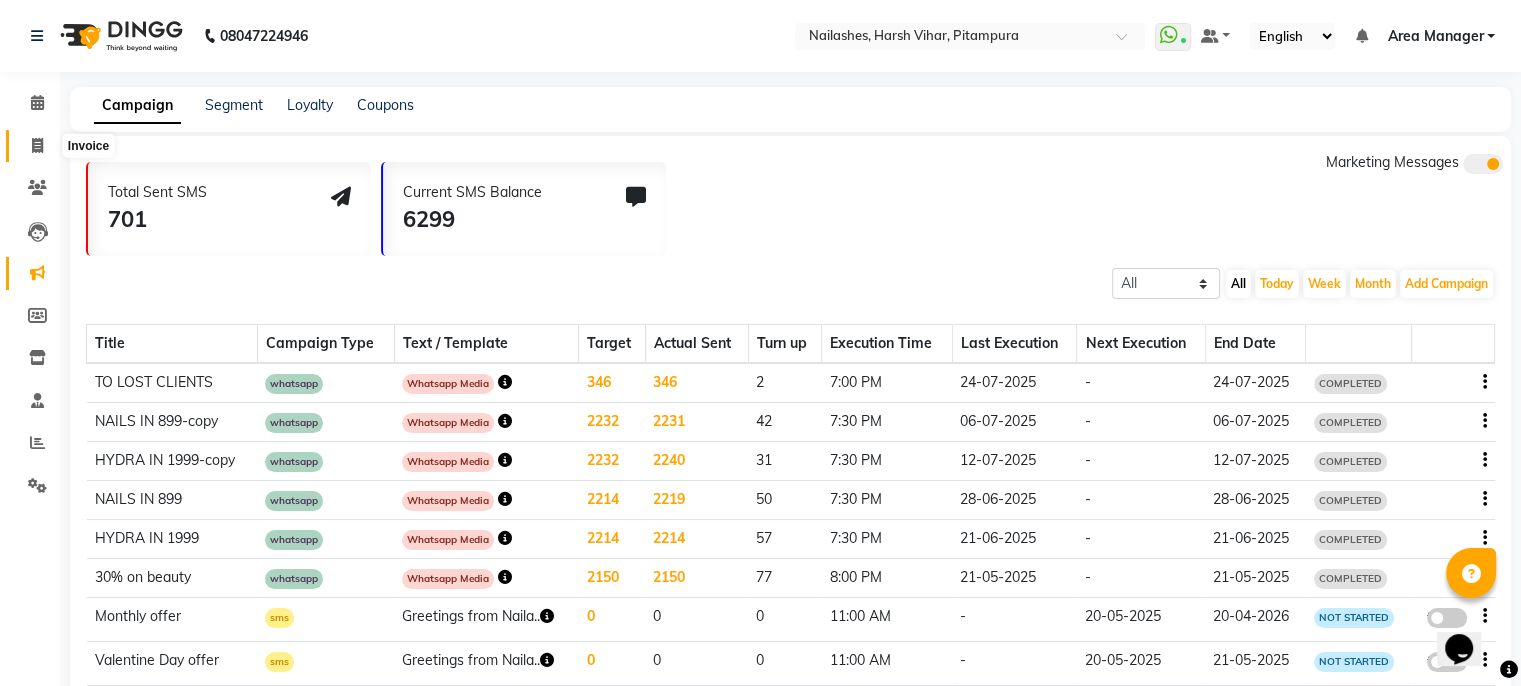 click 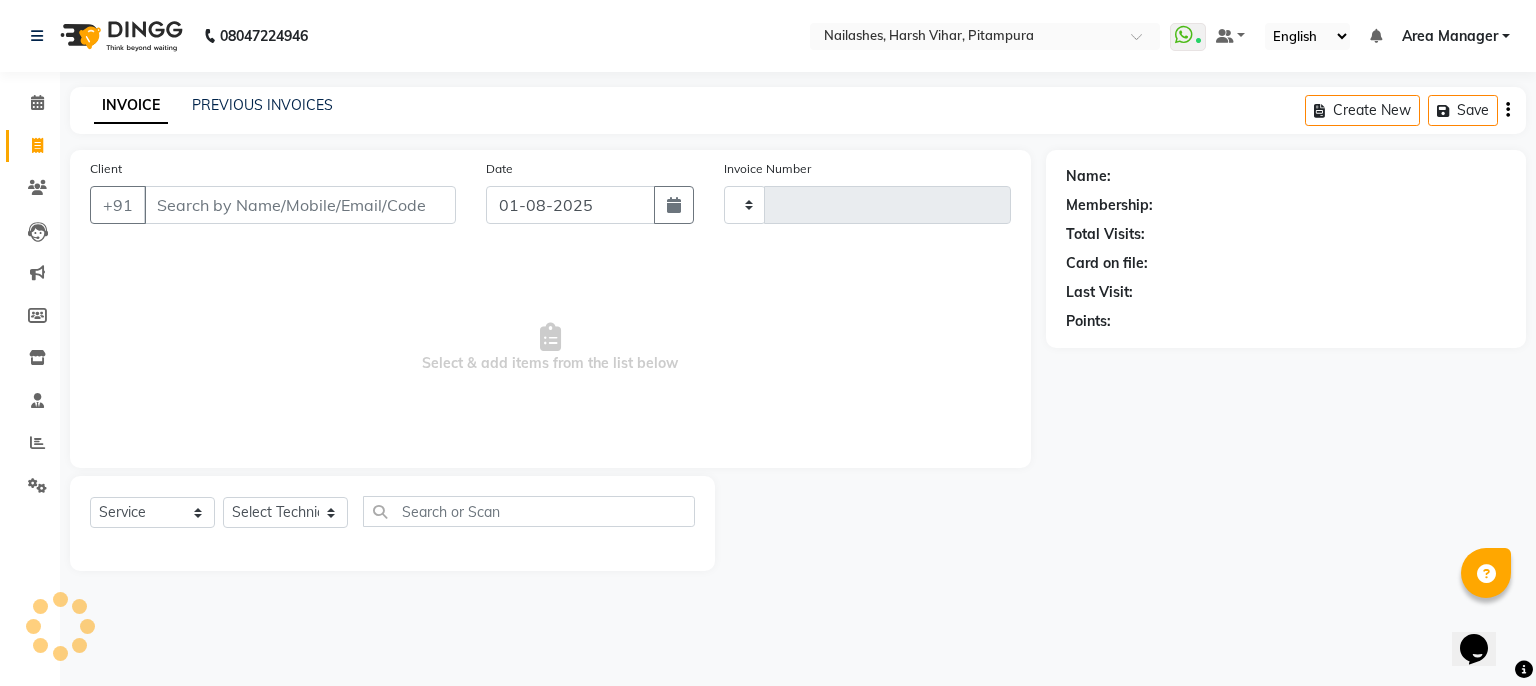 type on "0368" 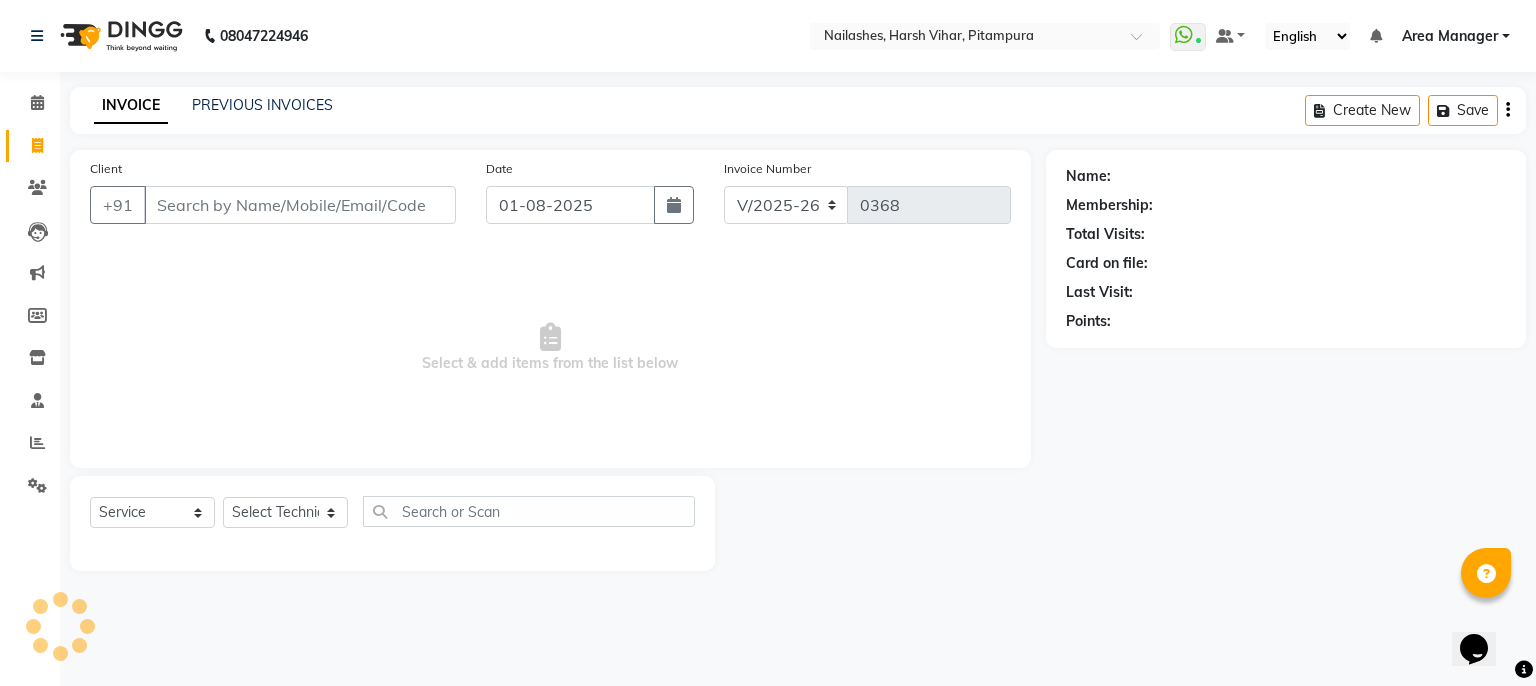 click on "Client" at bounding box center [300, 205] 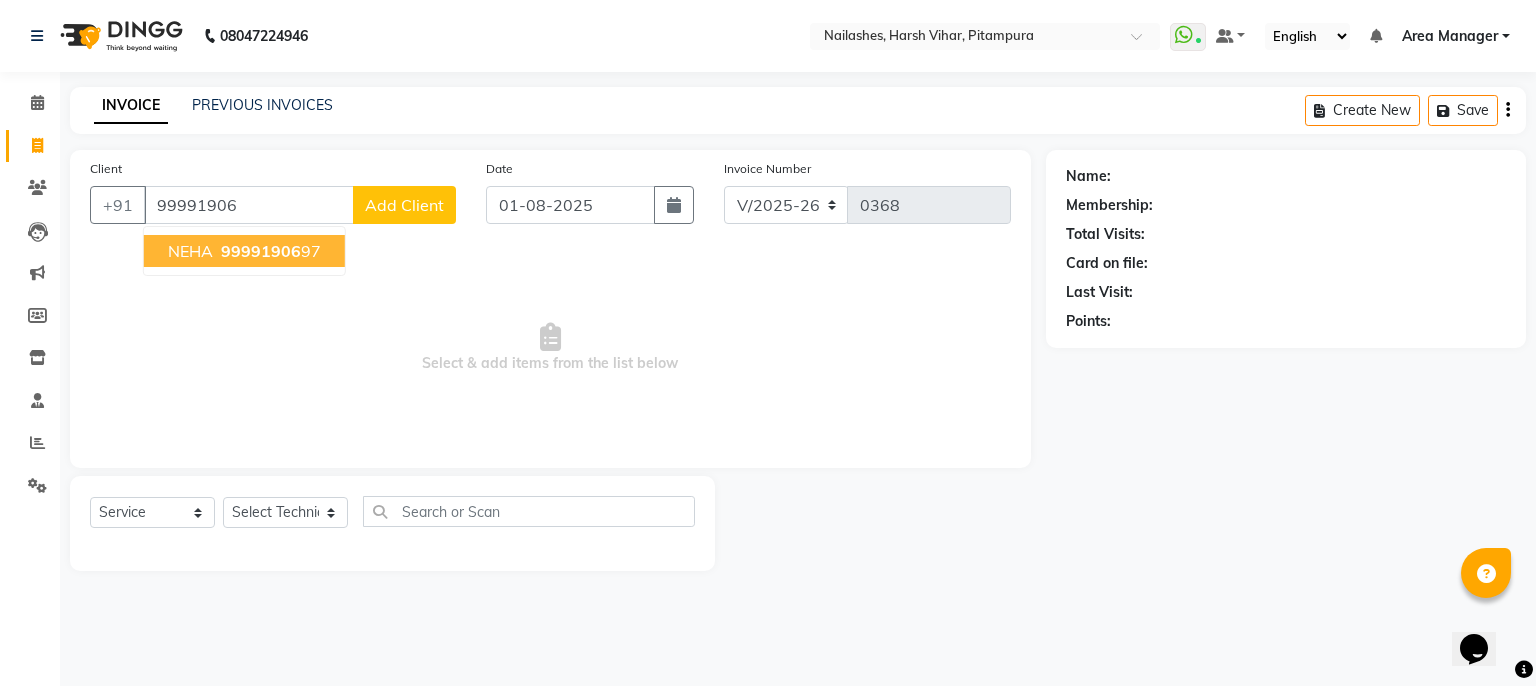 click on "NEHA" at bounding box center [190, 251] 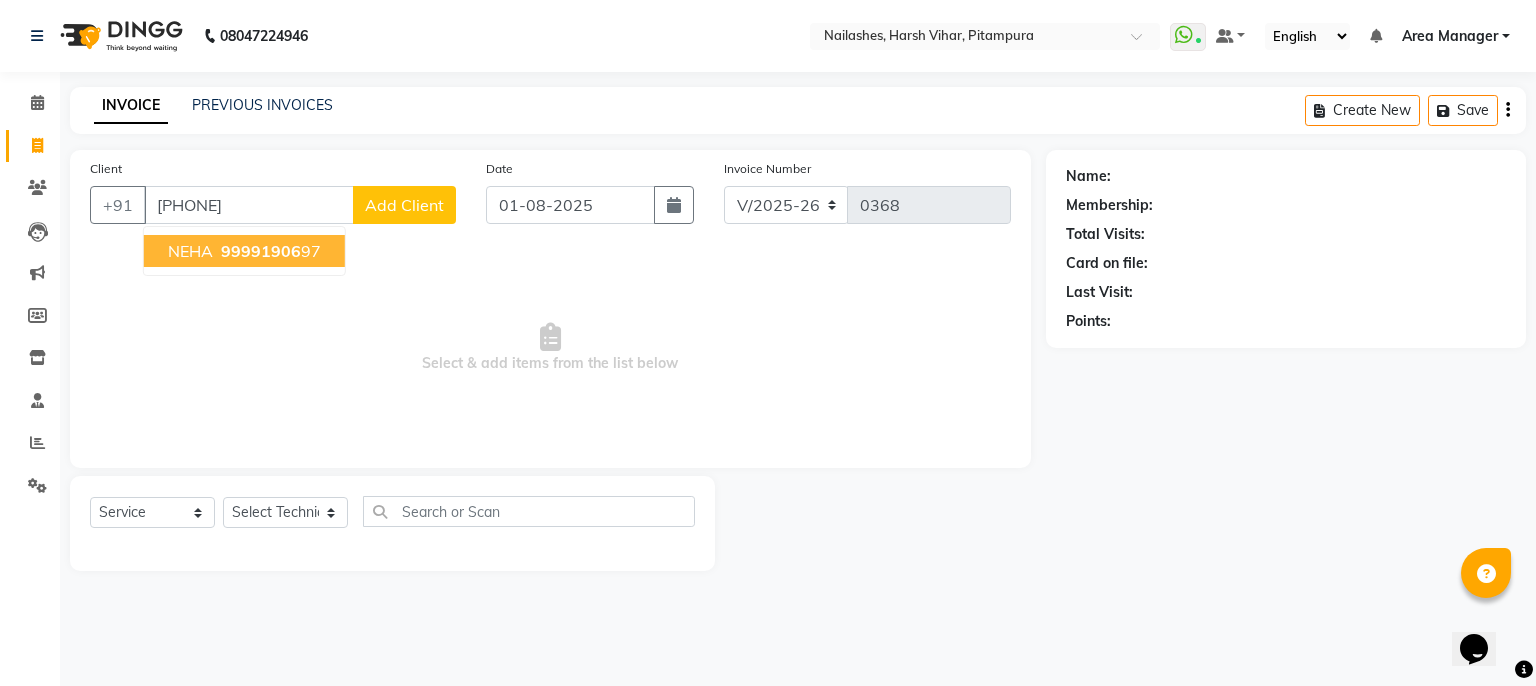 type on "[PHONE]" 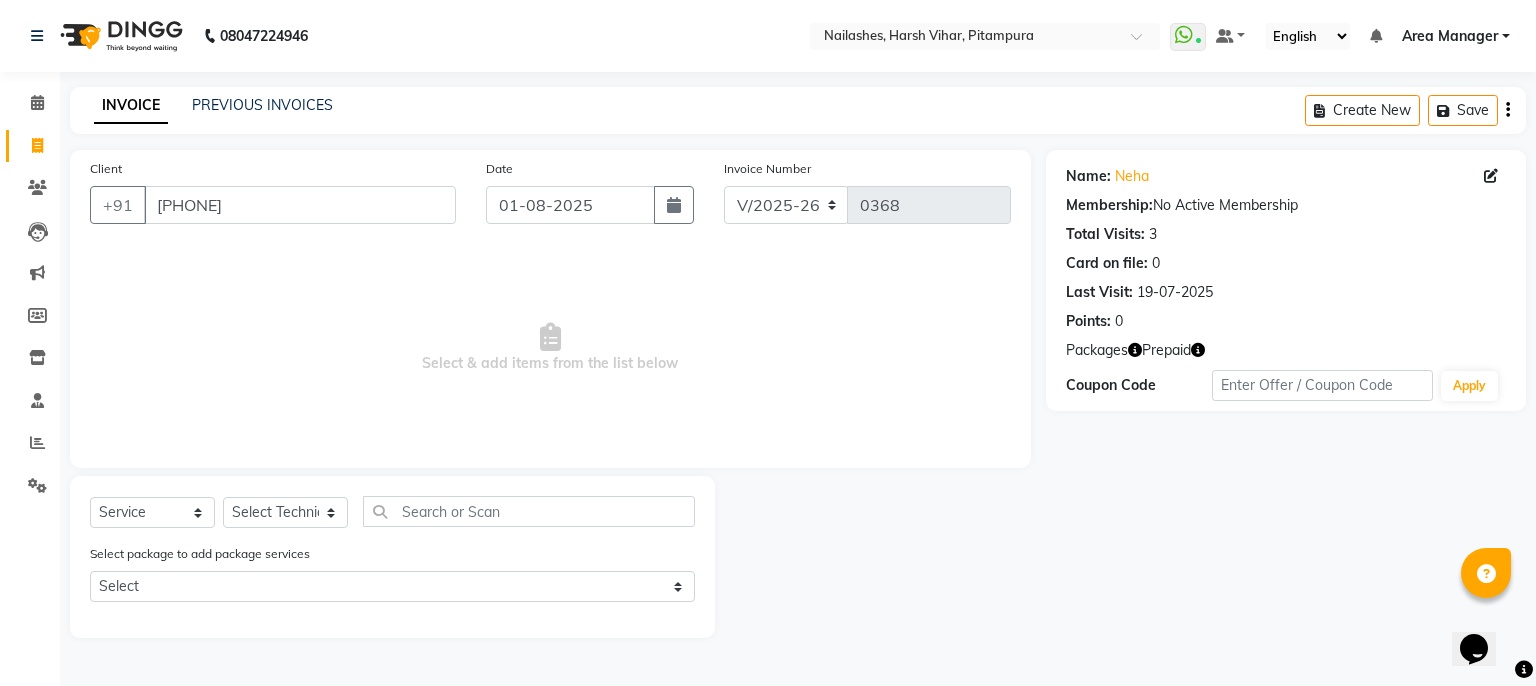 click 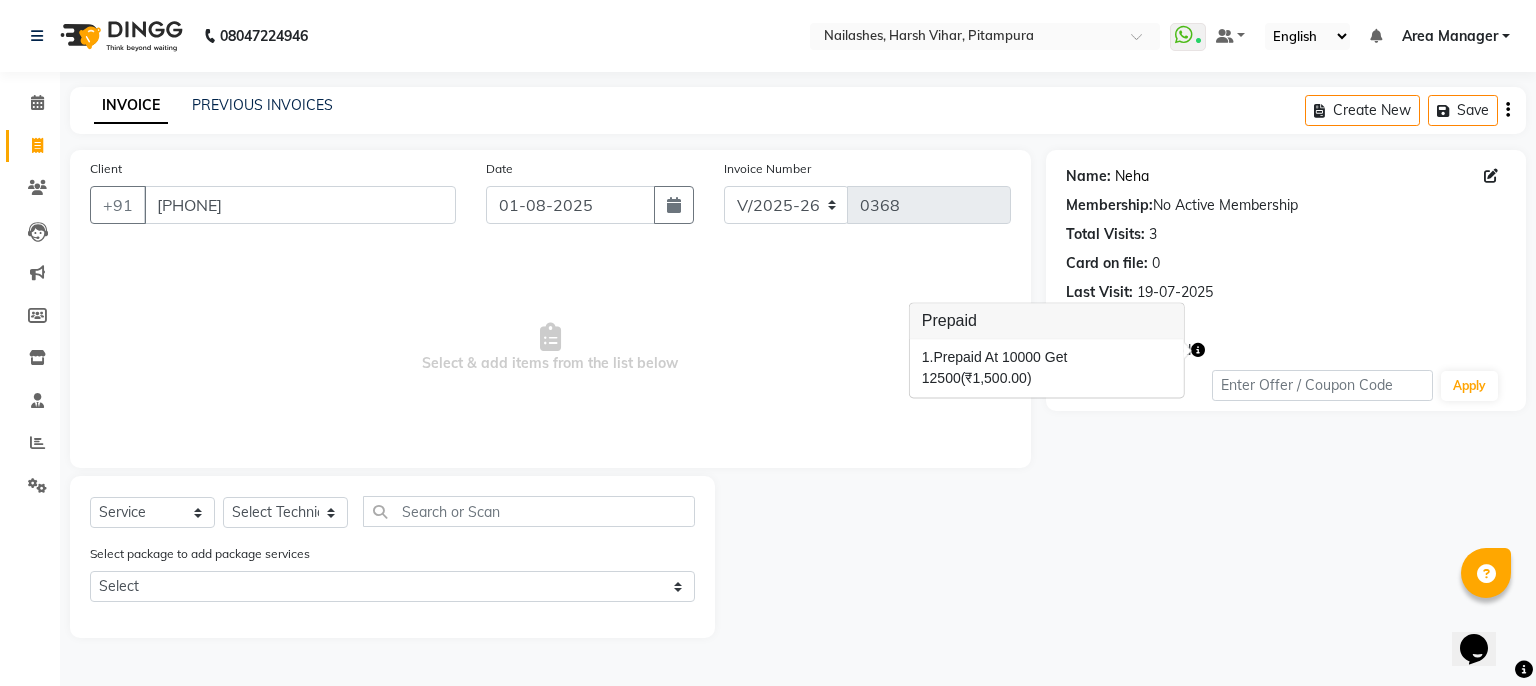 click on "Neha" 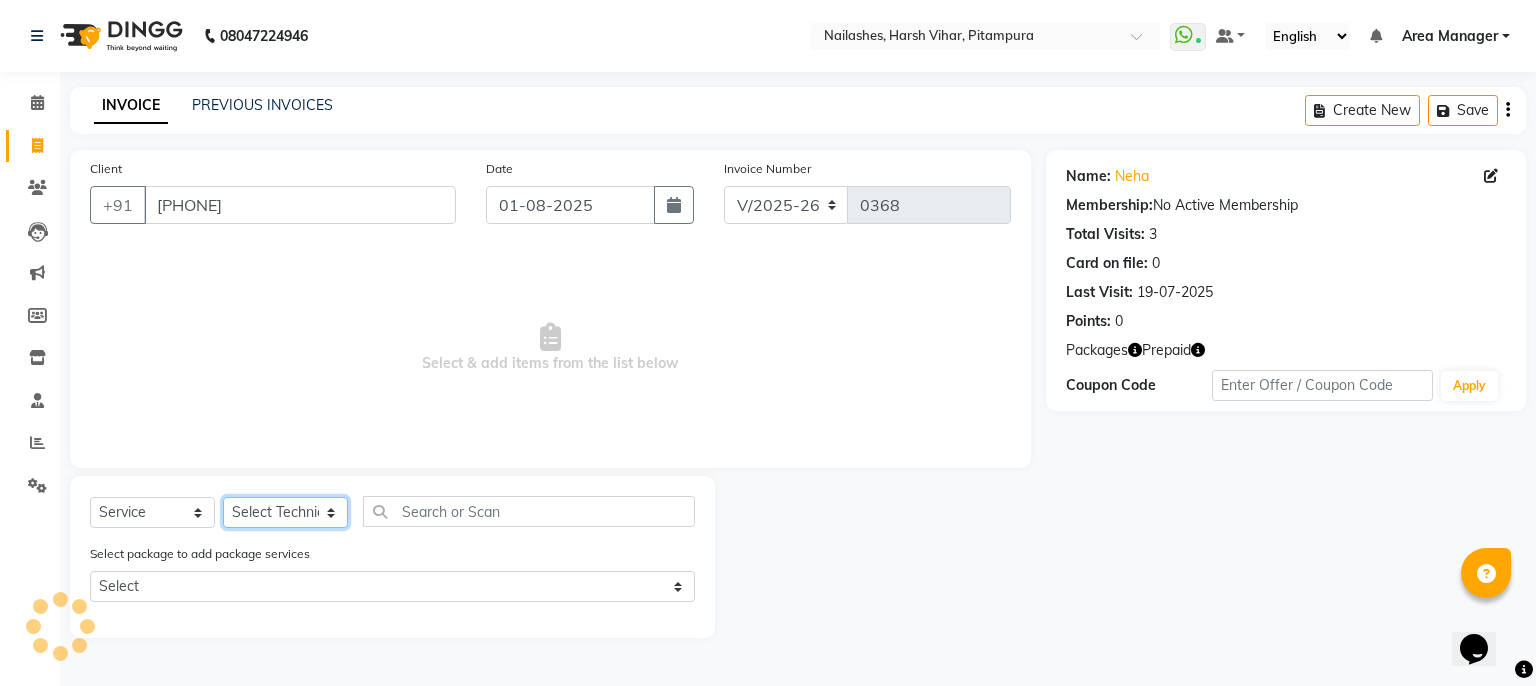 click on "Select Technician [NAME]  [NAME] Manager [NAME] [NAME] [NAME]" 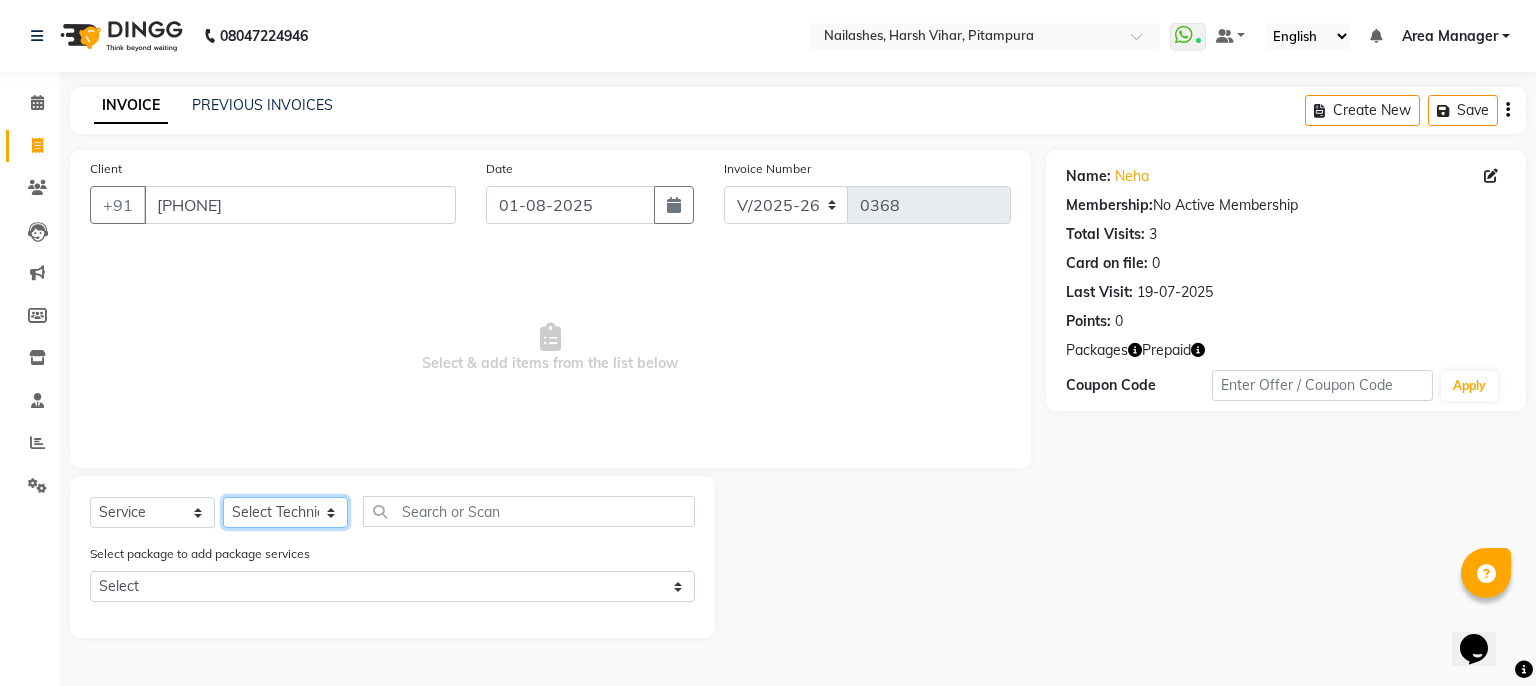 select on "83532" 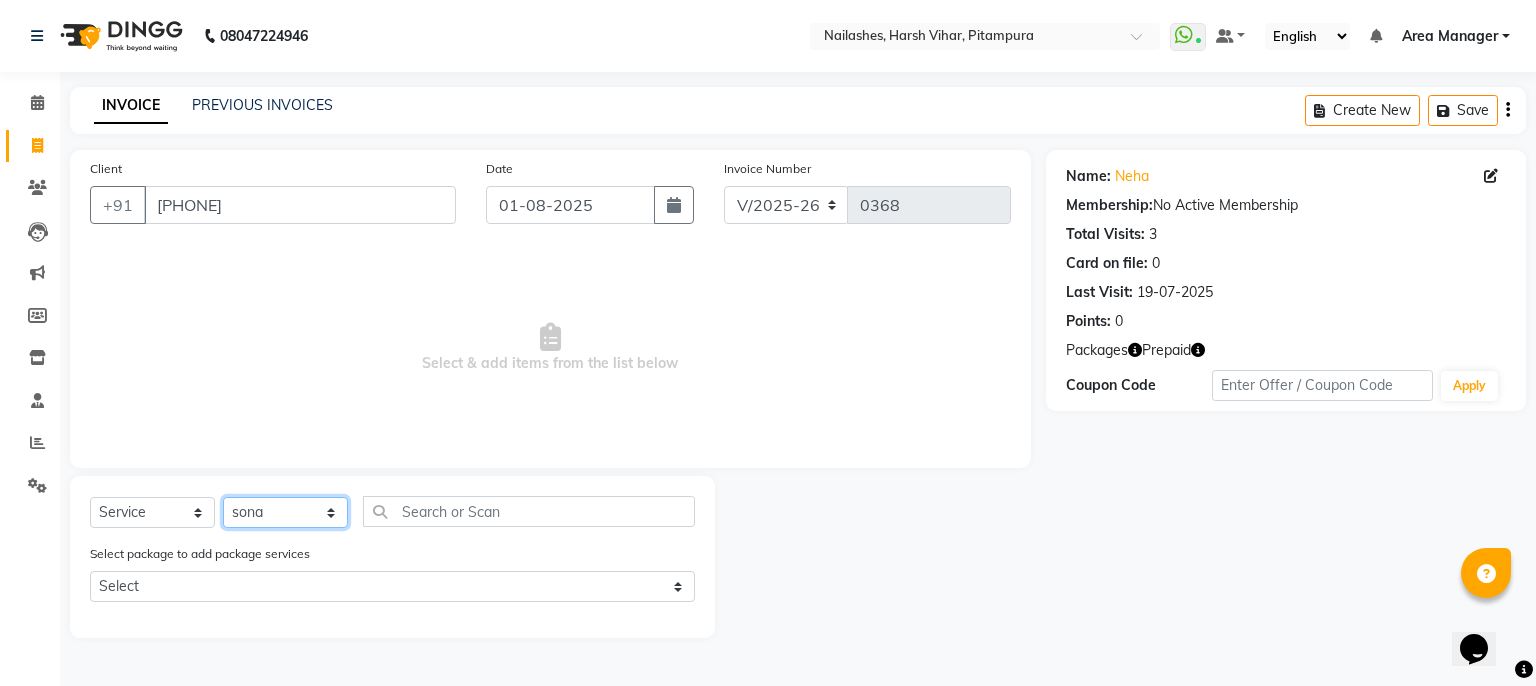 click on "Select Technician [NAME]  [NAME] Manager [NAME] [NAME] [NAME]" 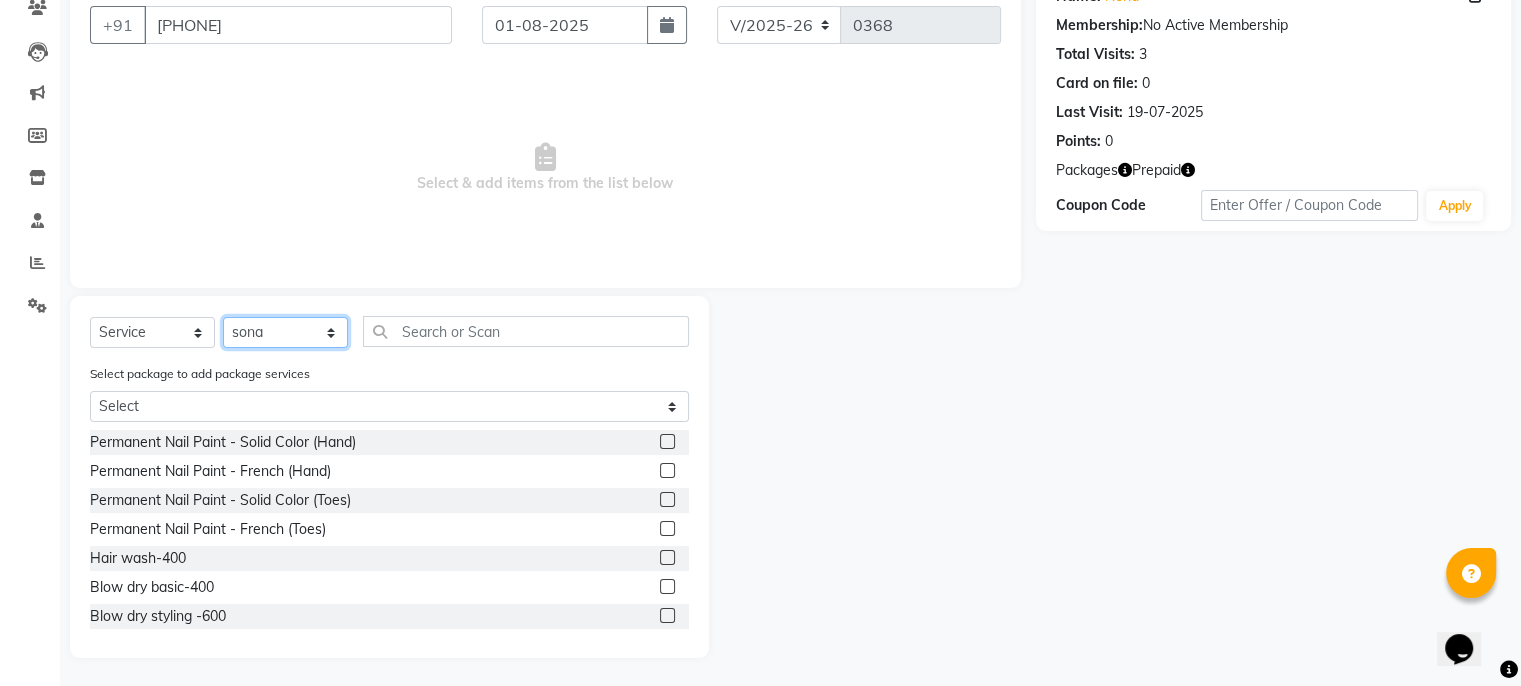 scroll, scrollTop: 184, scrollLeft: 0, axis: vertical 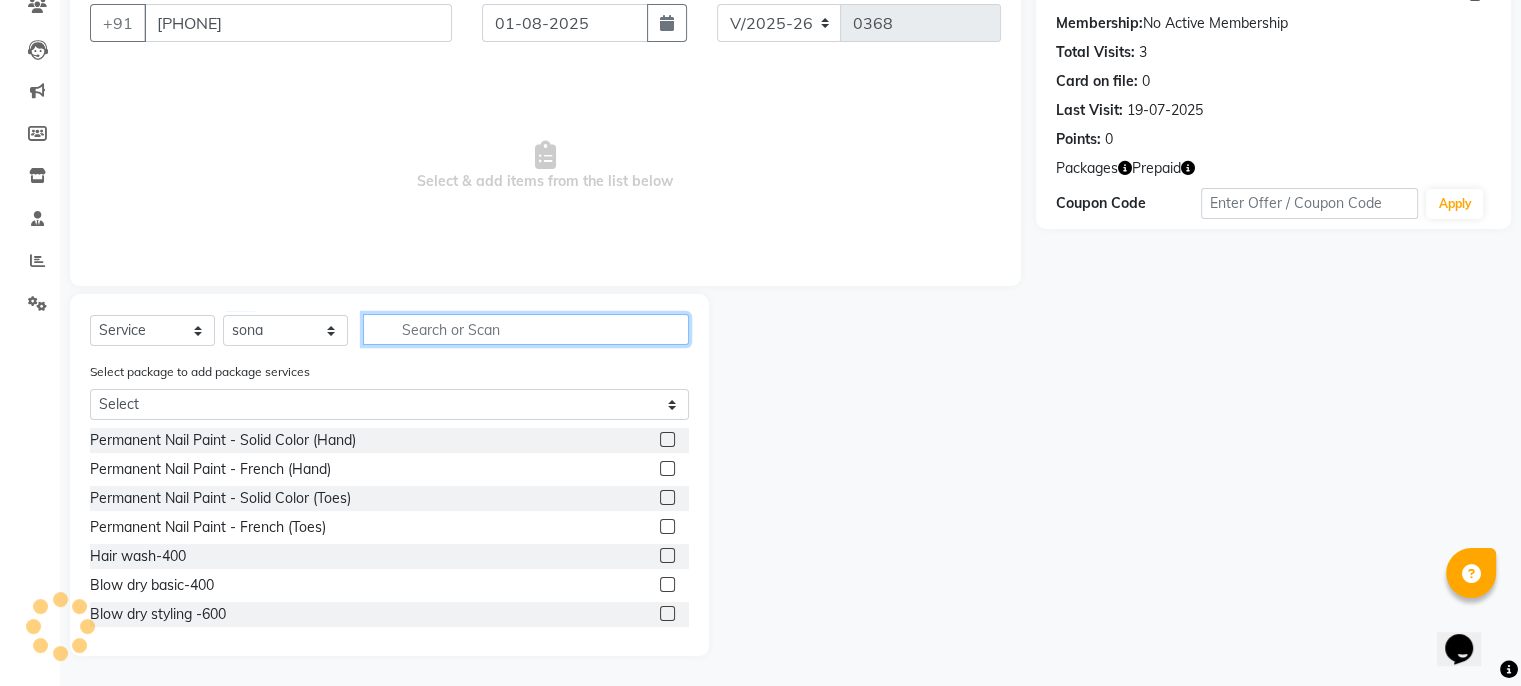 click 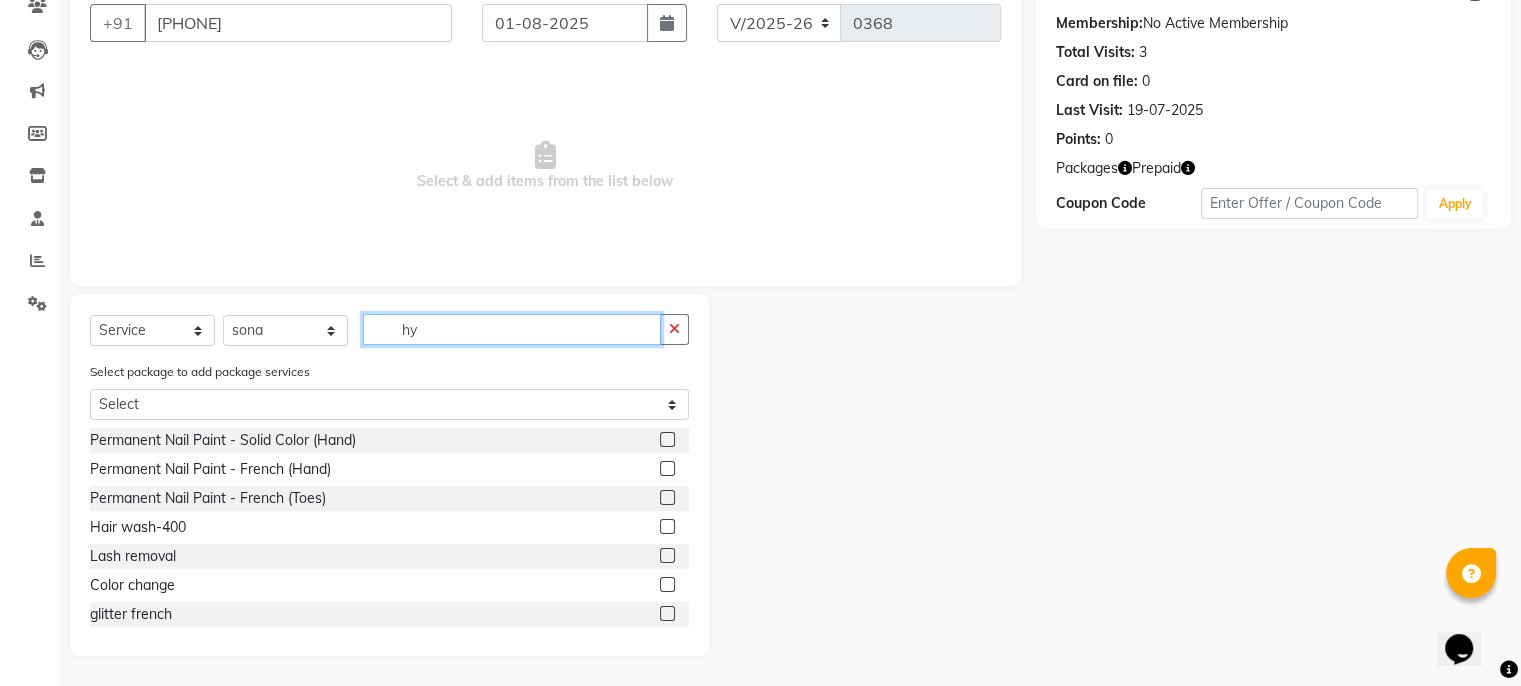 scroll, scrollTop: 129, scrollLeft: 0, axis: vertical 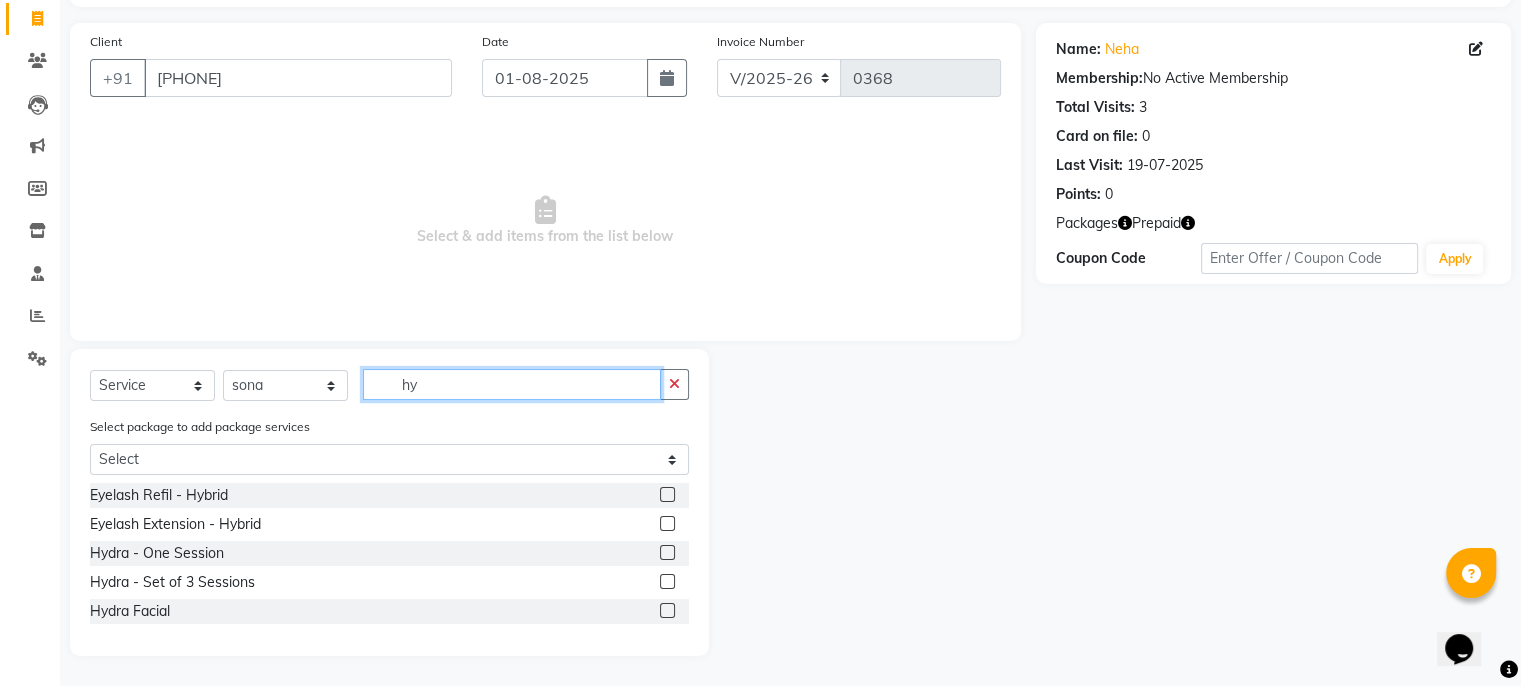 type on "hy" 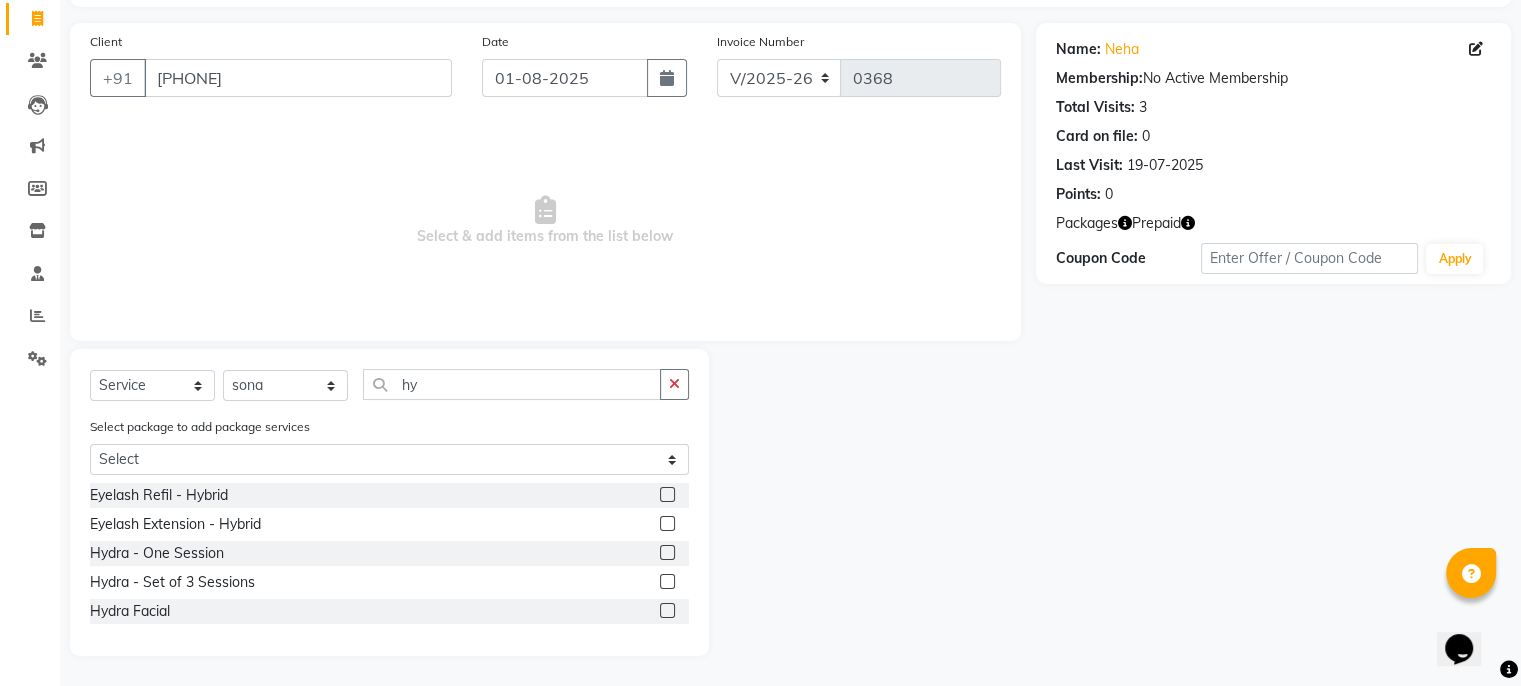 click 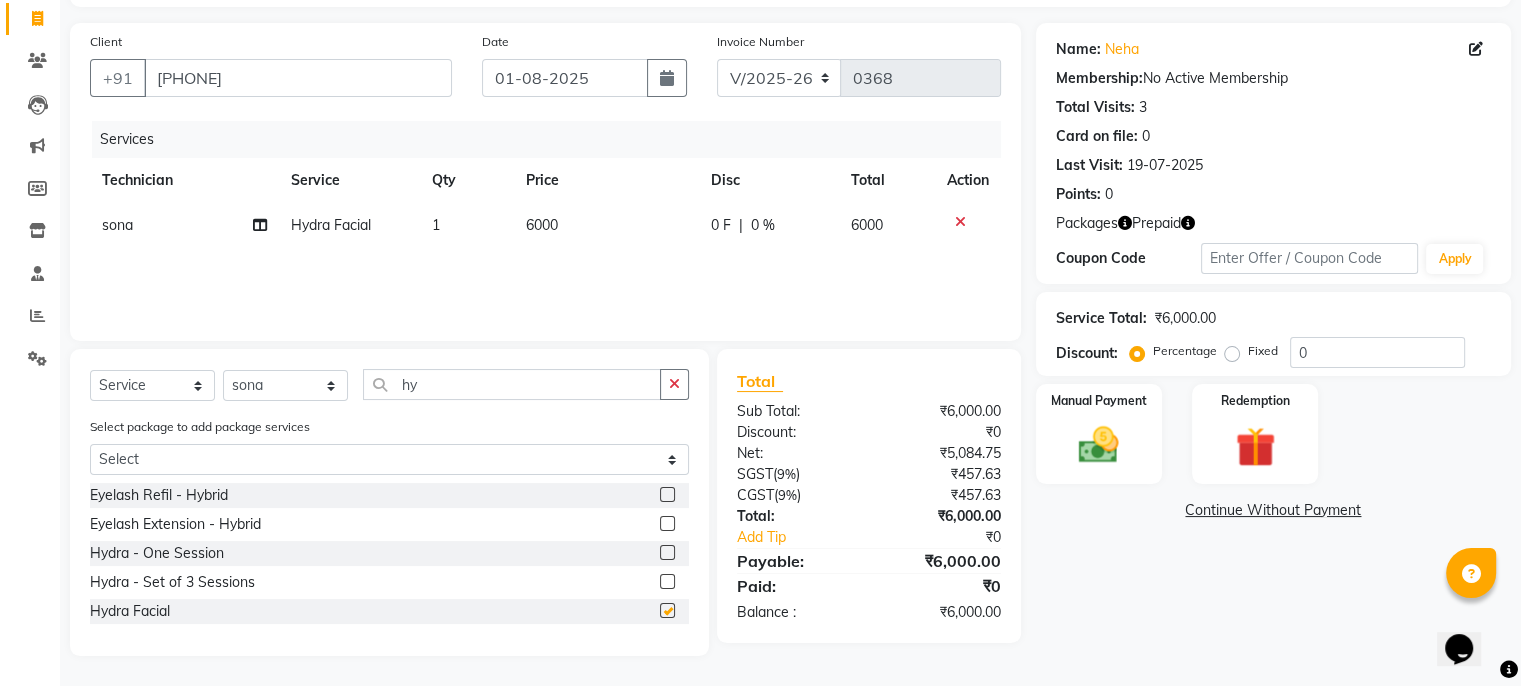 checkbox on "false" 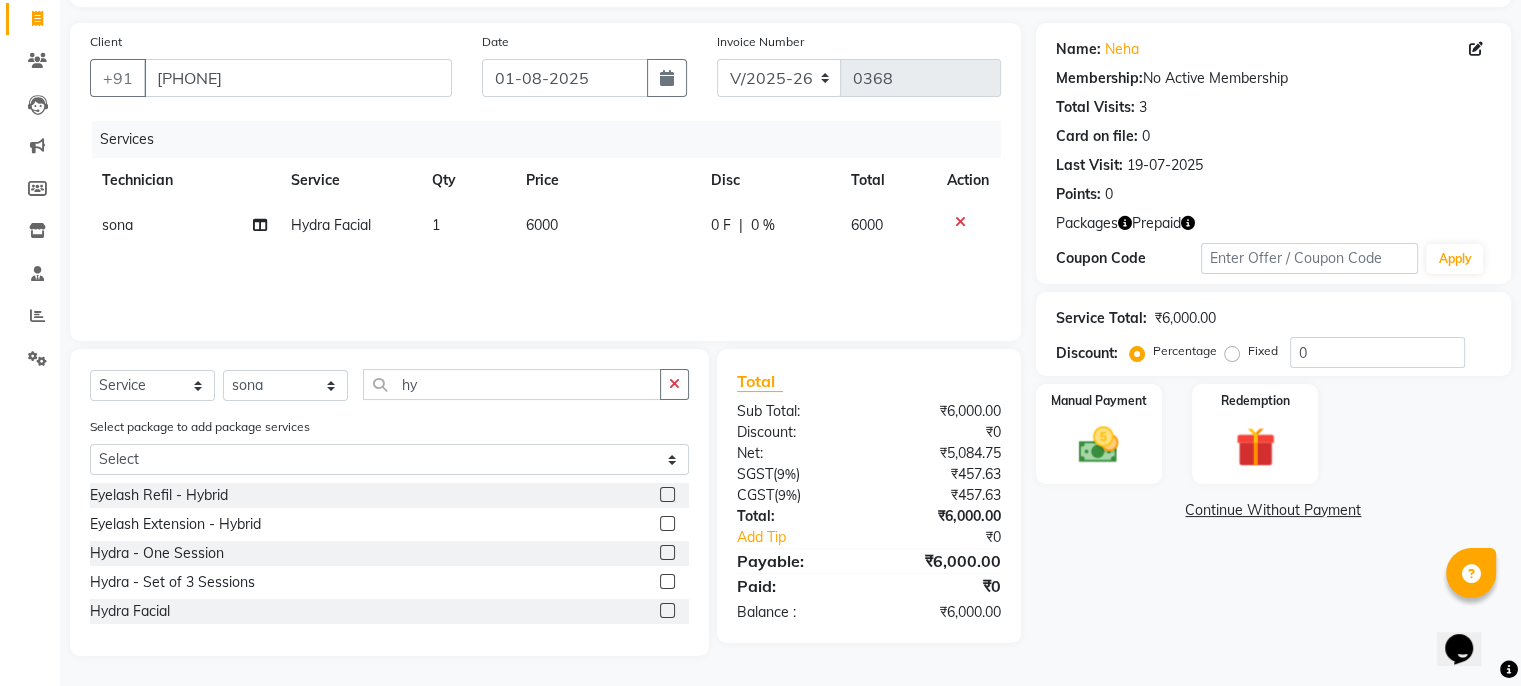 click on "6000" 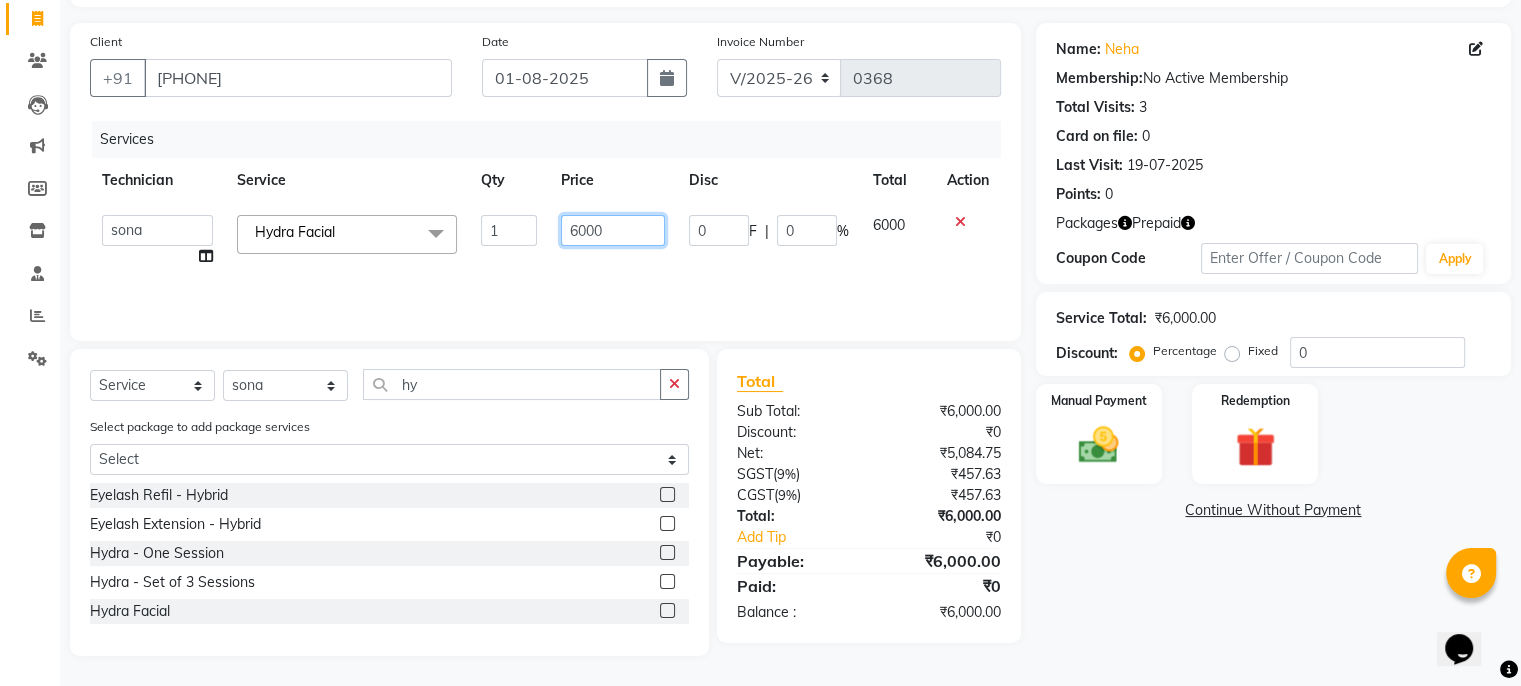 click on "6000" 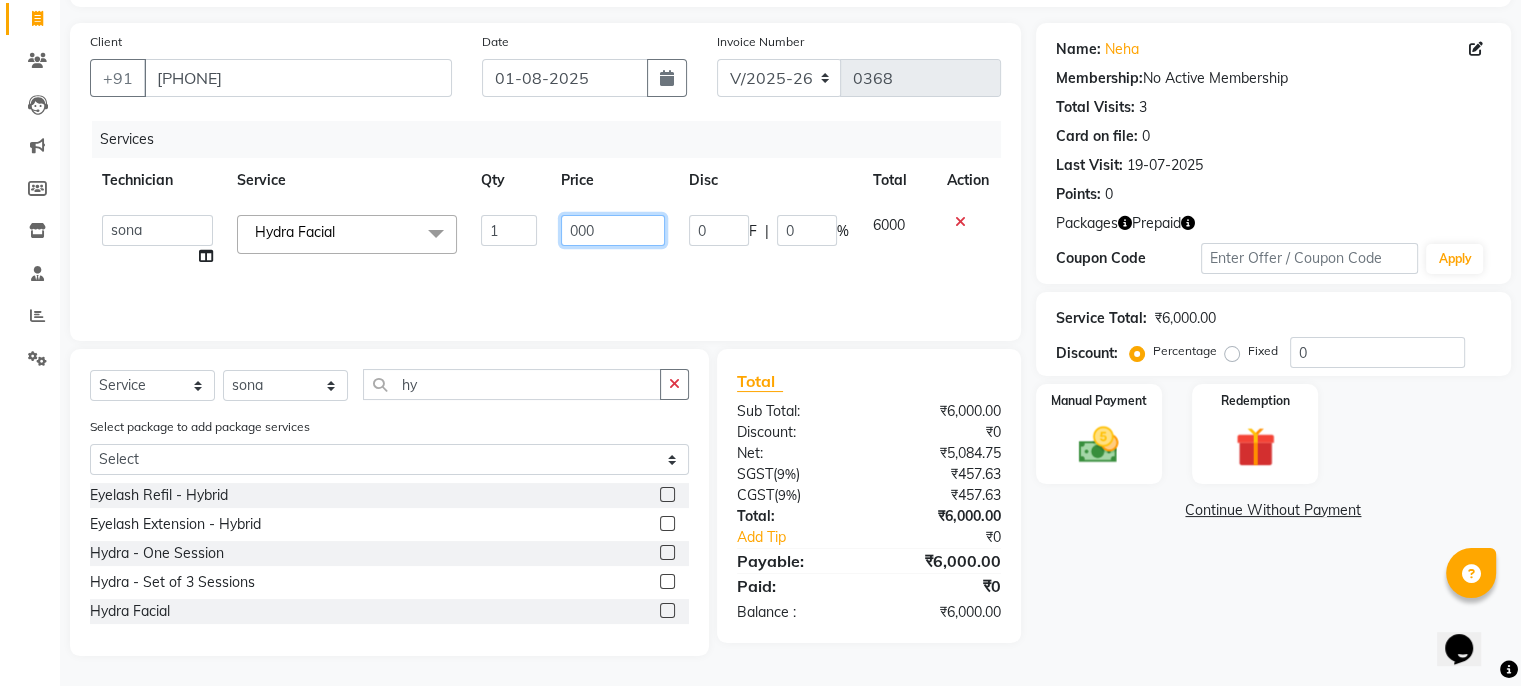 type on "5000" 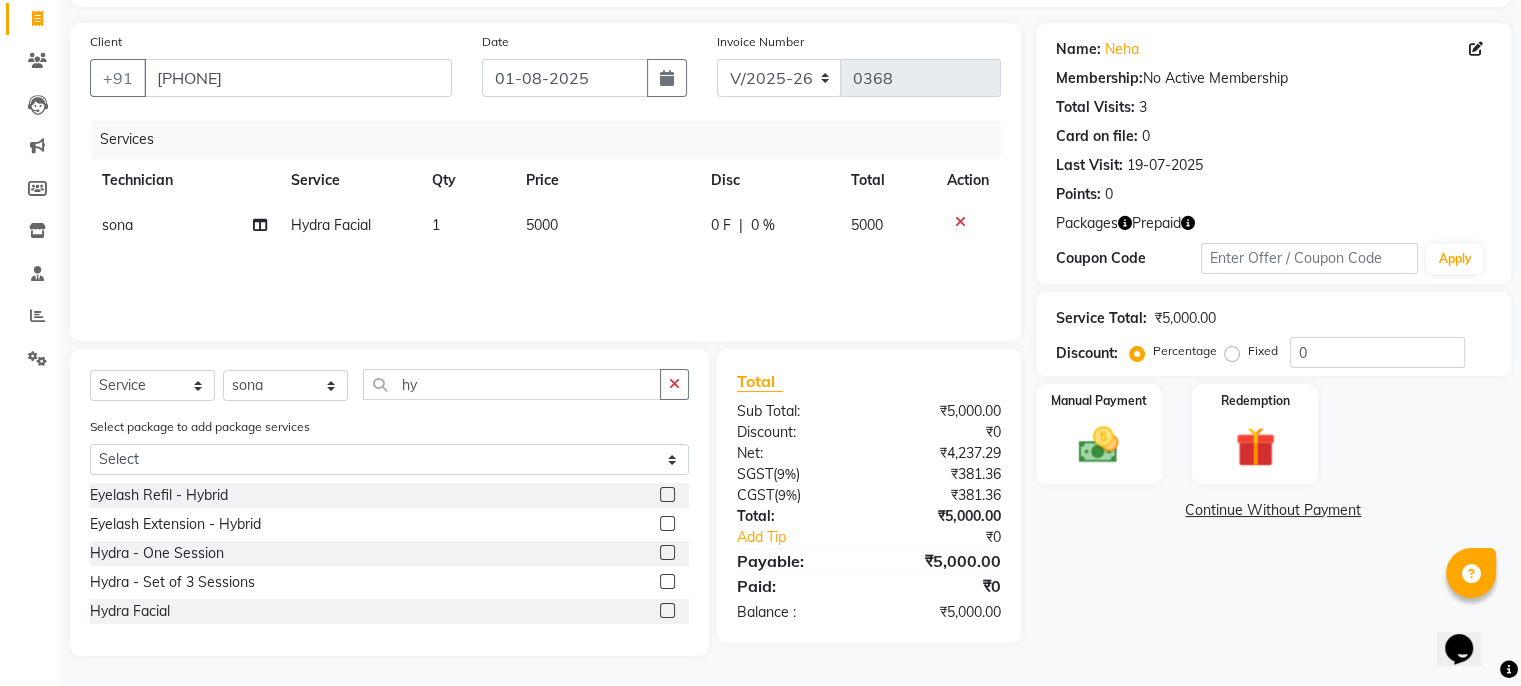 click 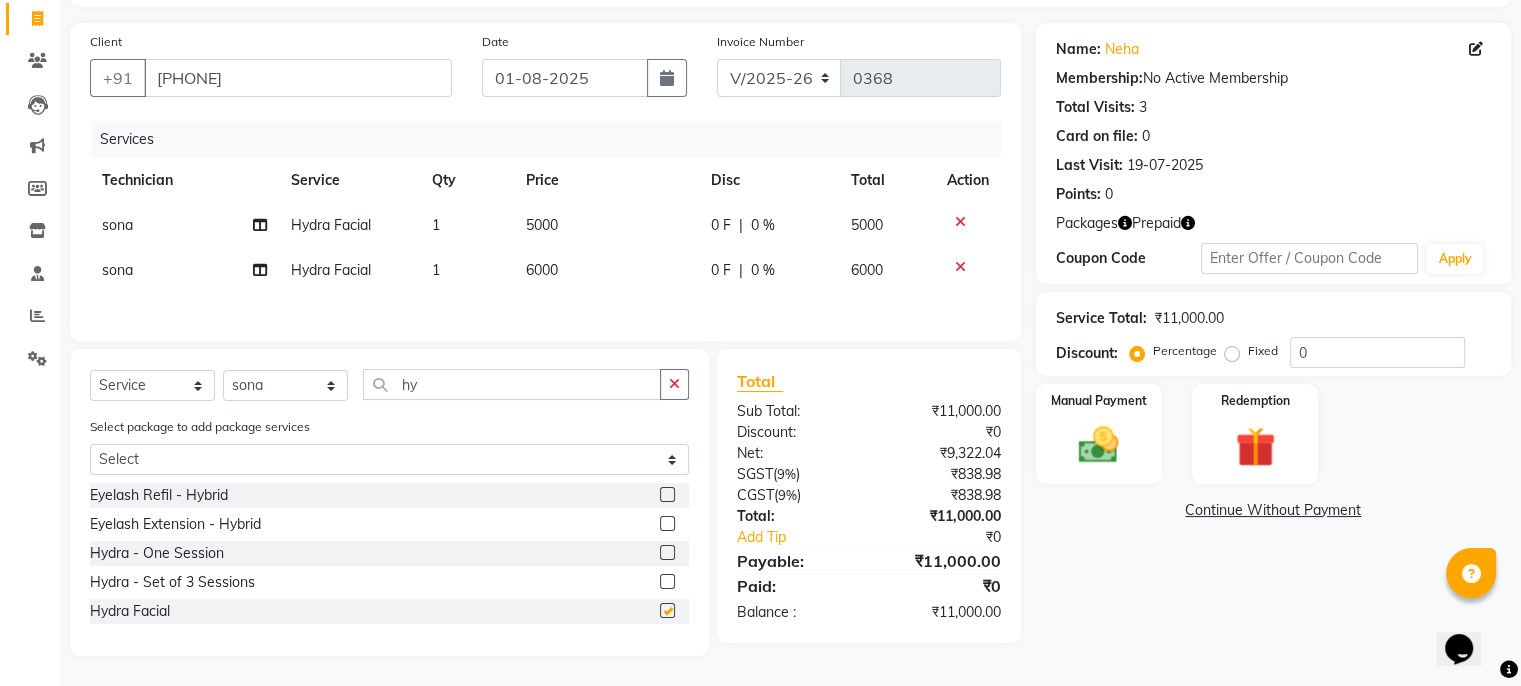 checkbox on "false" 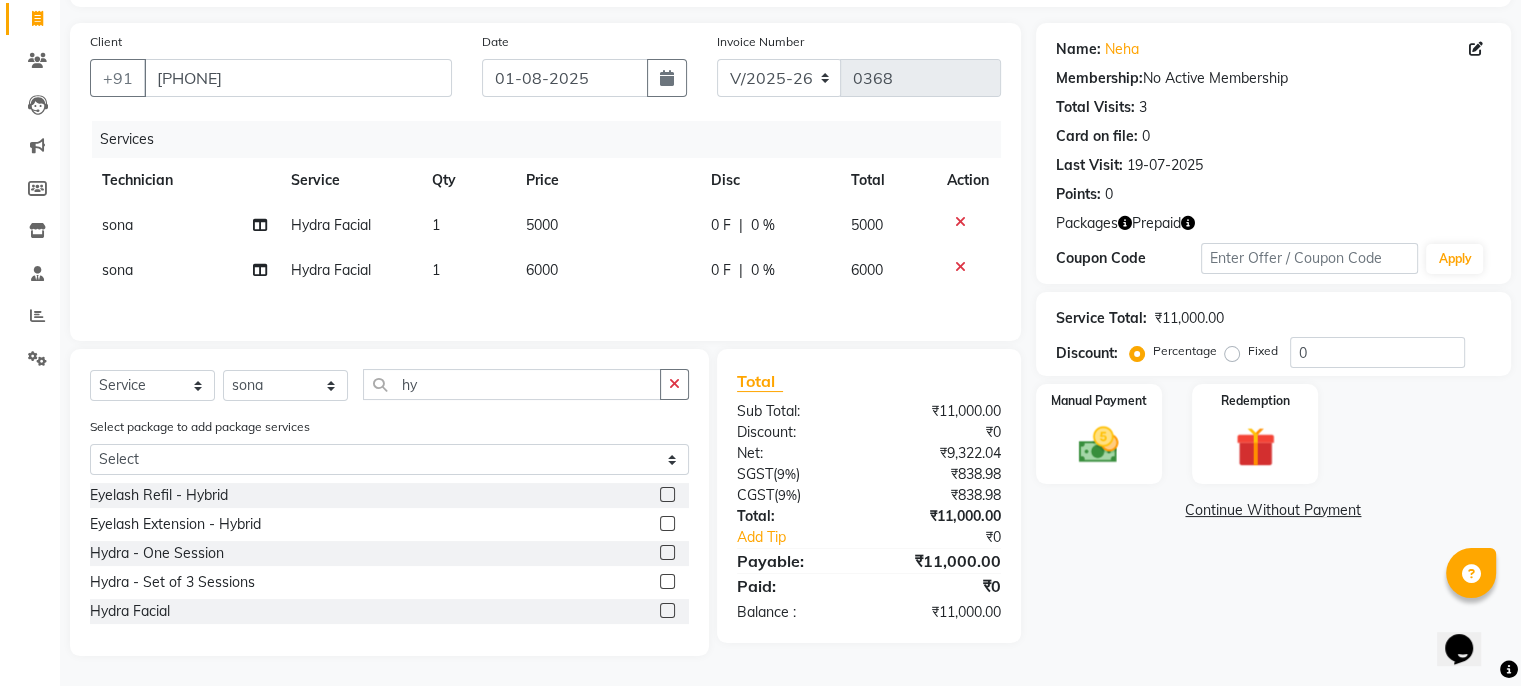 click on "6000" 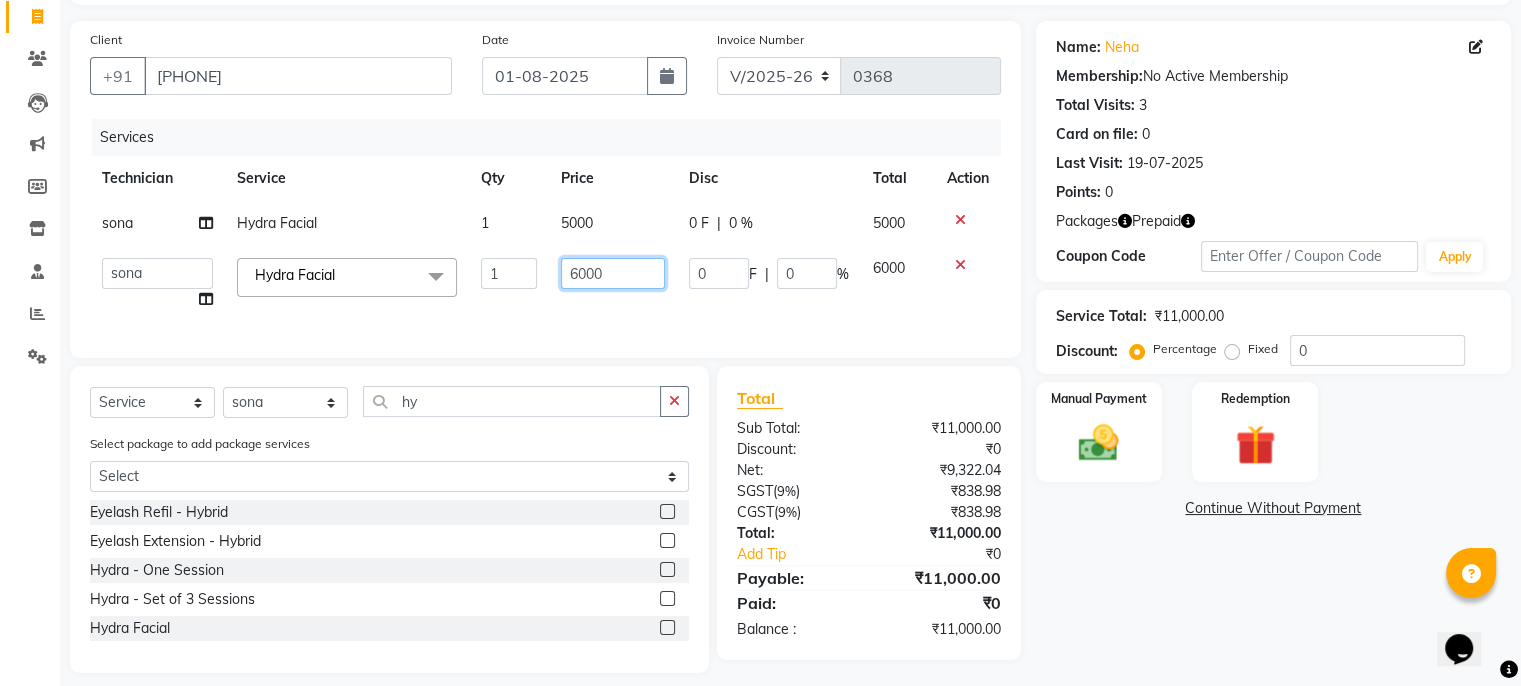 click on "6000" 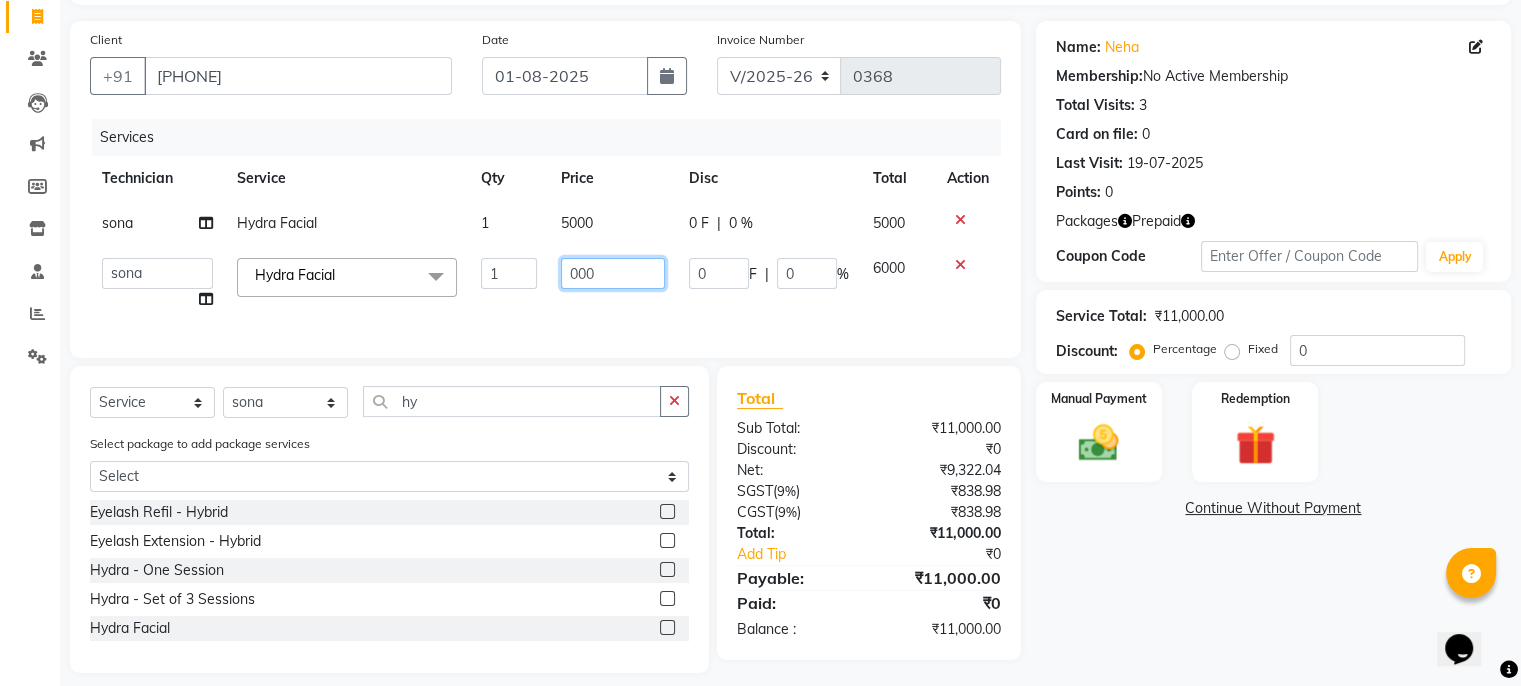 type on "5000" 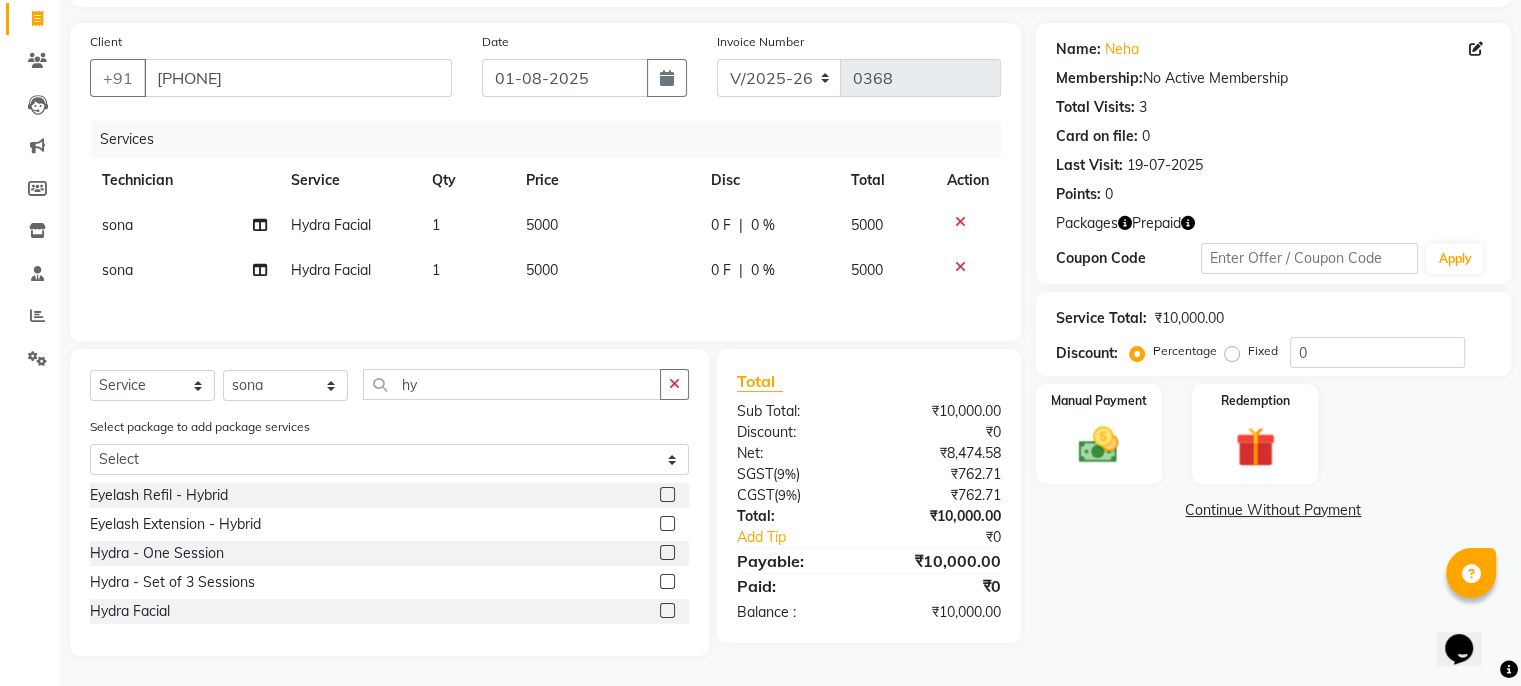 click on "Name: Neha  Membership:  No Active Membership  Total Visits:  3 Card on file:  0 Last Visit:   19-07-2025 Points:   0  Packages Prepaid Coupon Code Apply Service Total:  ₹10,000.00  Discount:  Percentage   Fixed  0 Manual Payment Redemption  Continue Without Payment" 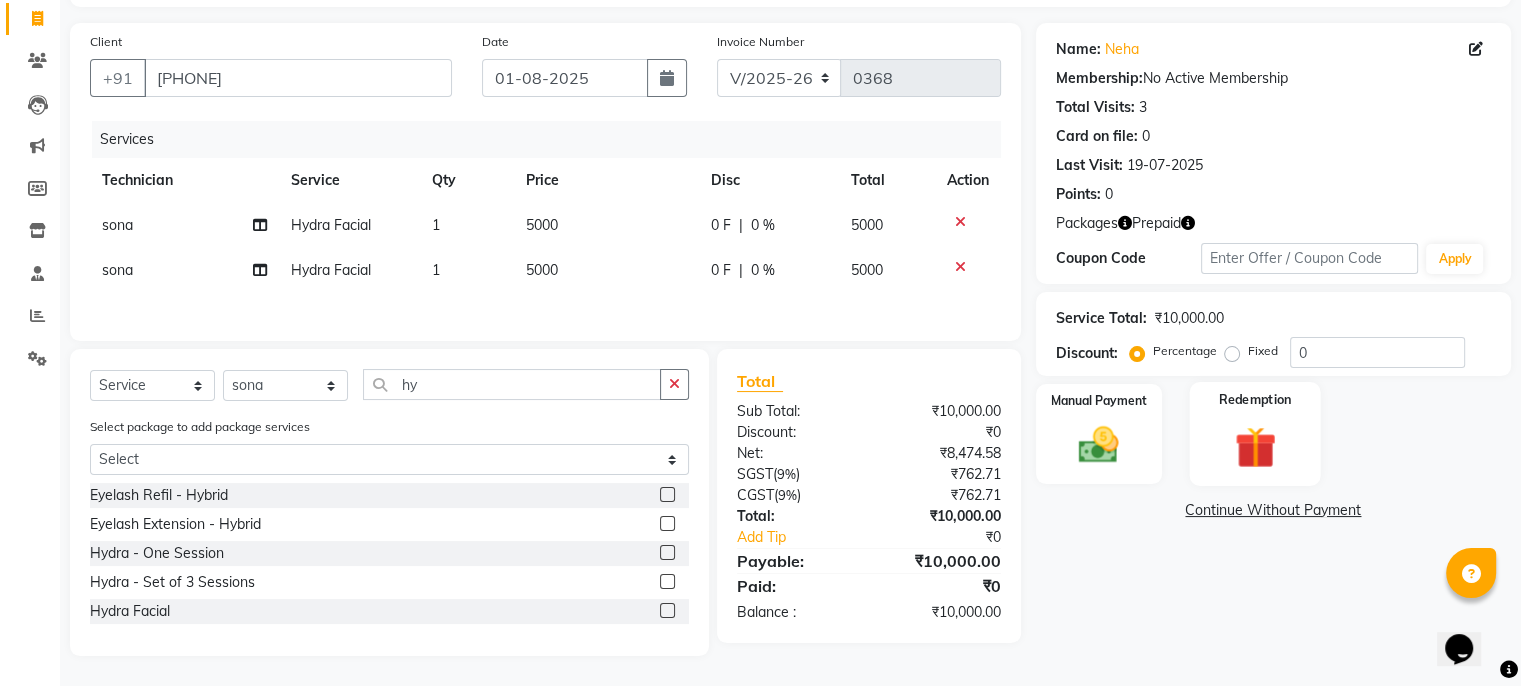 click 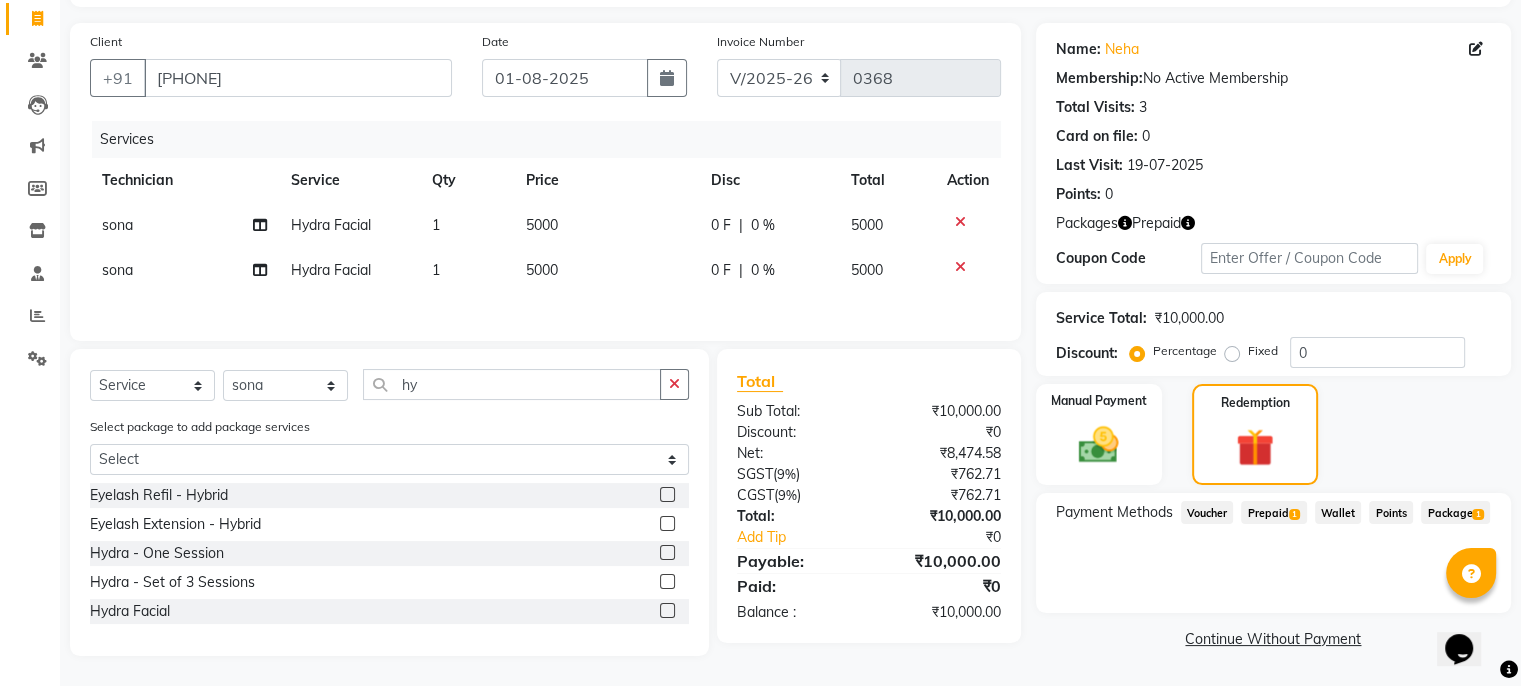 click on "Package  1" 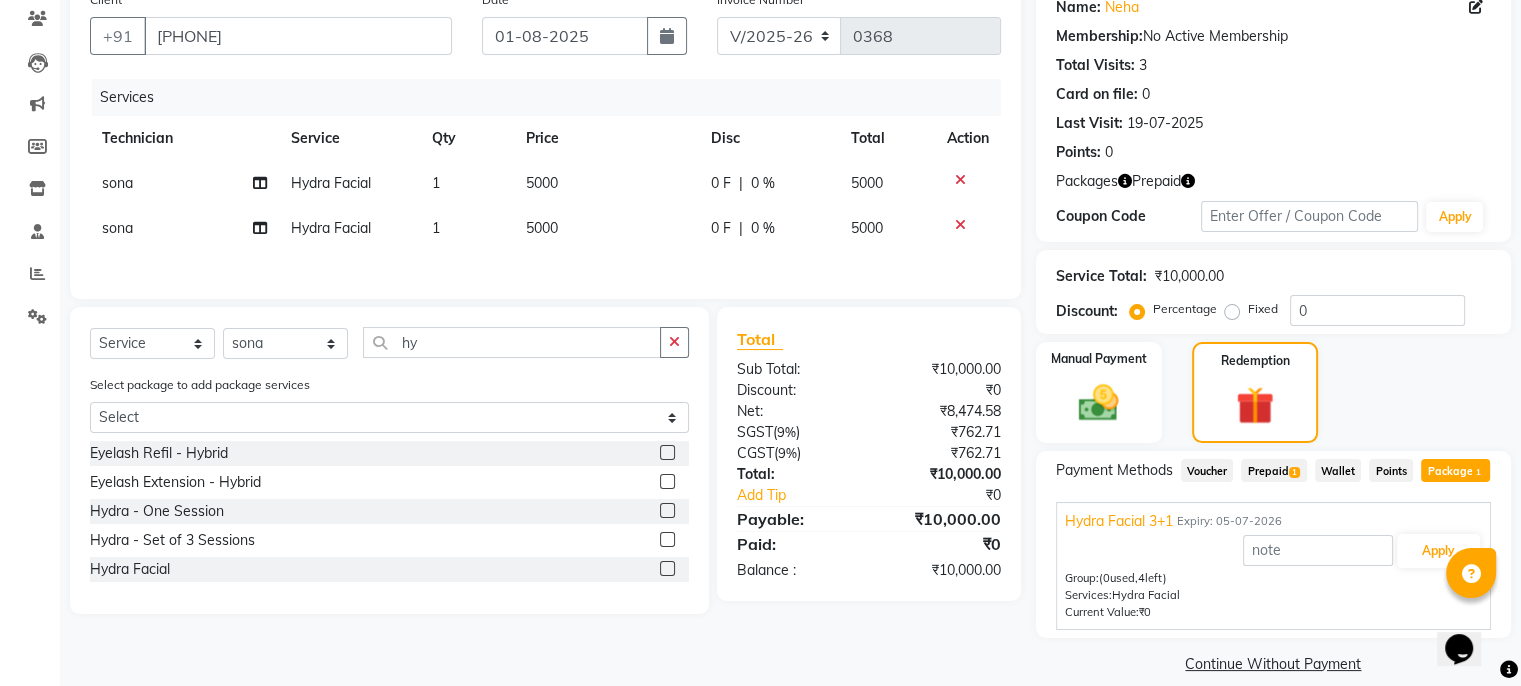 scroll, scrollTop: 220, scrollLeft: 0, axis: vertical 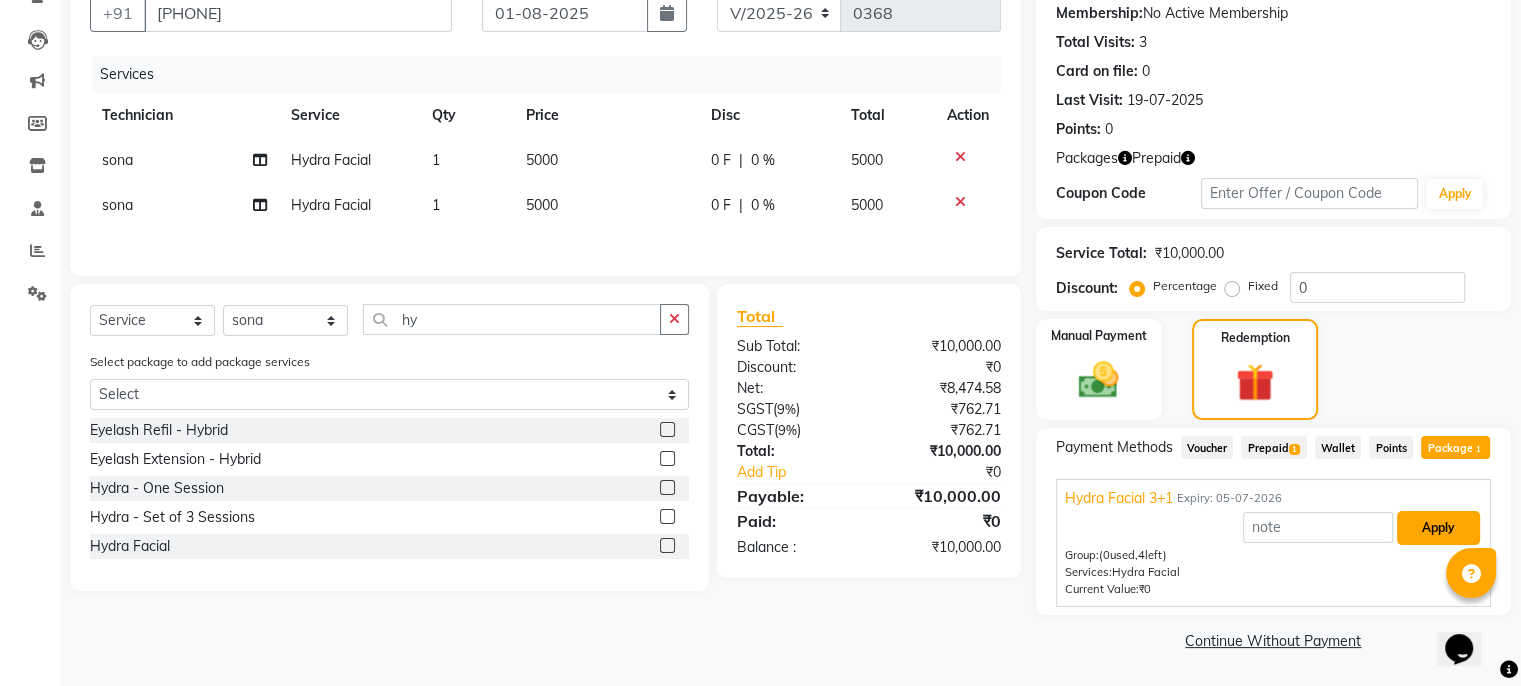 click on "Apply" at bounding box center [1438, 528] 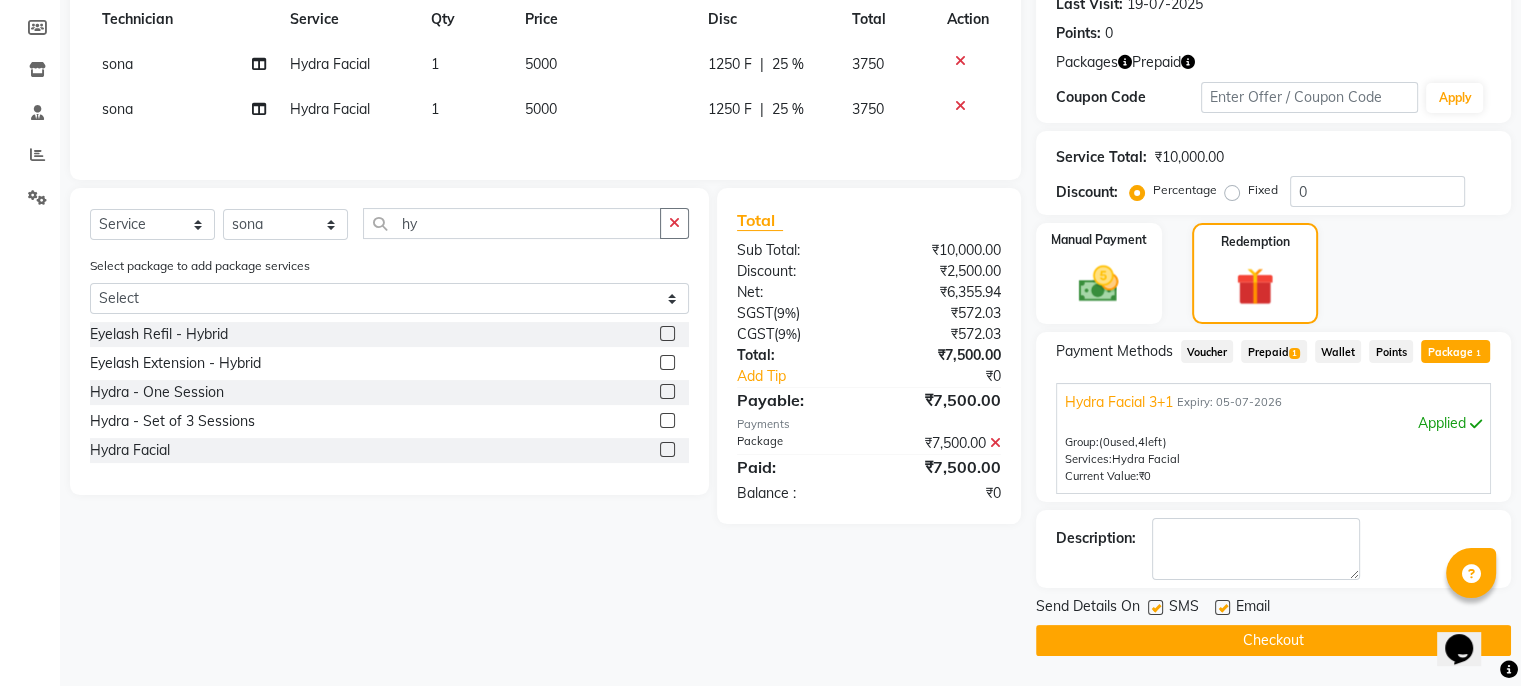 scroll, scrollTop: 308, scrollLeft: 0, axis: vertical 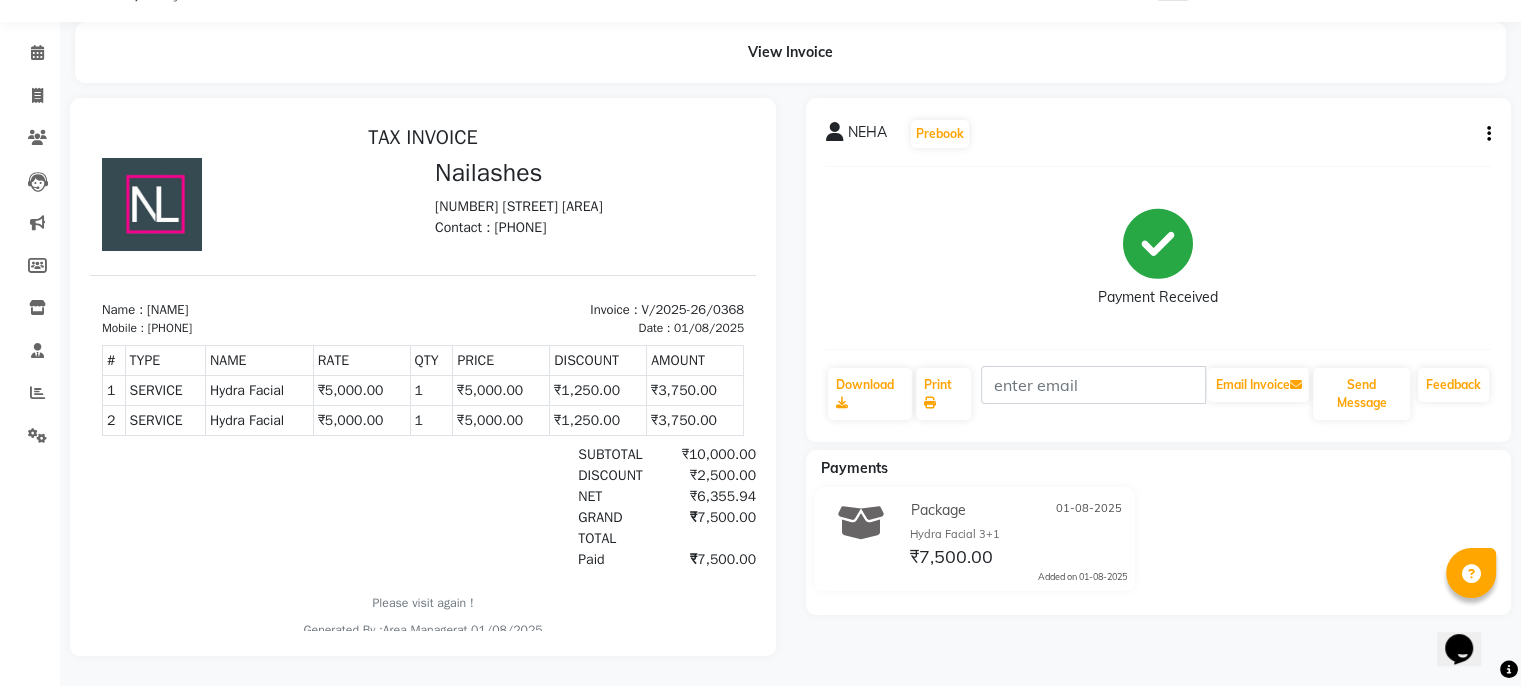 click on "Payment Received" 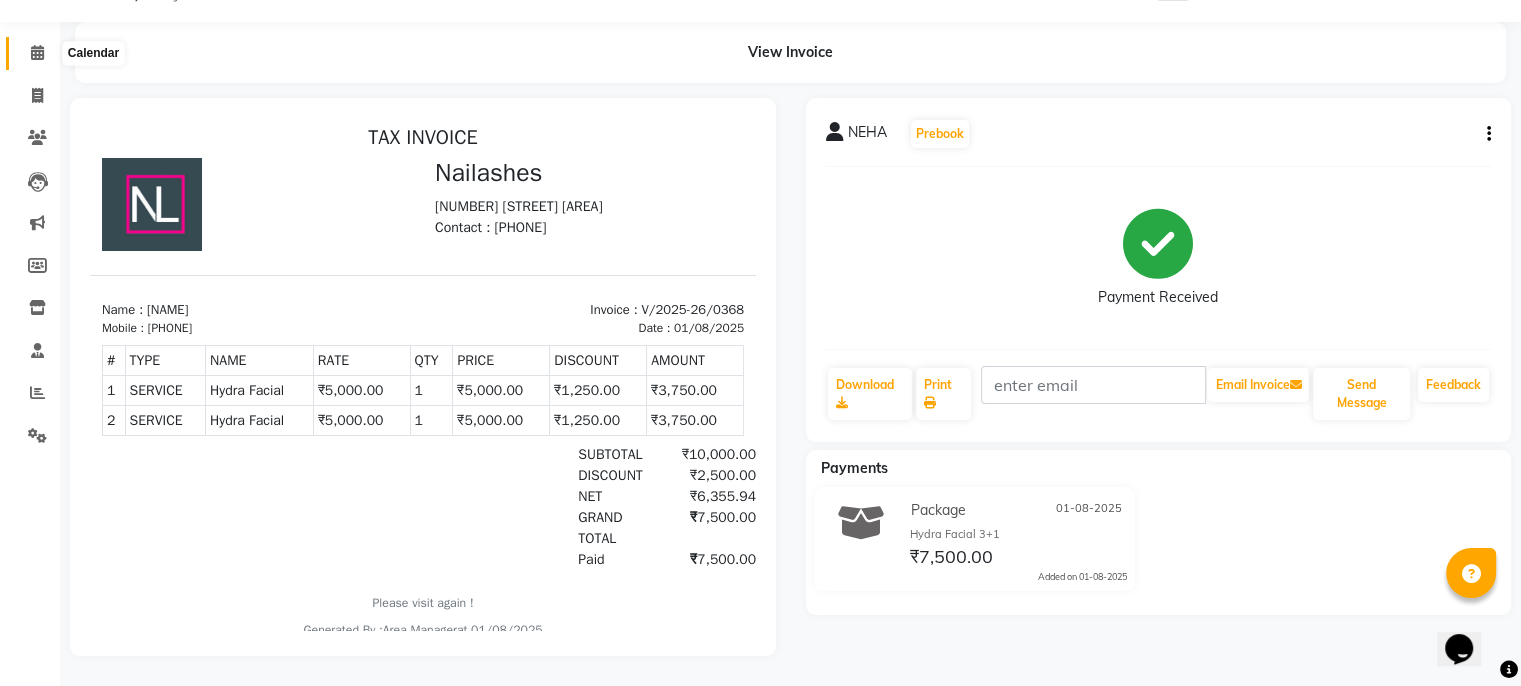 click 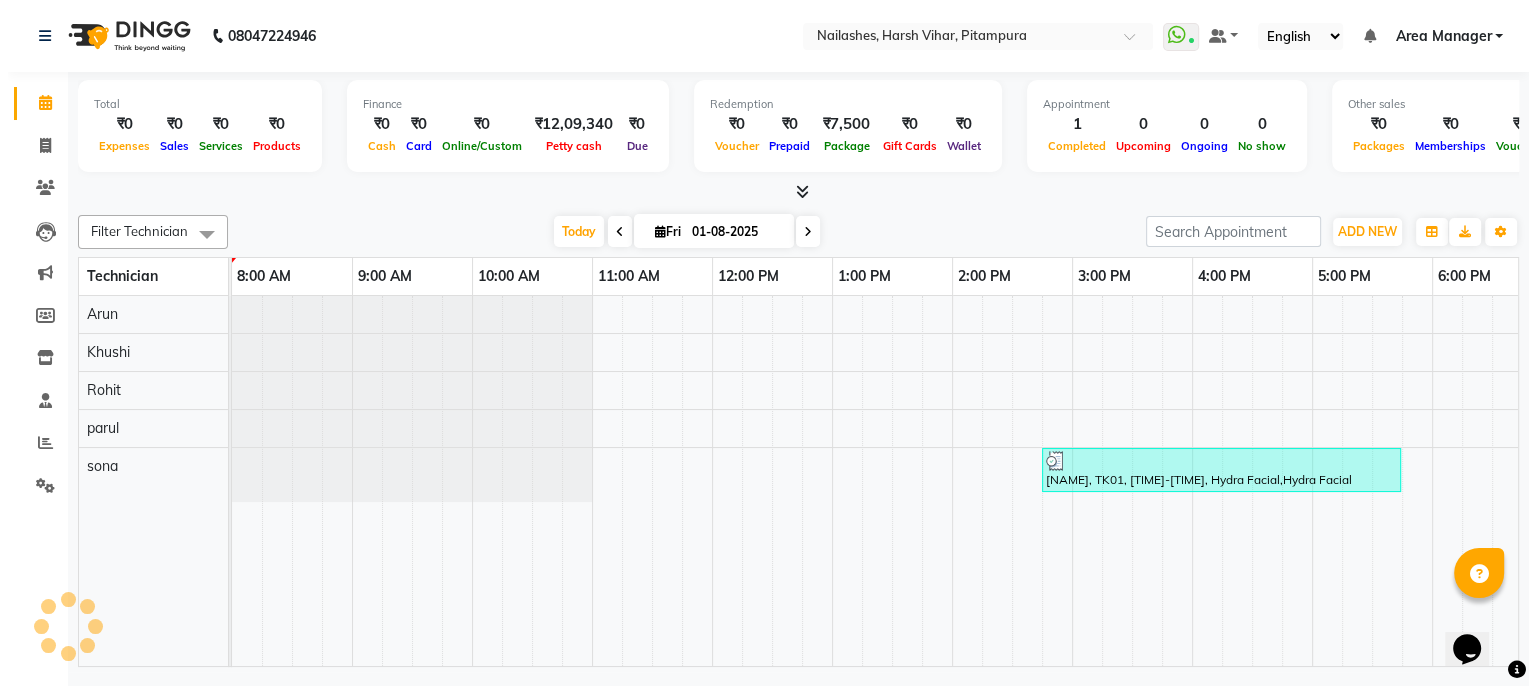 scroll, scrollTop: 0, scrollLeft: 0, axis: both 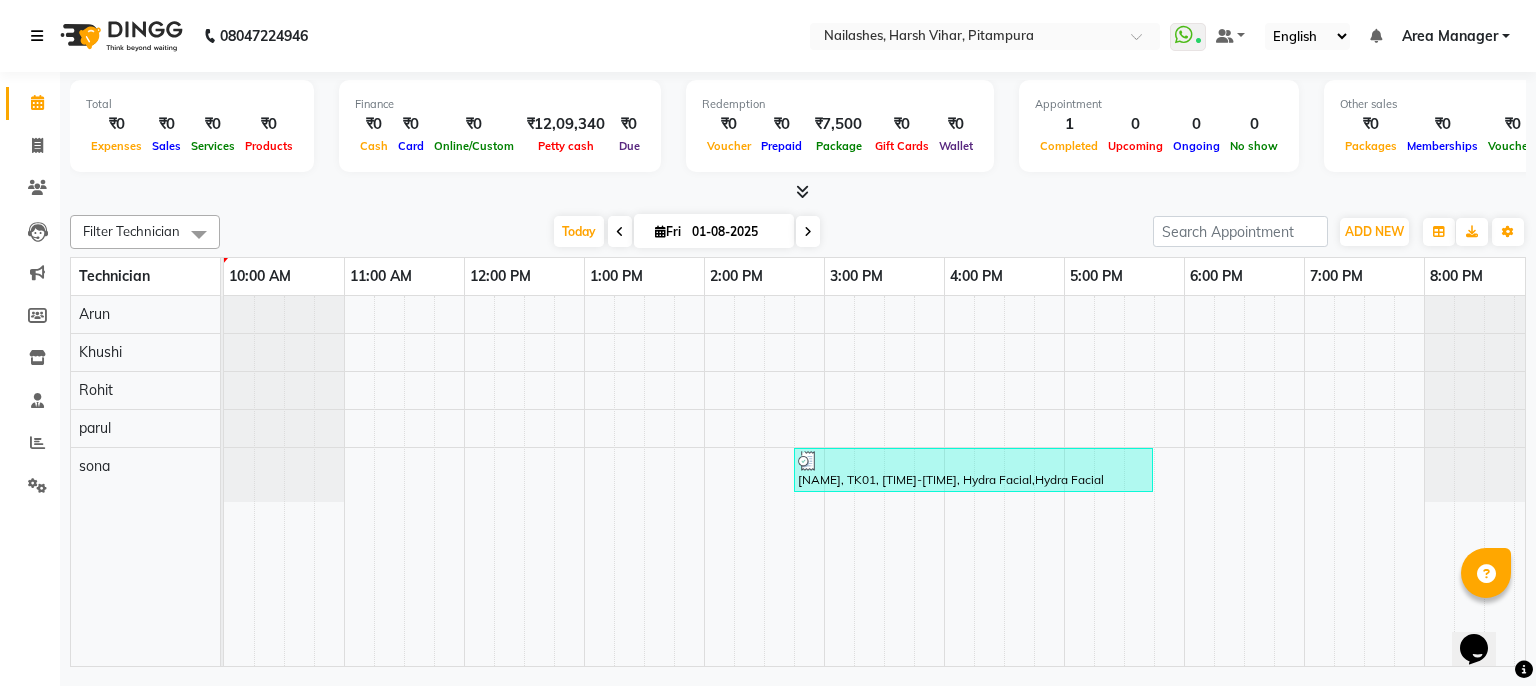 click at bounding box center (41, 36) 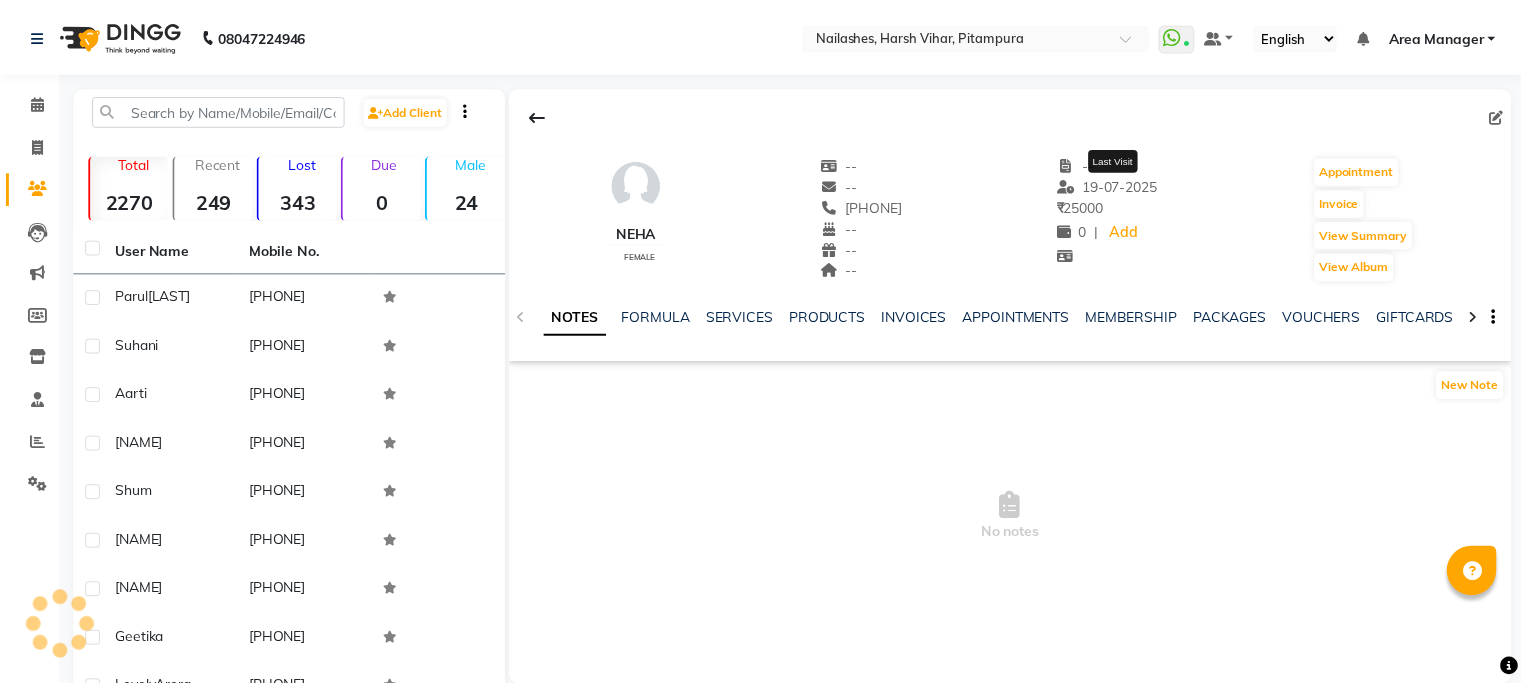 scroll, scrollTop: 0, scrollLeft: 0, axis: both 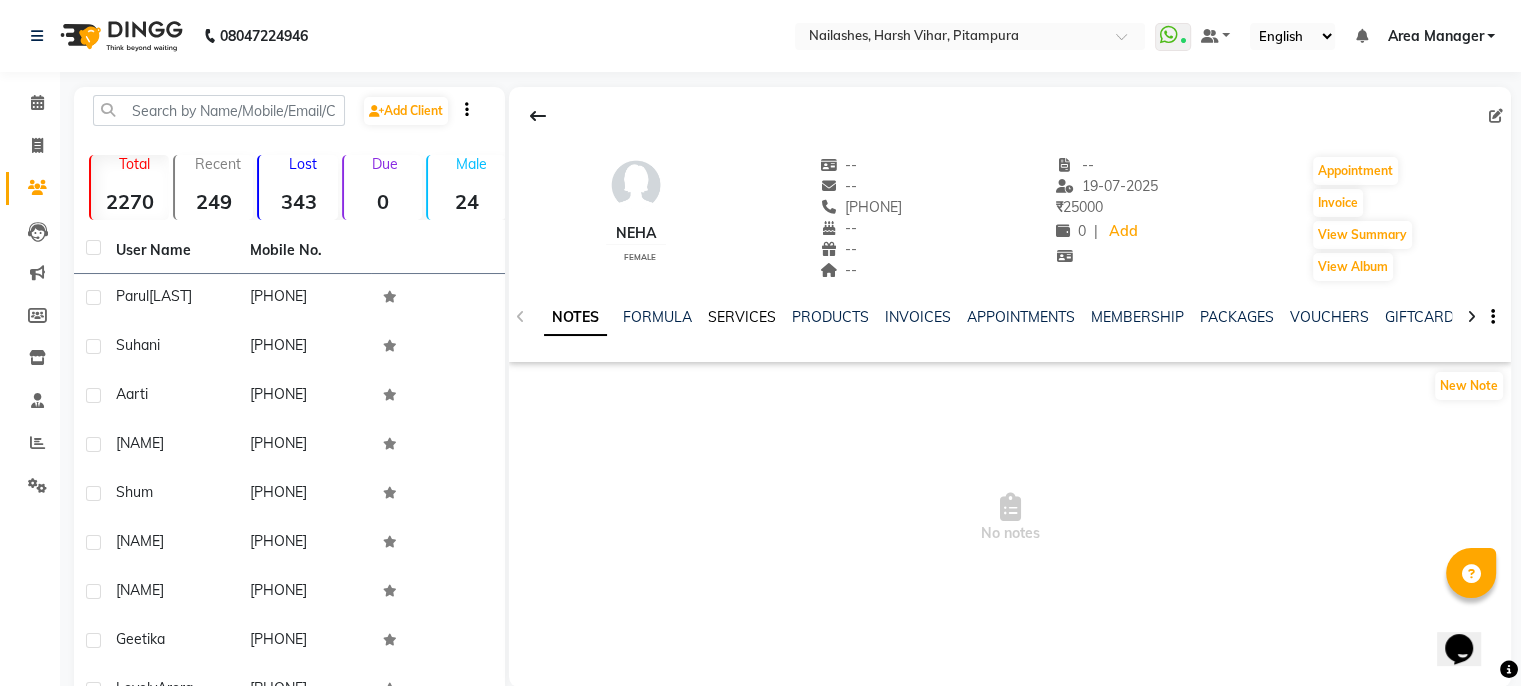 click on "SERVICES" 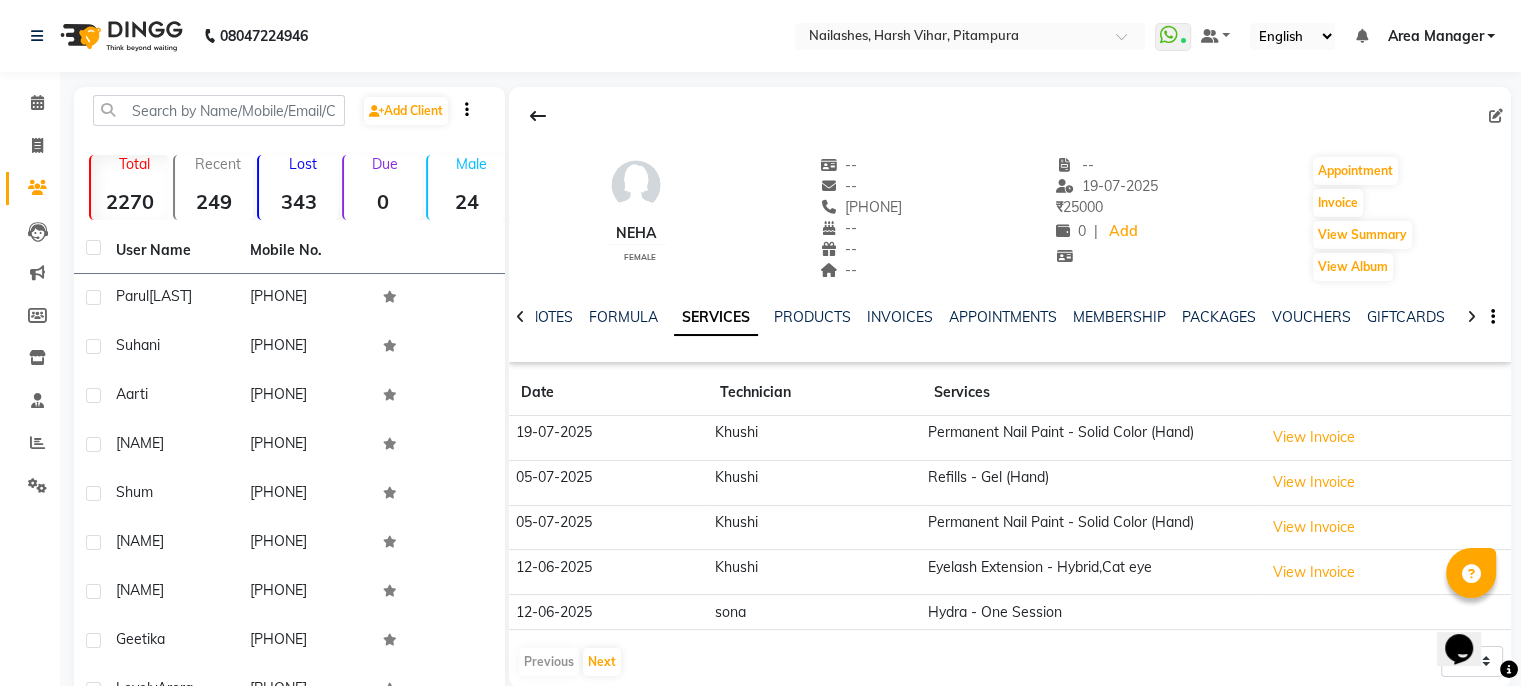 click on "NOTES FORMULA SERVICES PRODUCTS INVOICES APPOINTMENTS MEMBERSHIP PACKAGES VOUCHERS GIFTCARDS POINTS FORMS FAMILY CARDS WALLET" 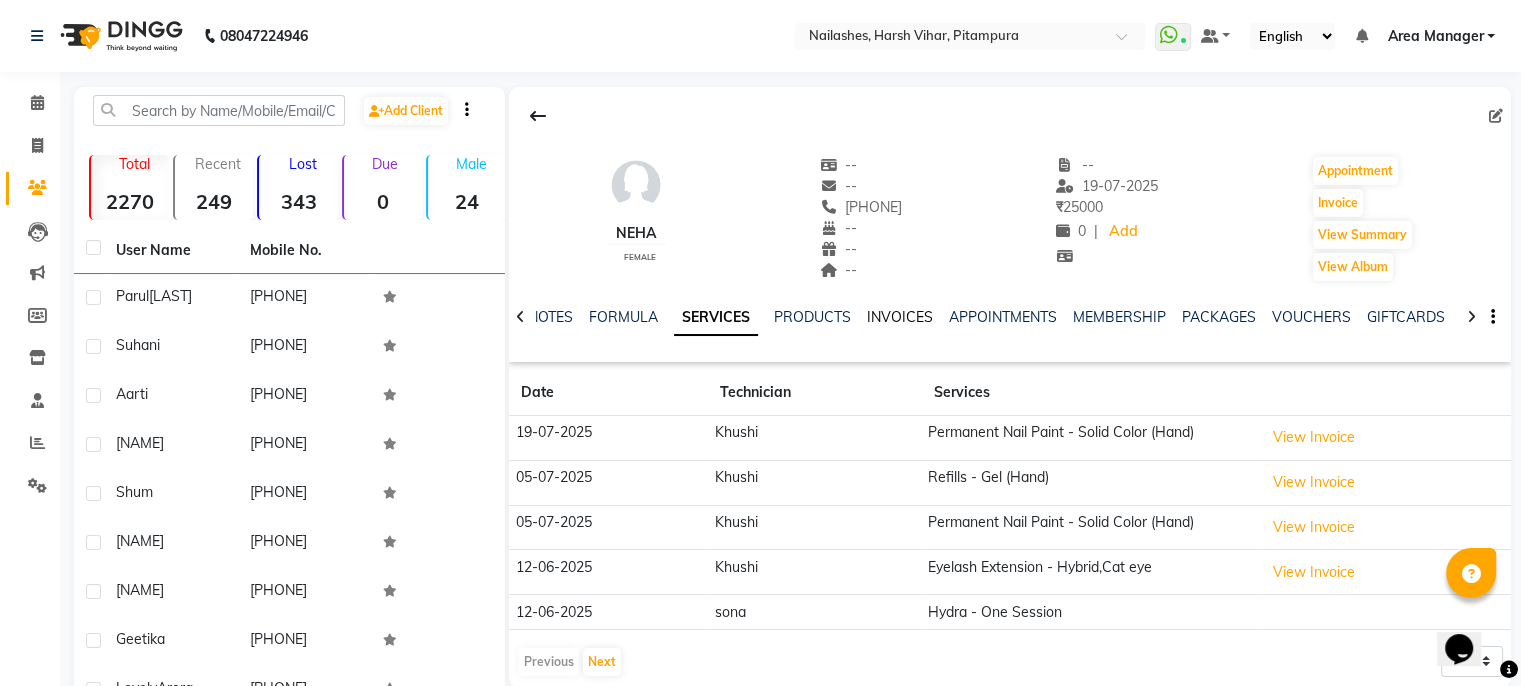 click on "INVOICES" 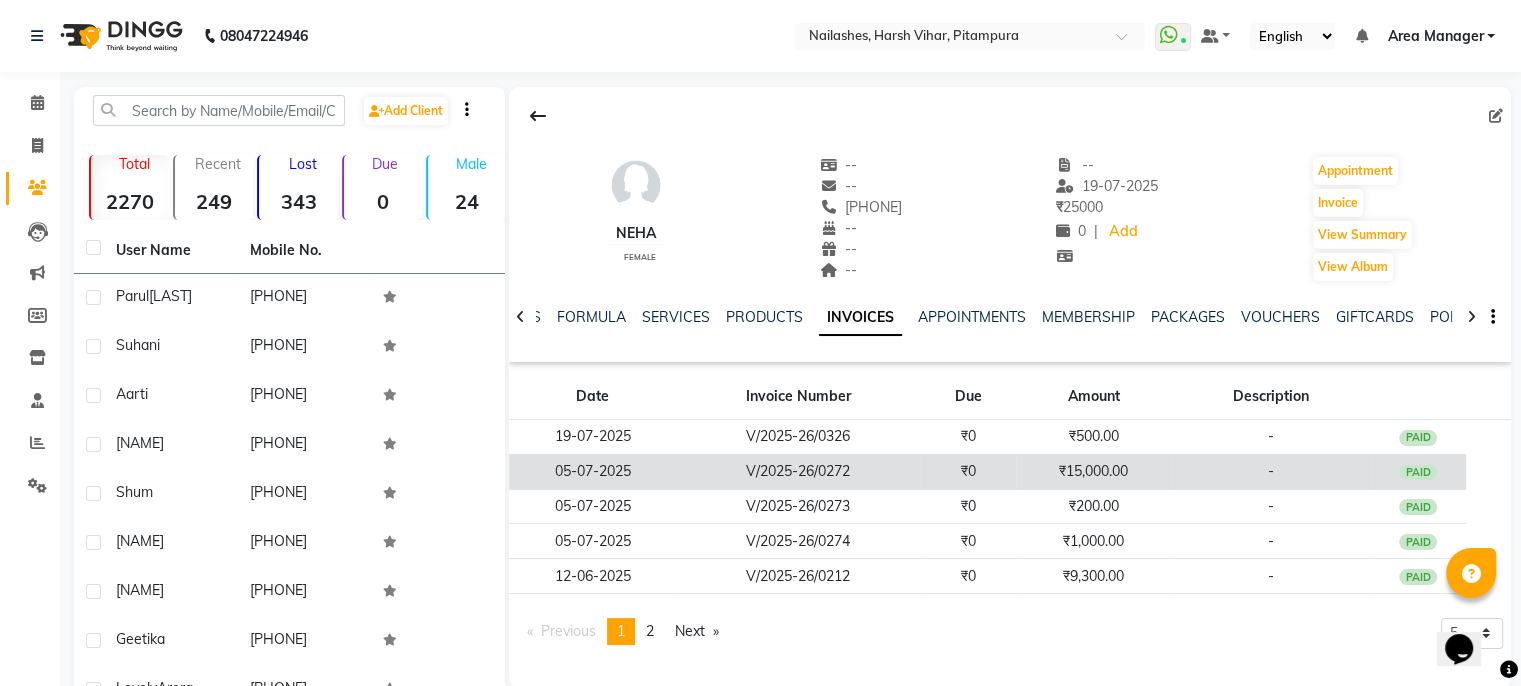 click on "V/2025-26/0272" 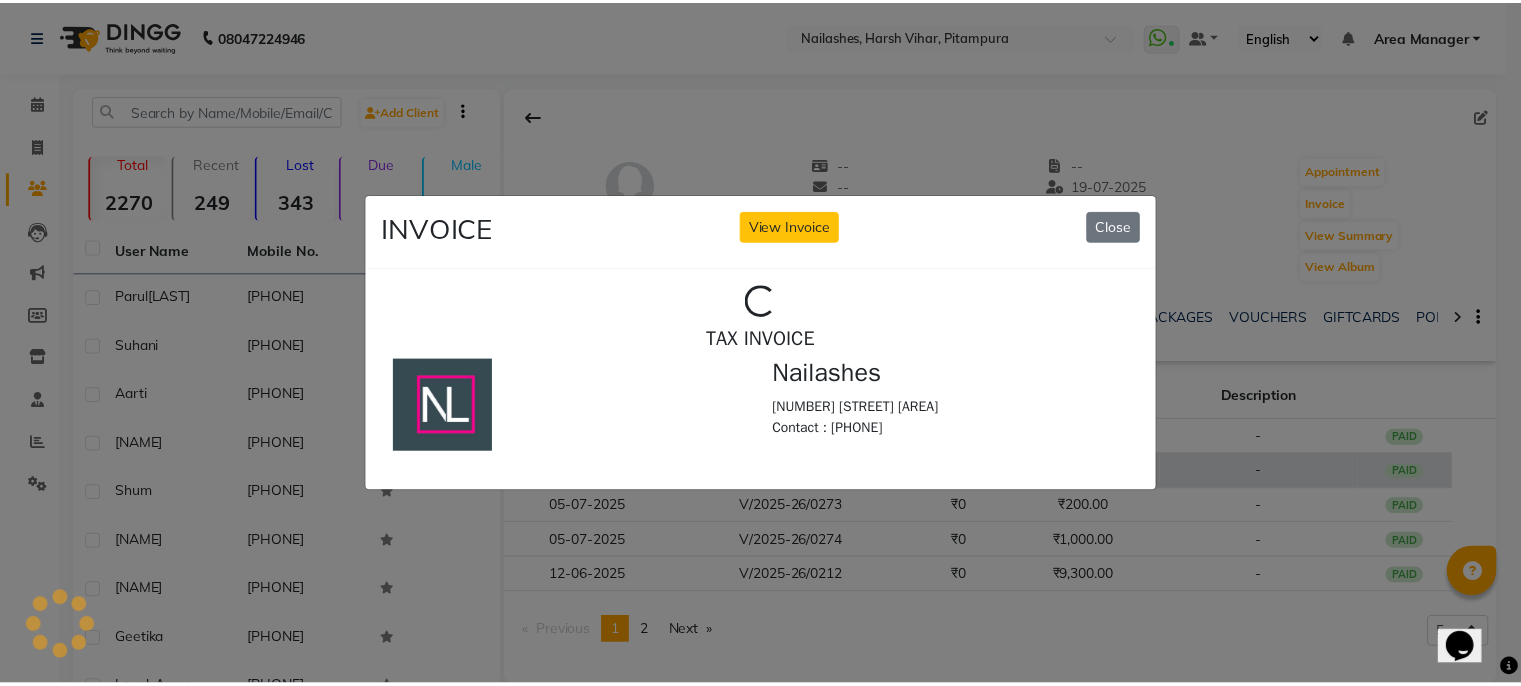 scroll, scrollTop: 0, scrollLeft: 0, axis: both 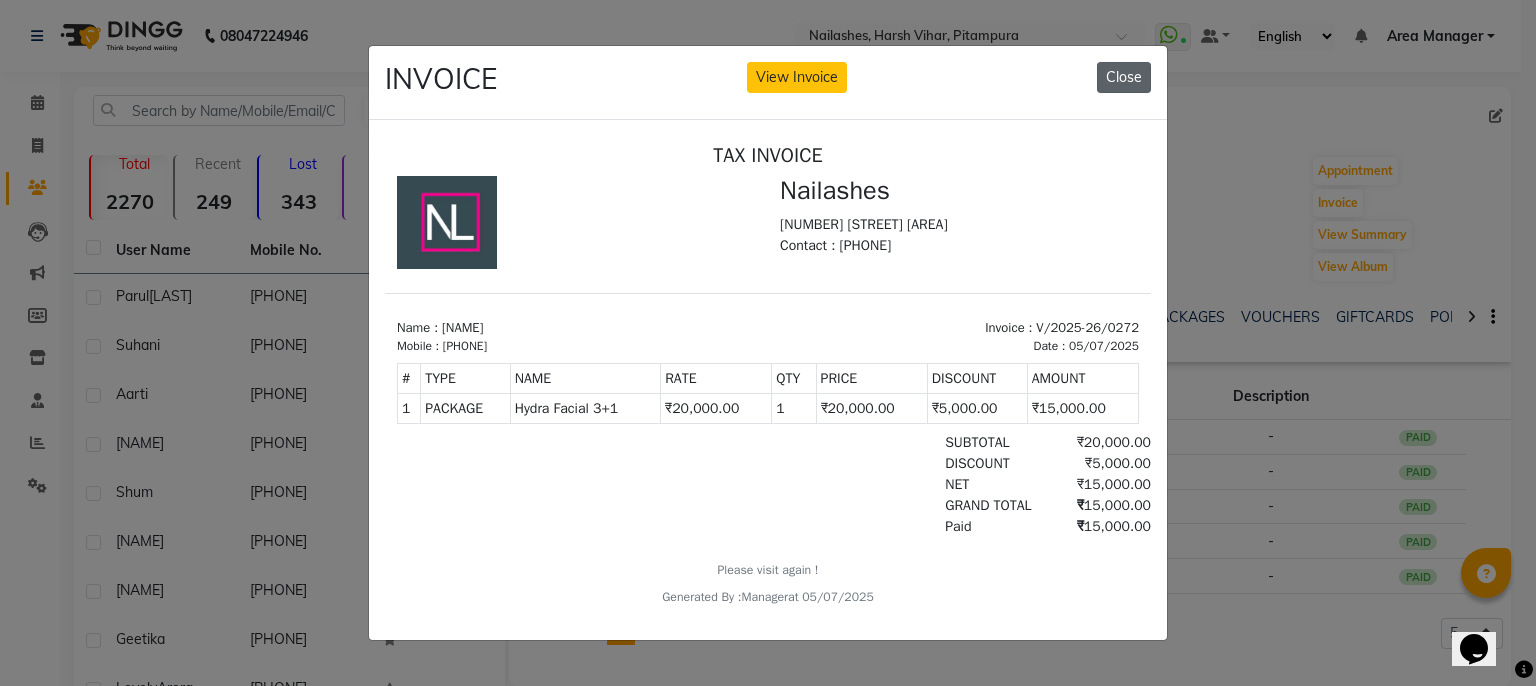 click on "Close" 